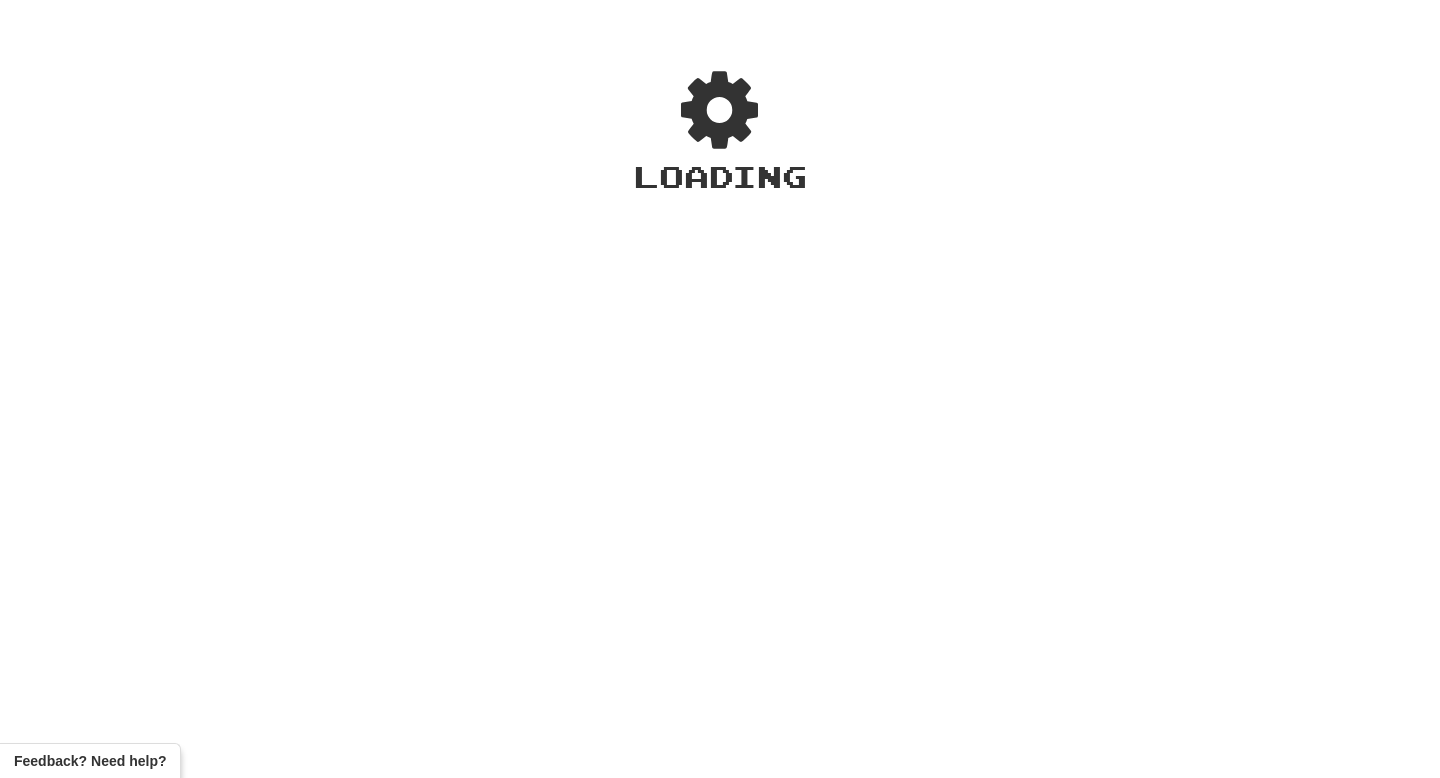 scroll, scrollTop: 0, scrollLeft: 0, axis: both 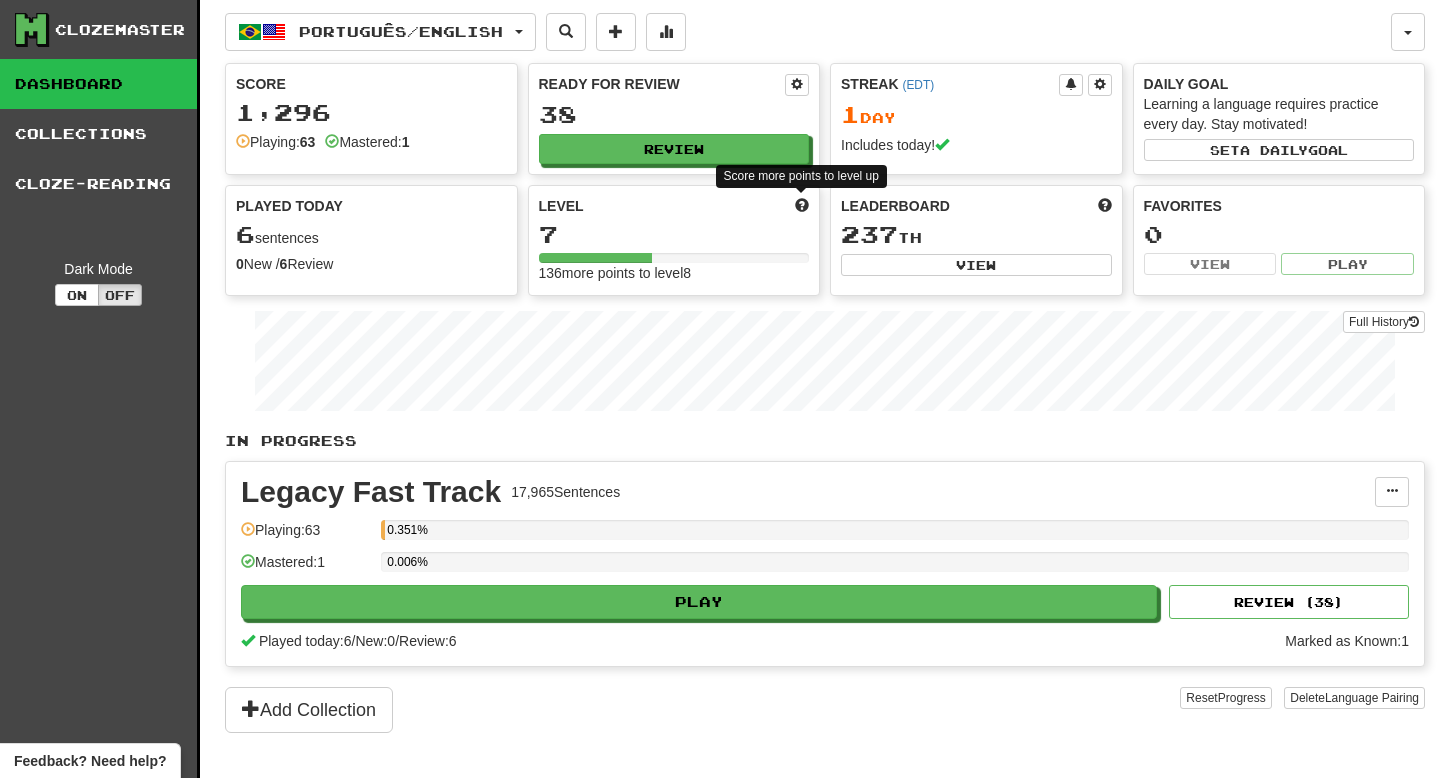 click at bounding box center (802, 205) 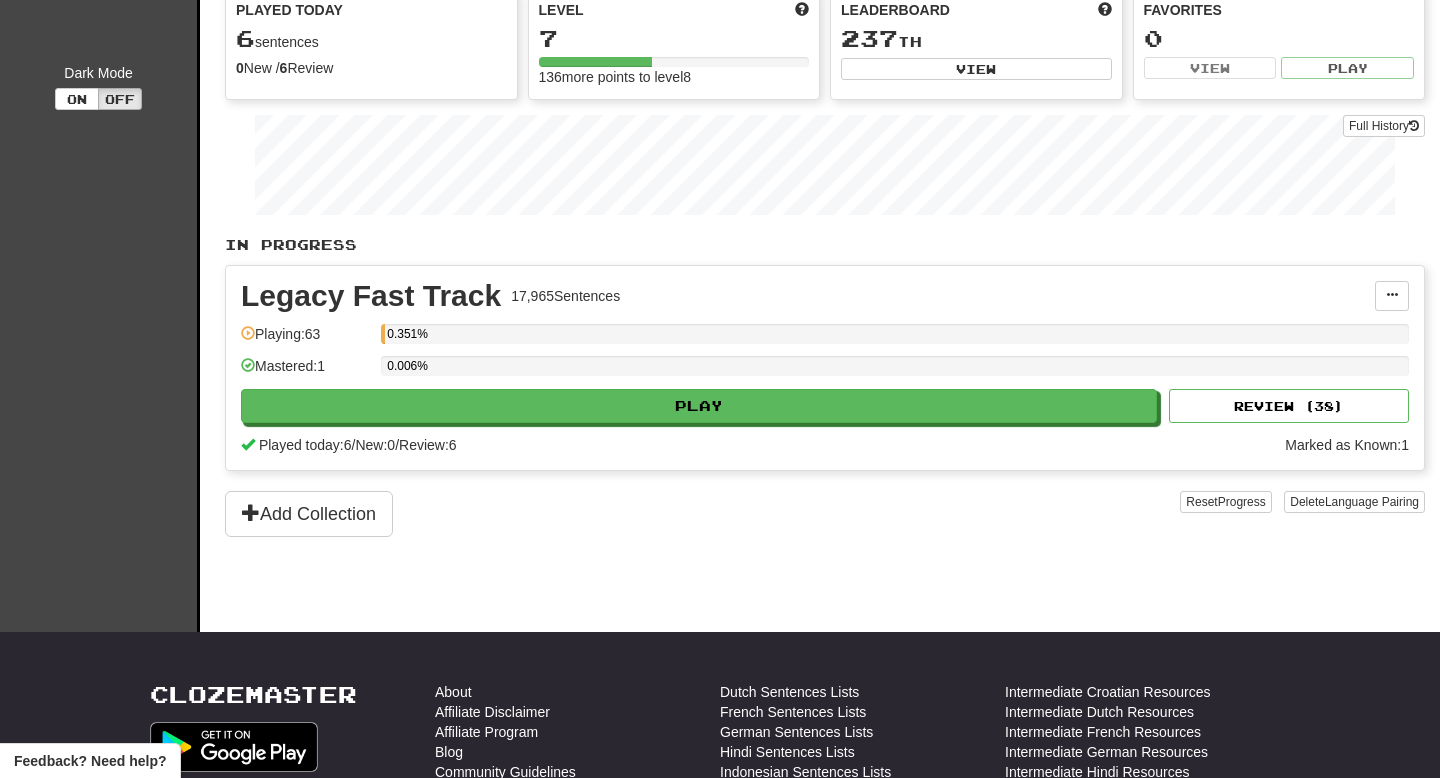 scroll, scrollTop: 0, scrollLeft: 0, axis: both 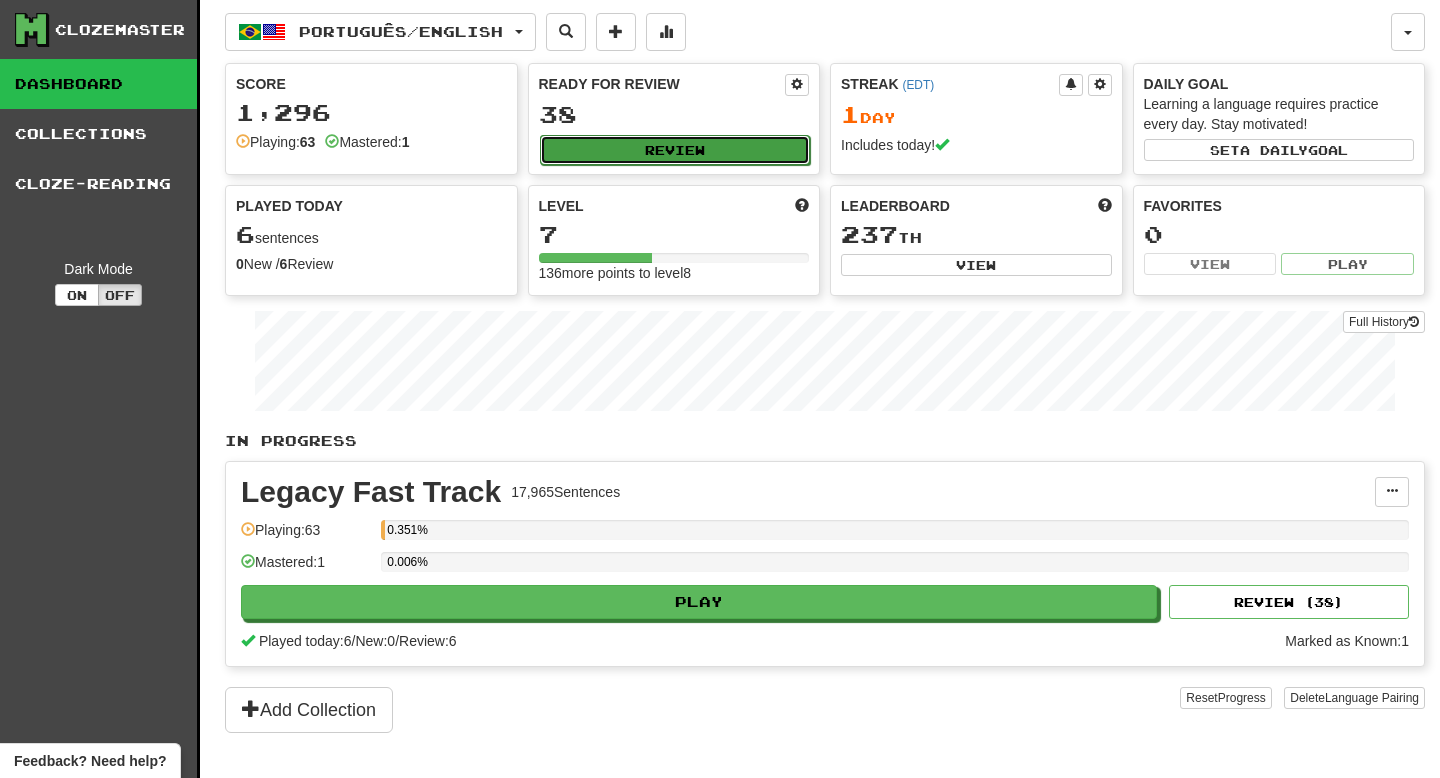 click on "Review" at bounding box center (675, 150) 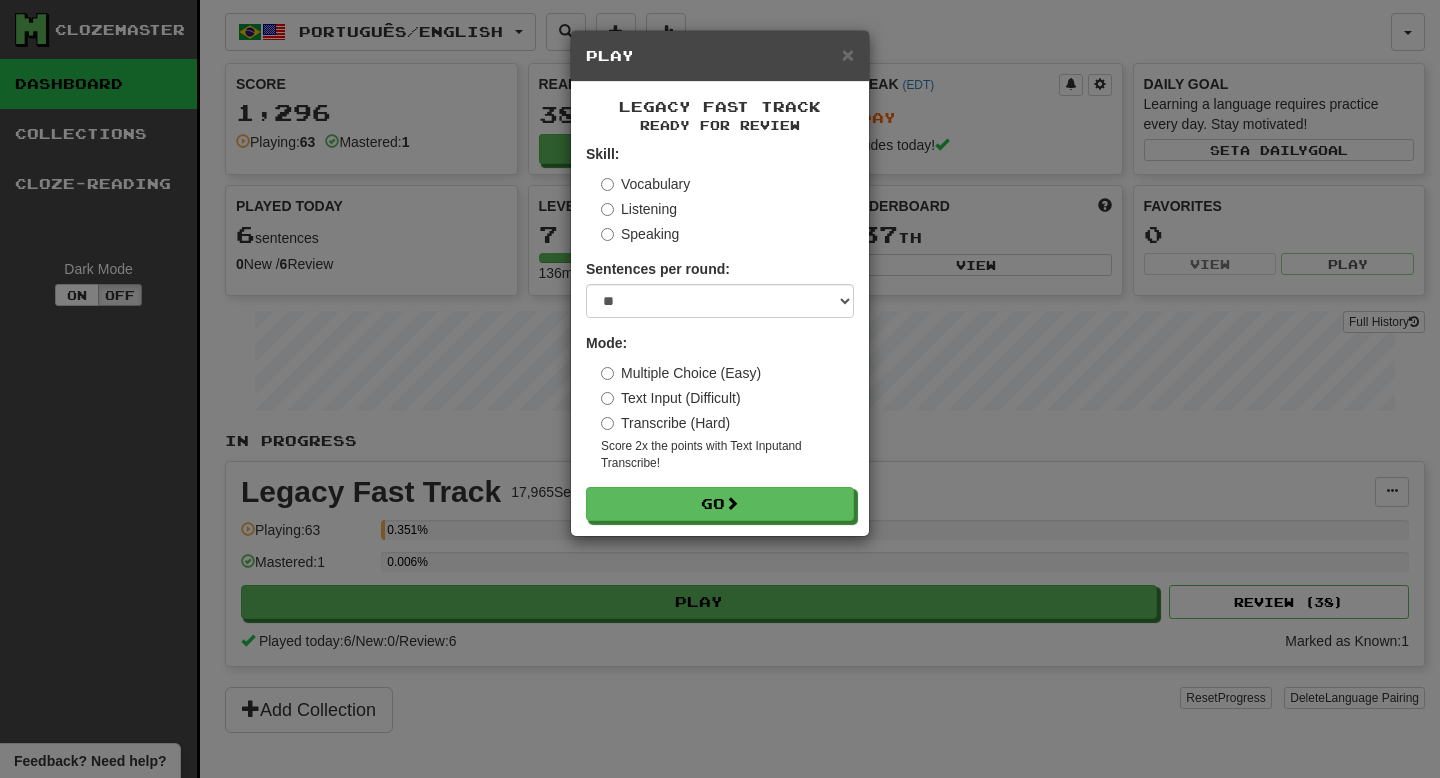 click on "Text Input (Difficult)" at bounding box center [671, 398] 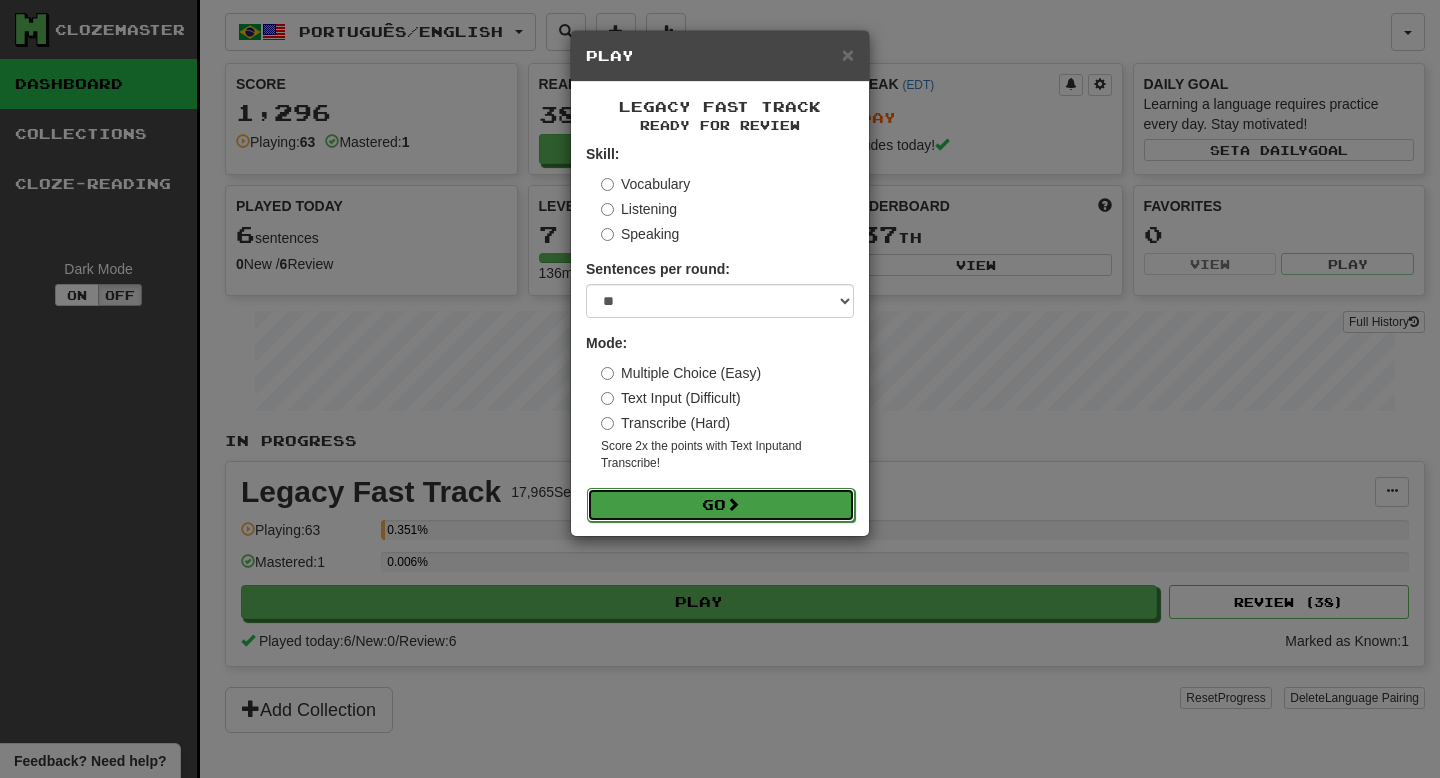 click on "Go" at bounding box center [721, 505] 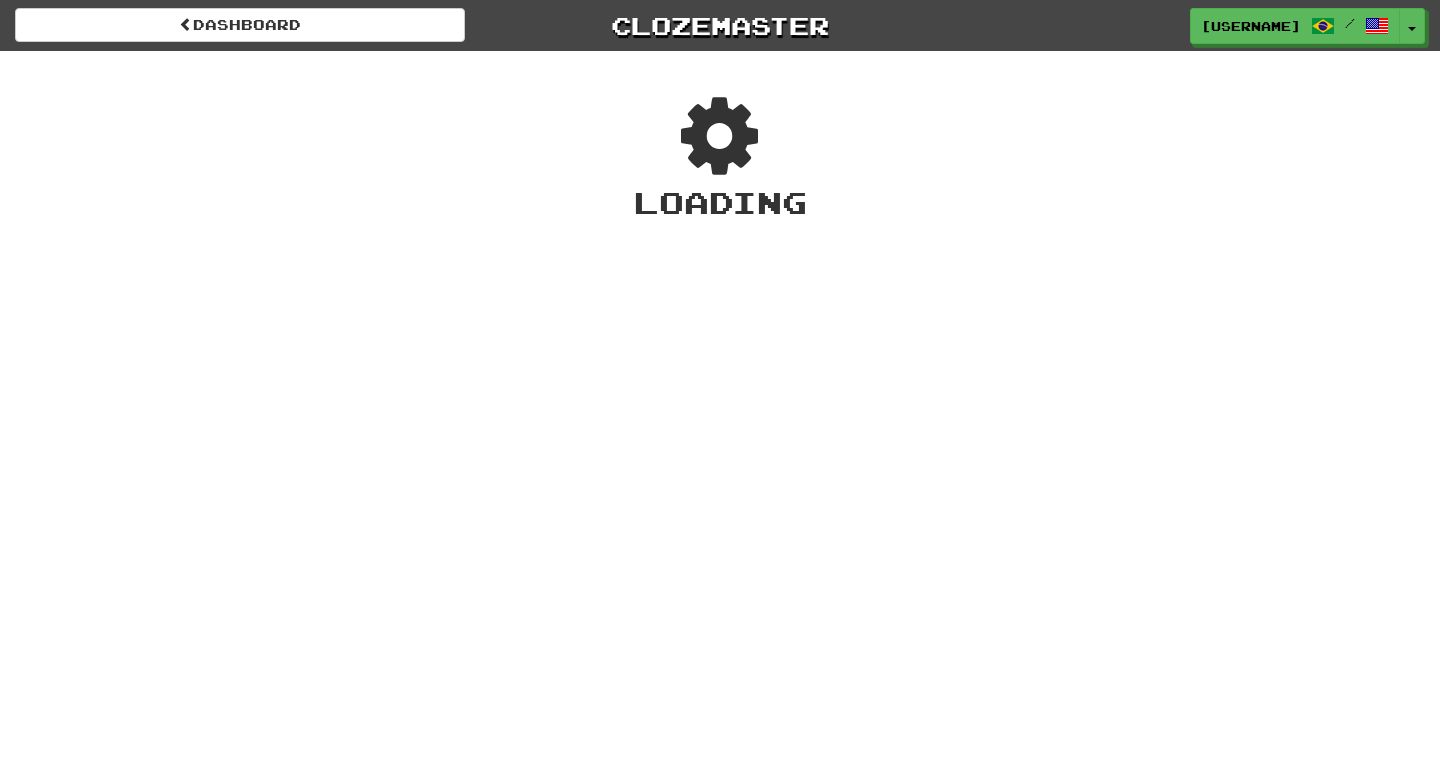 scroll, scrollTop: 0, scrollLeft: 0, axis: both 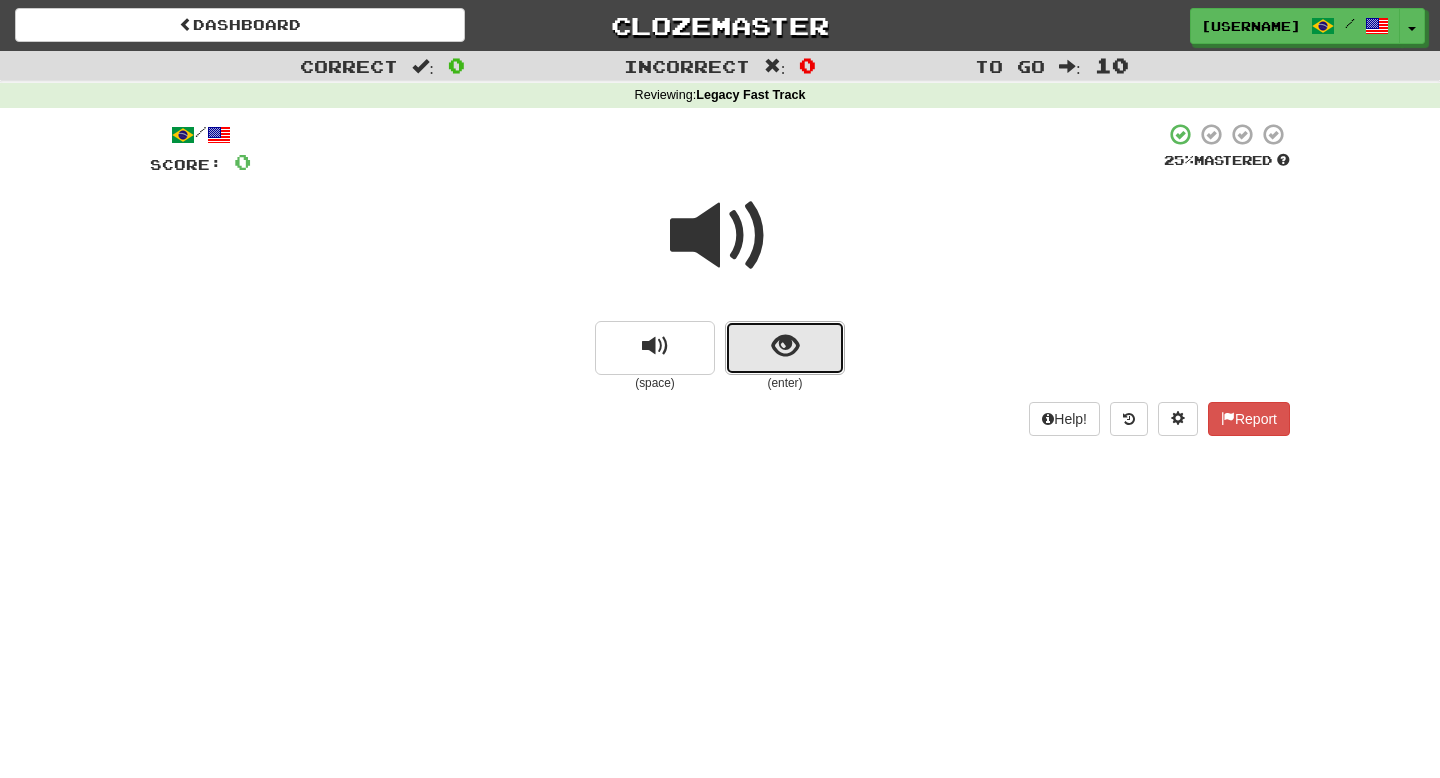 click at bounding box center [785, 348] 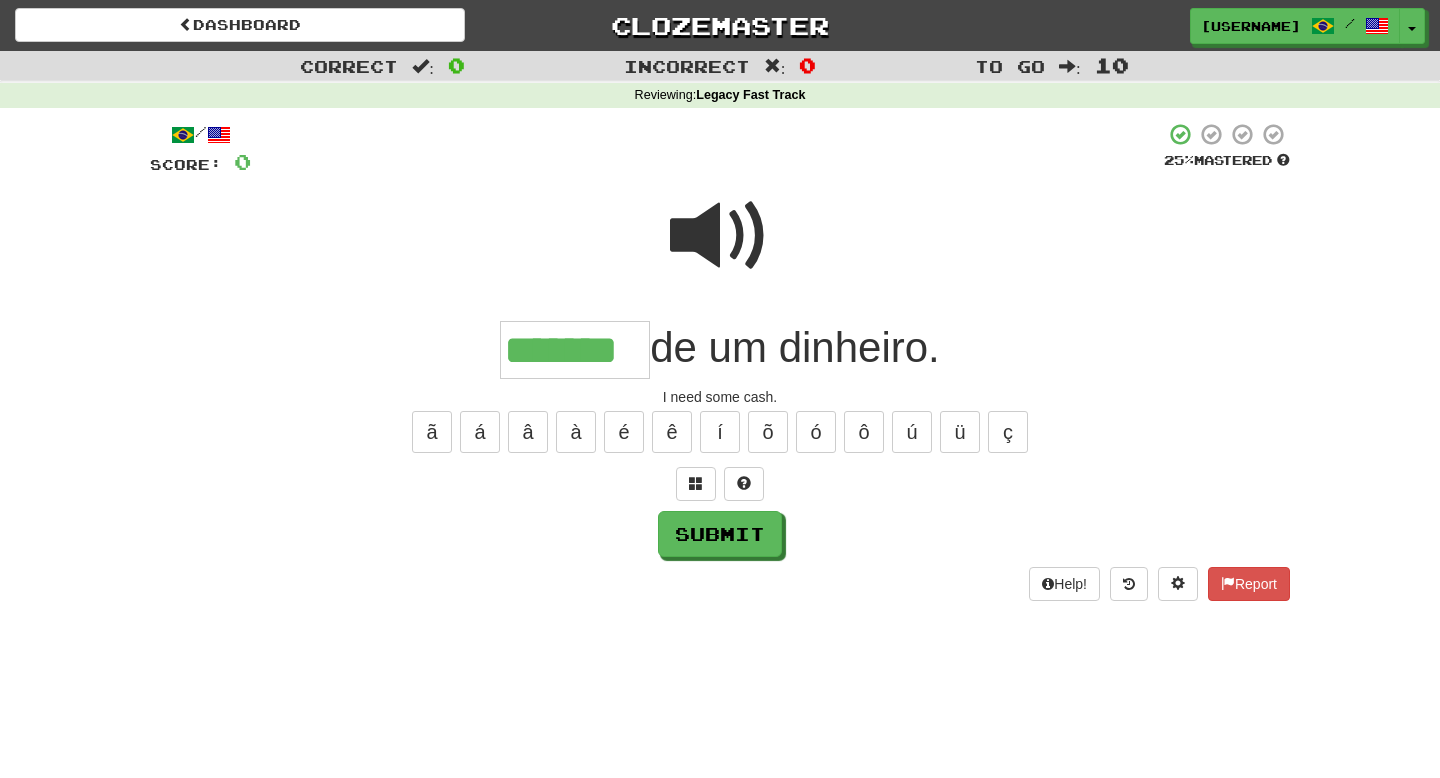 type on "*******" 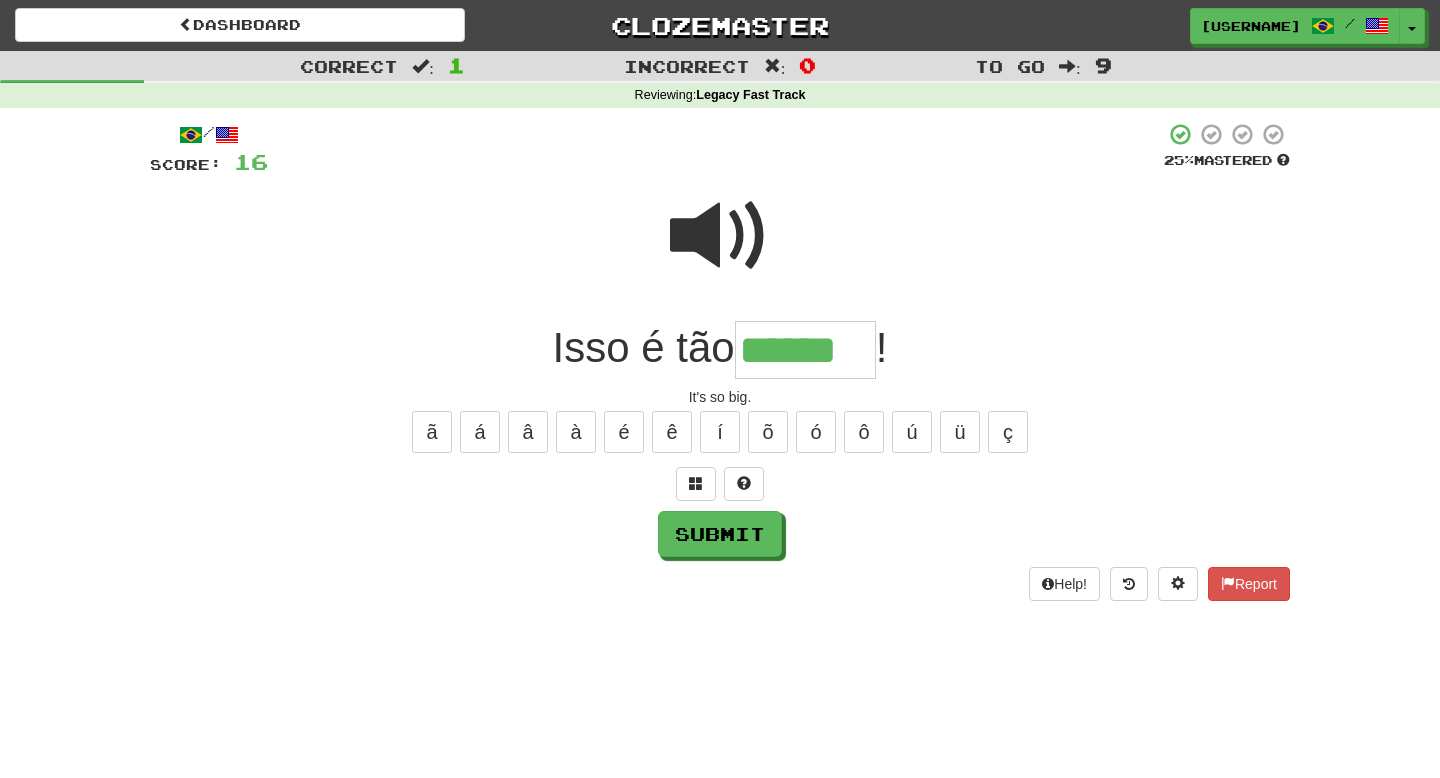 type on "******" 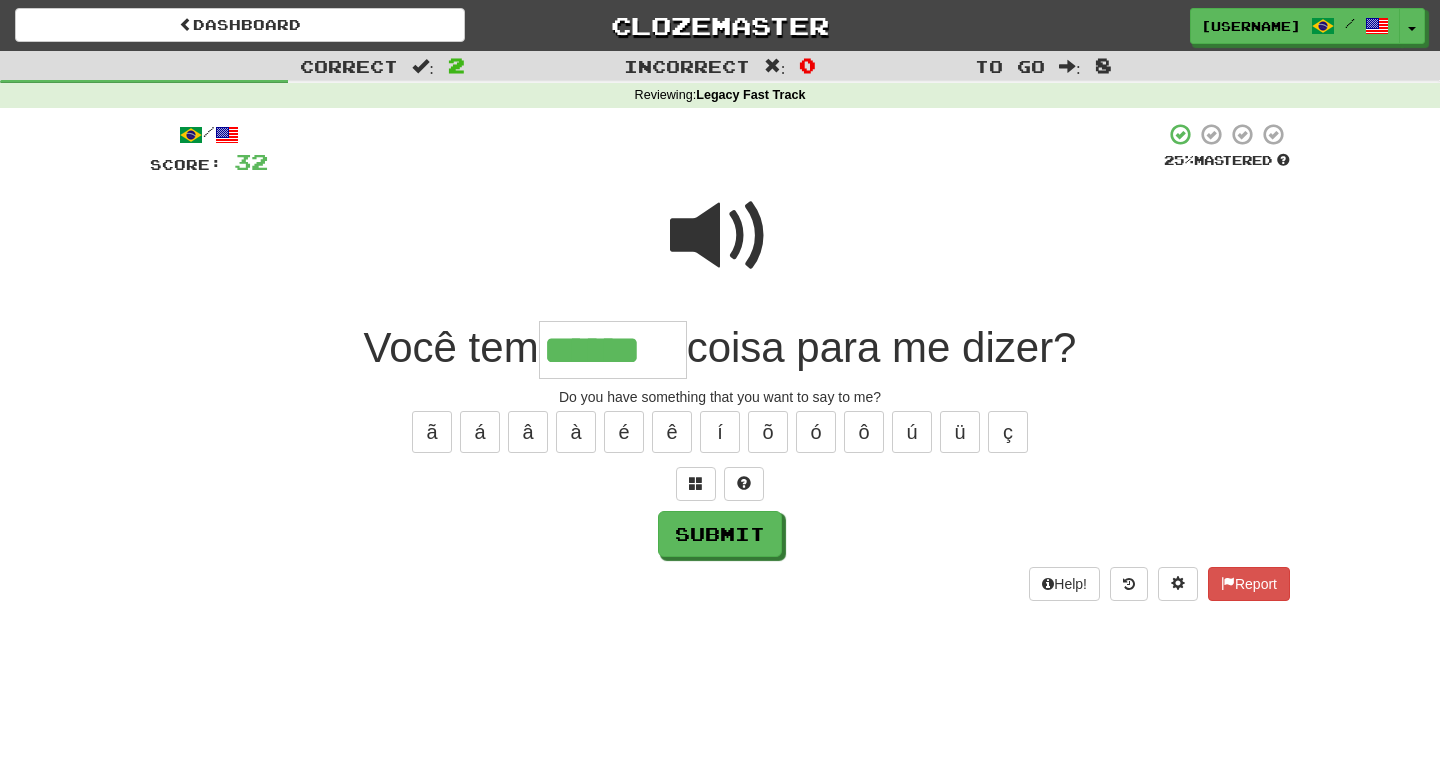 type on "******" 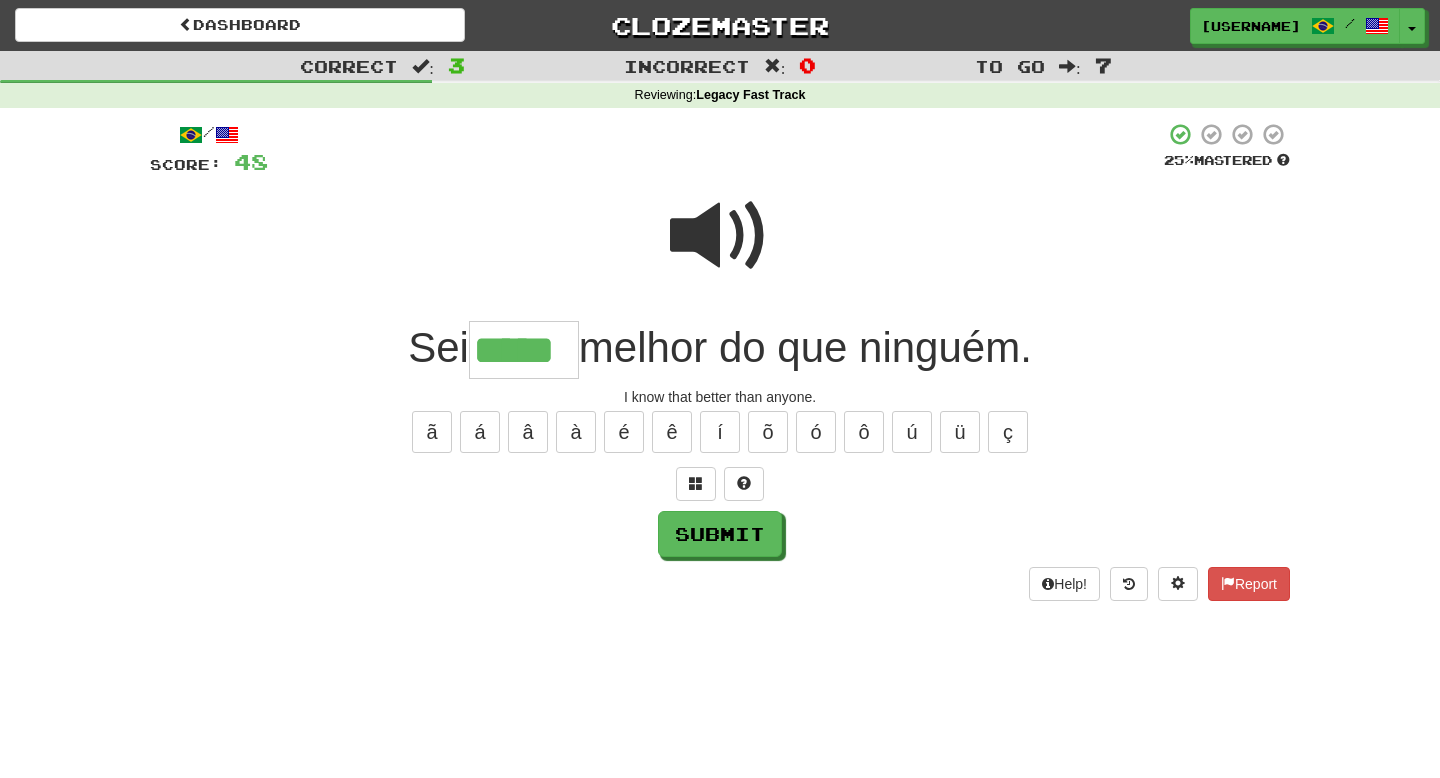 type on "*****" 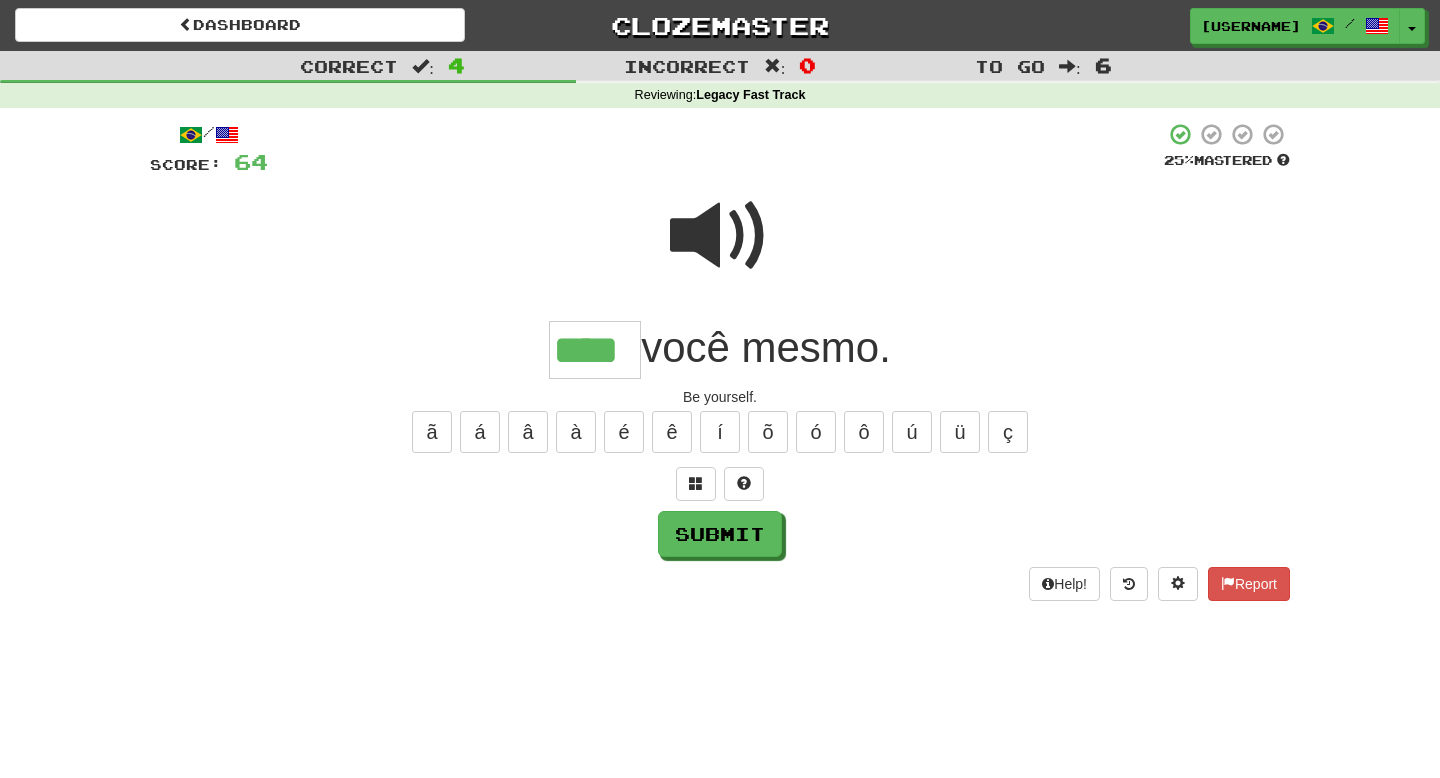 type on "****" 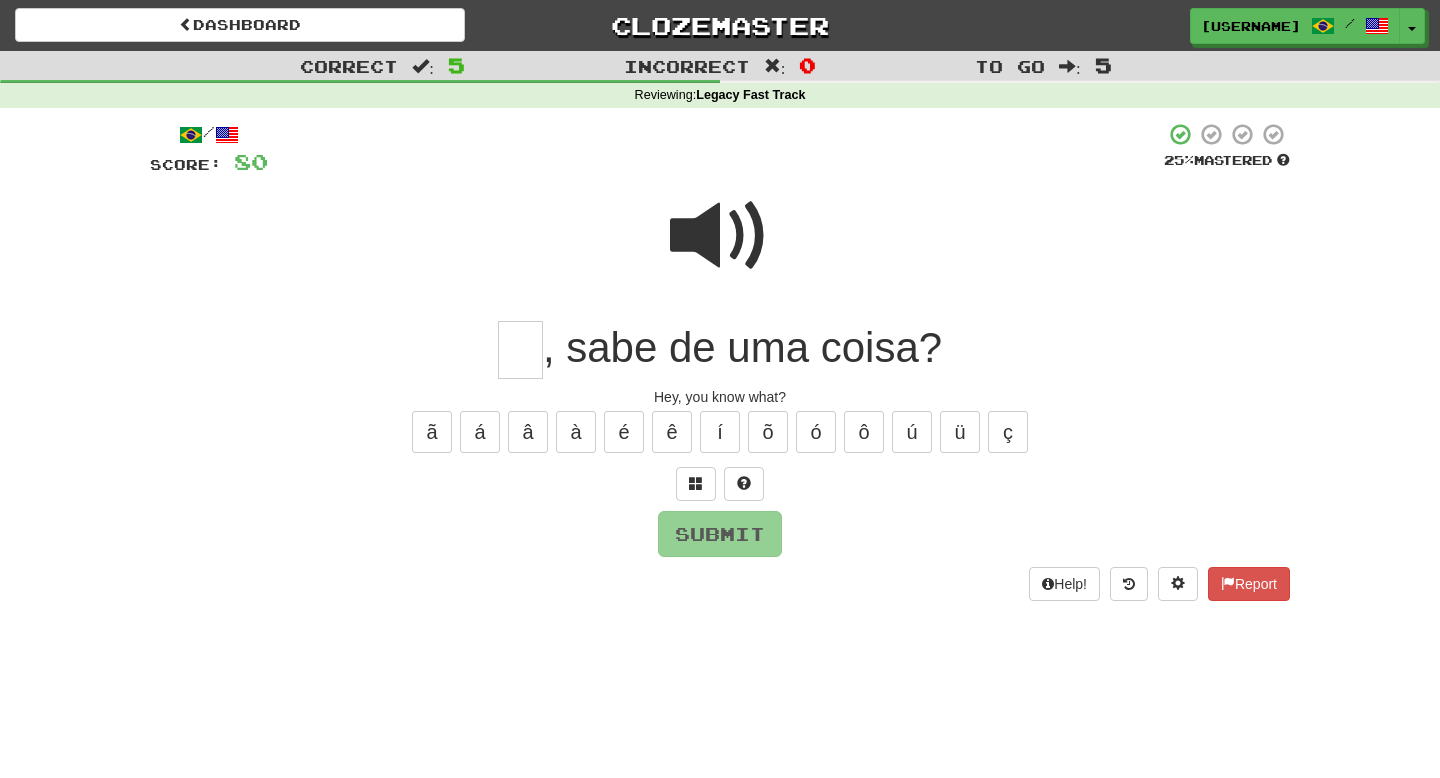 type on "*" 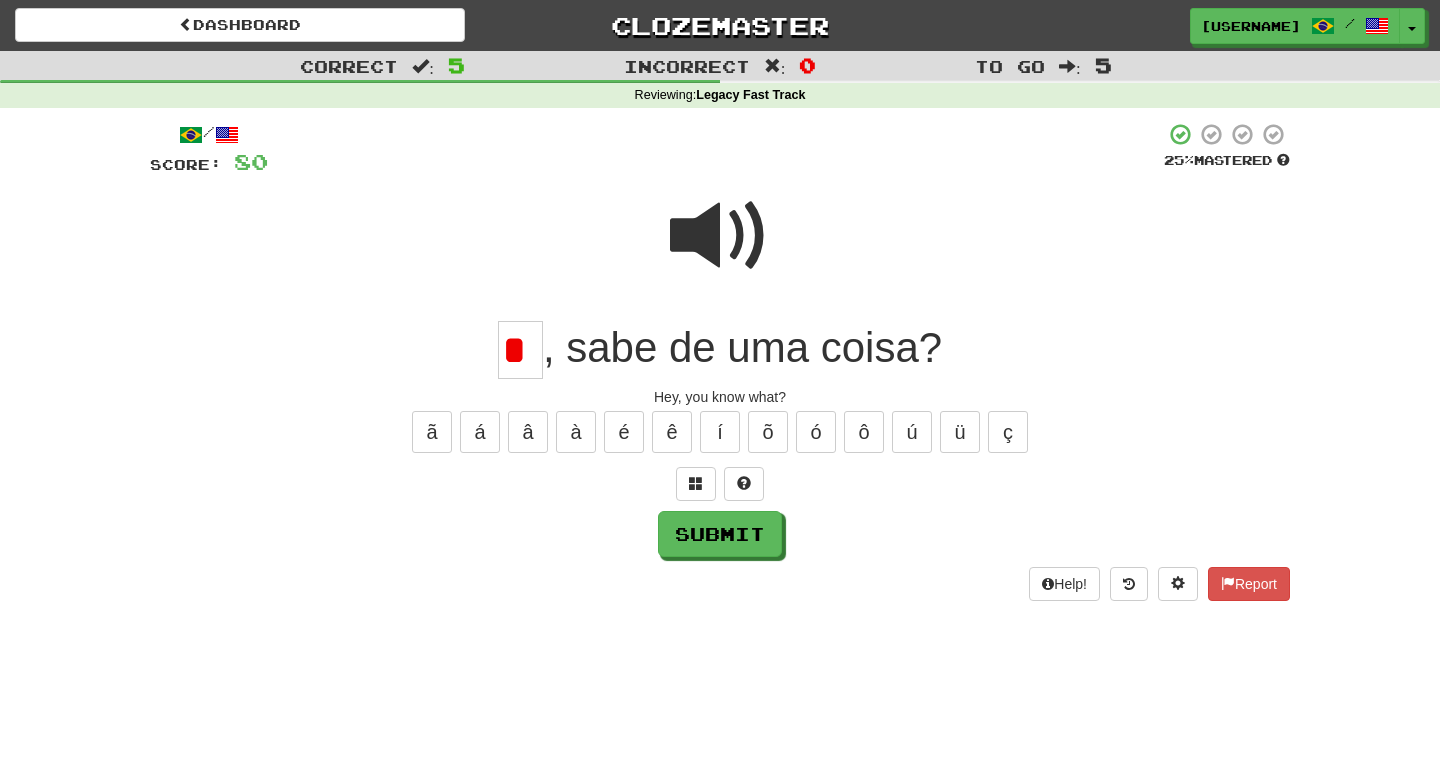 type on "*" 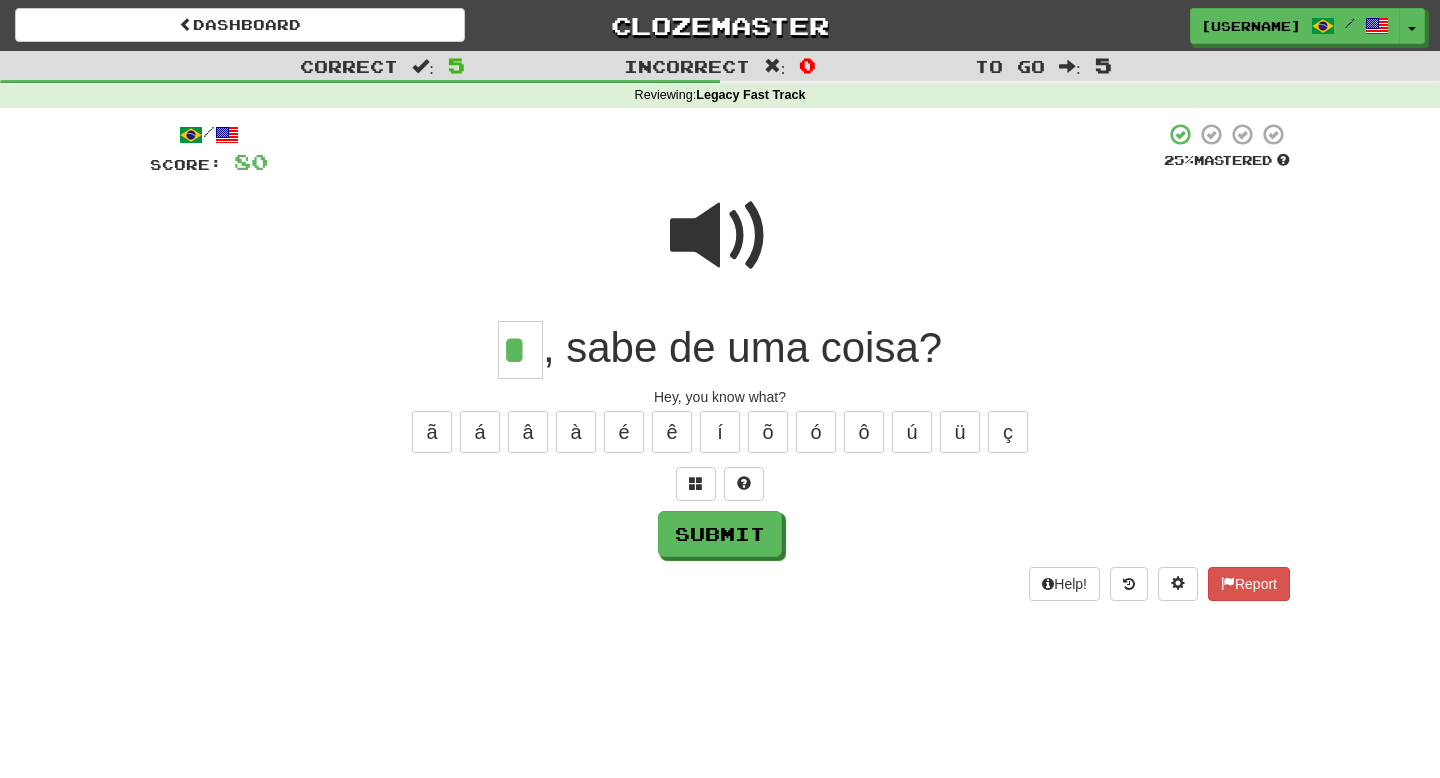 scroll, scrollTop: 0, scrollLeft: 0, axis: both 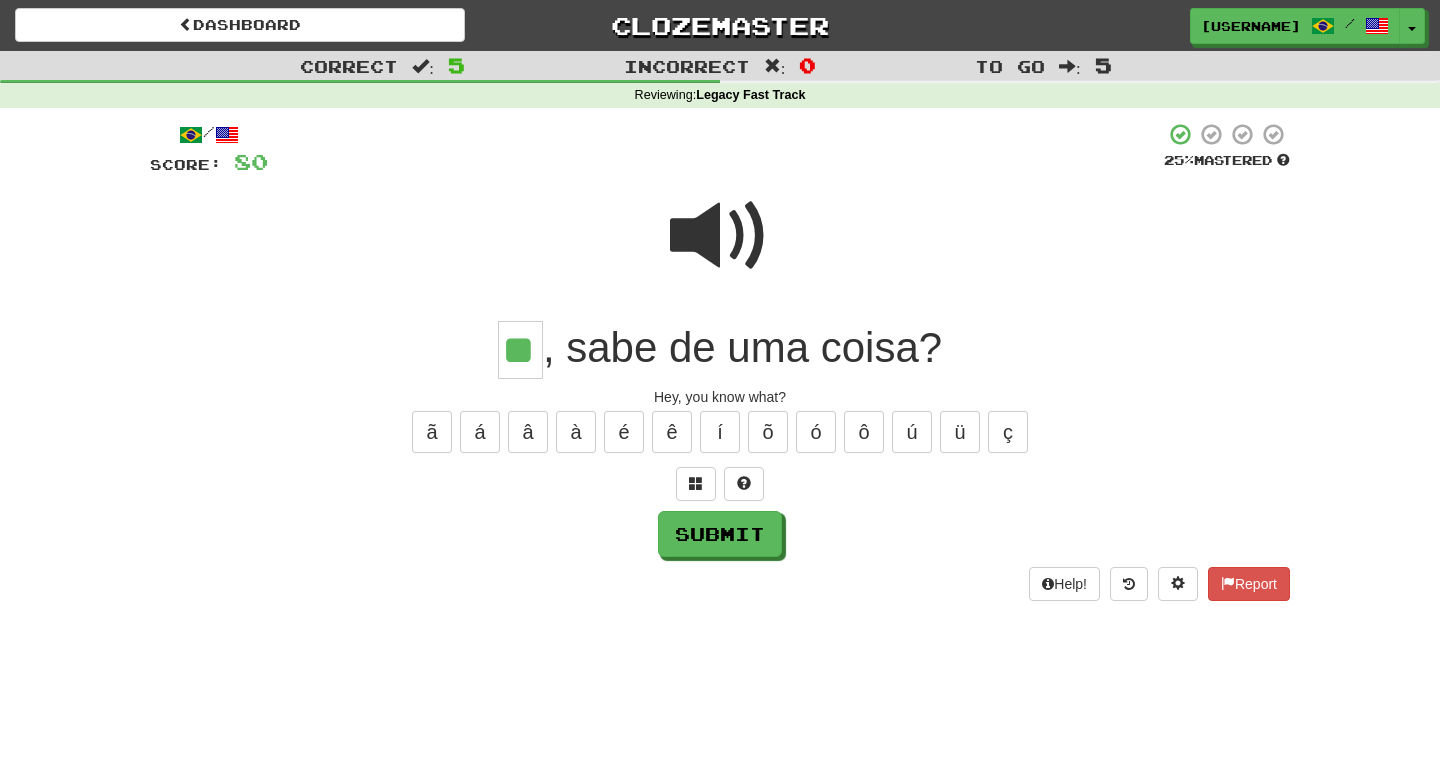 type on "**" 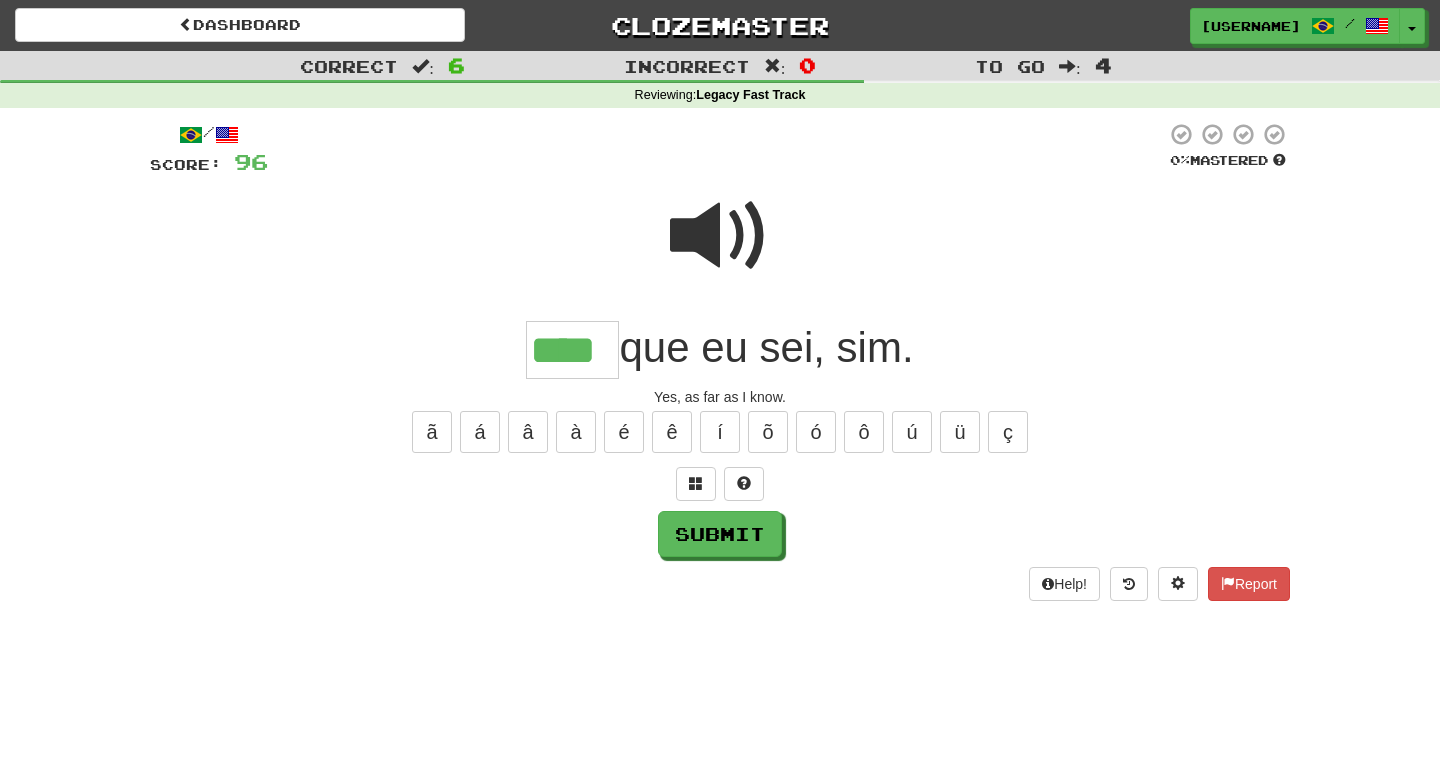 type on "****" 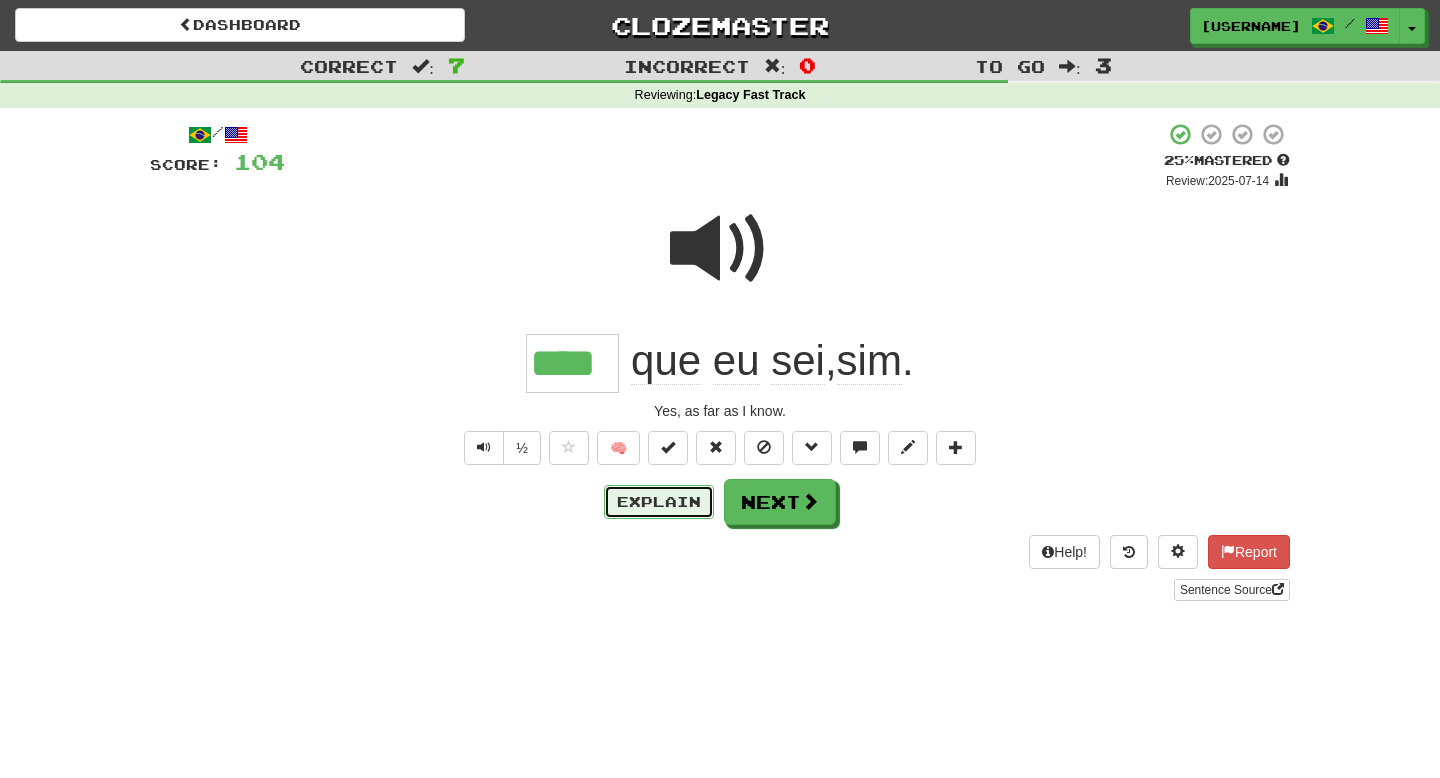 click on "Explain" at bounding box center (659, 502) 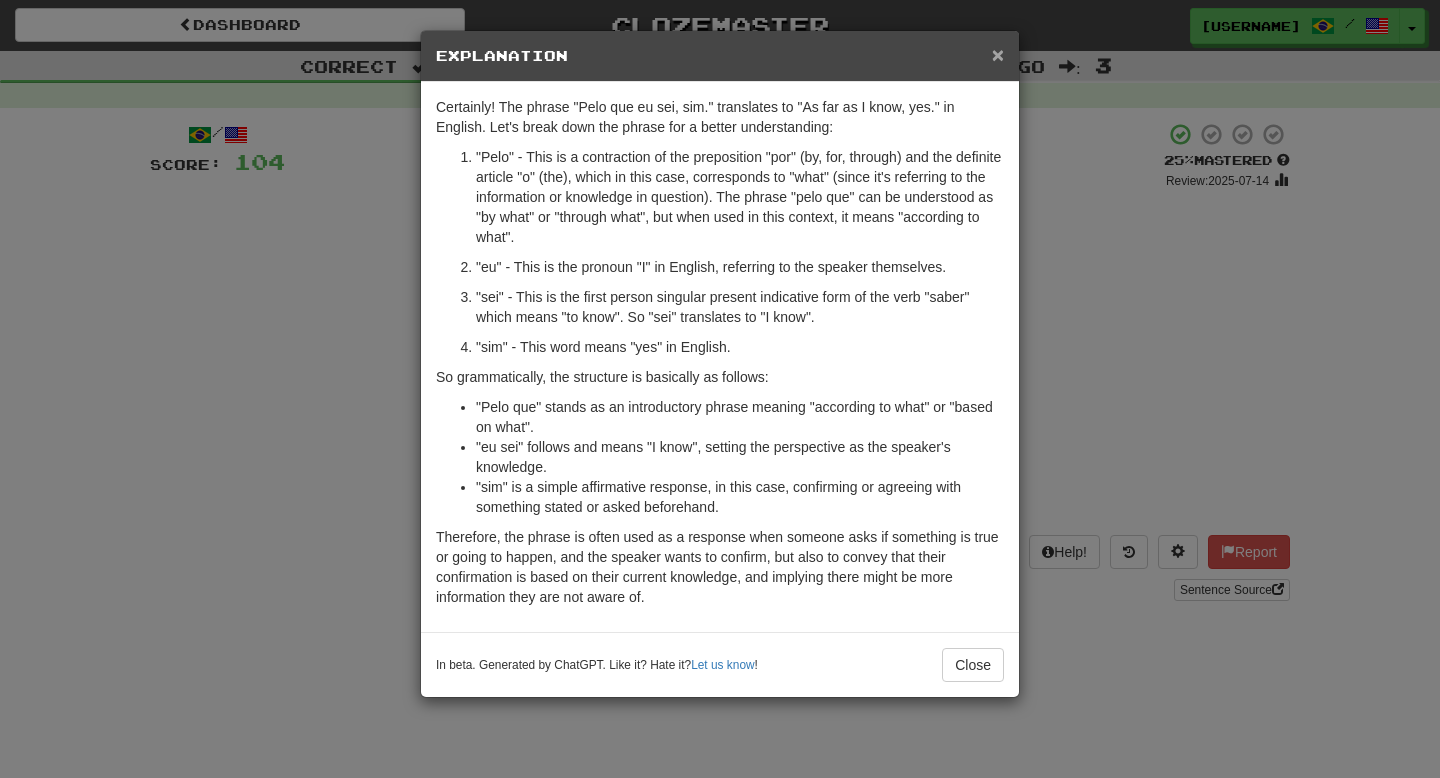 click on "×" at bounding box center (998, 54) 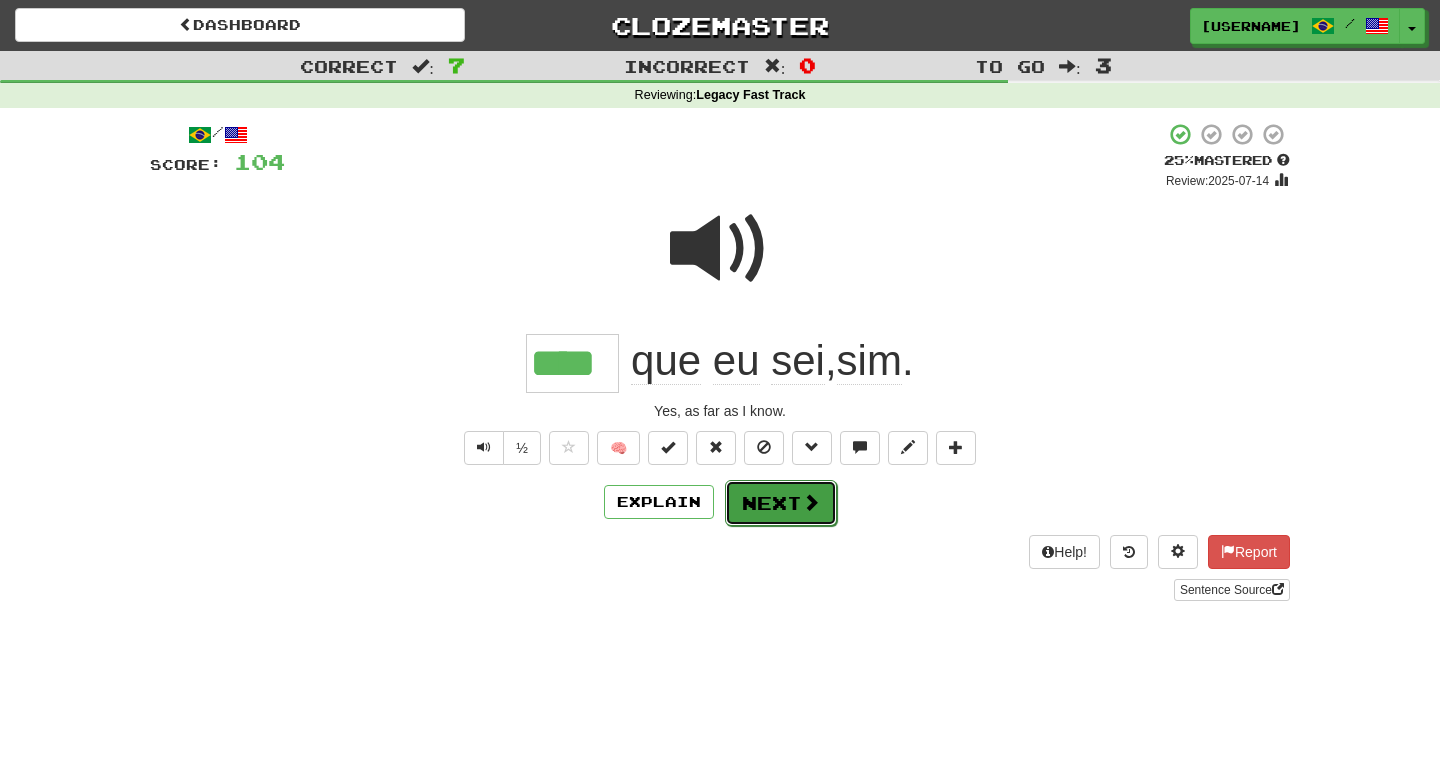 click on "Next" at bounding box center [781, 503] 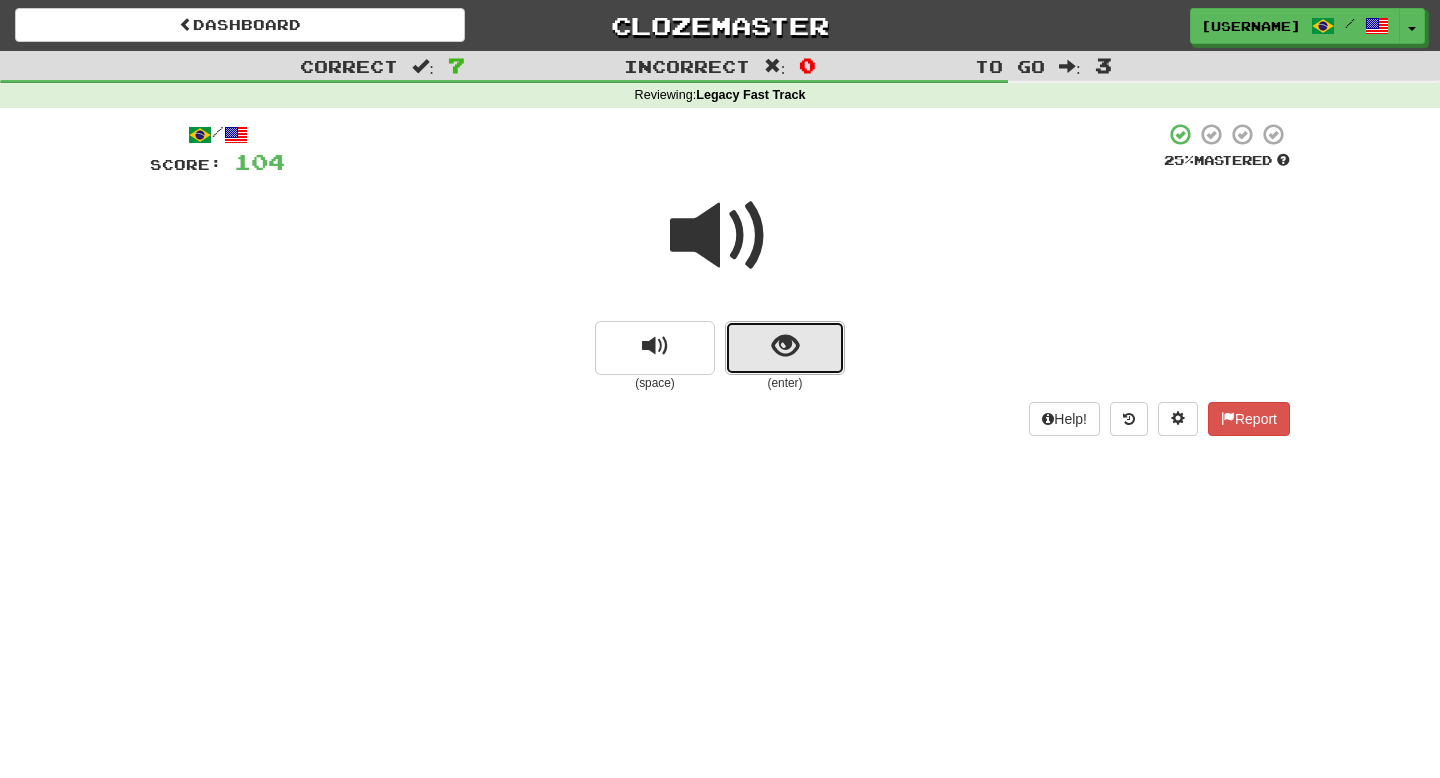 click at bounding box center [785, 346] 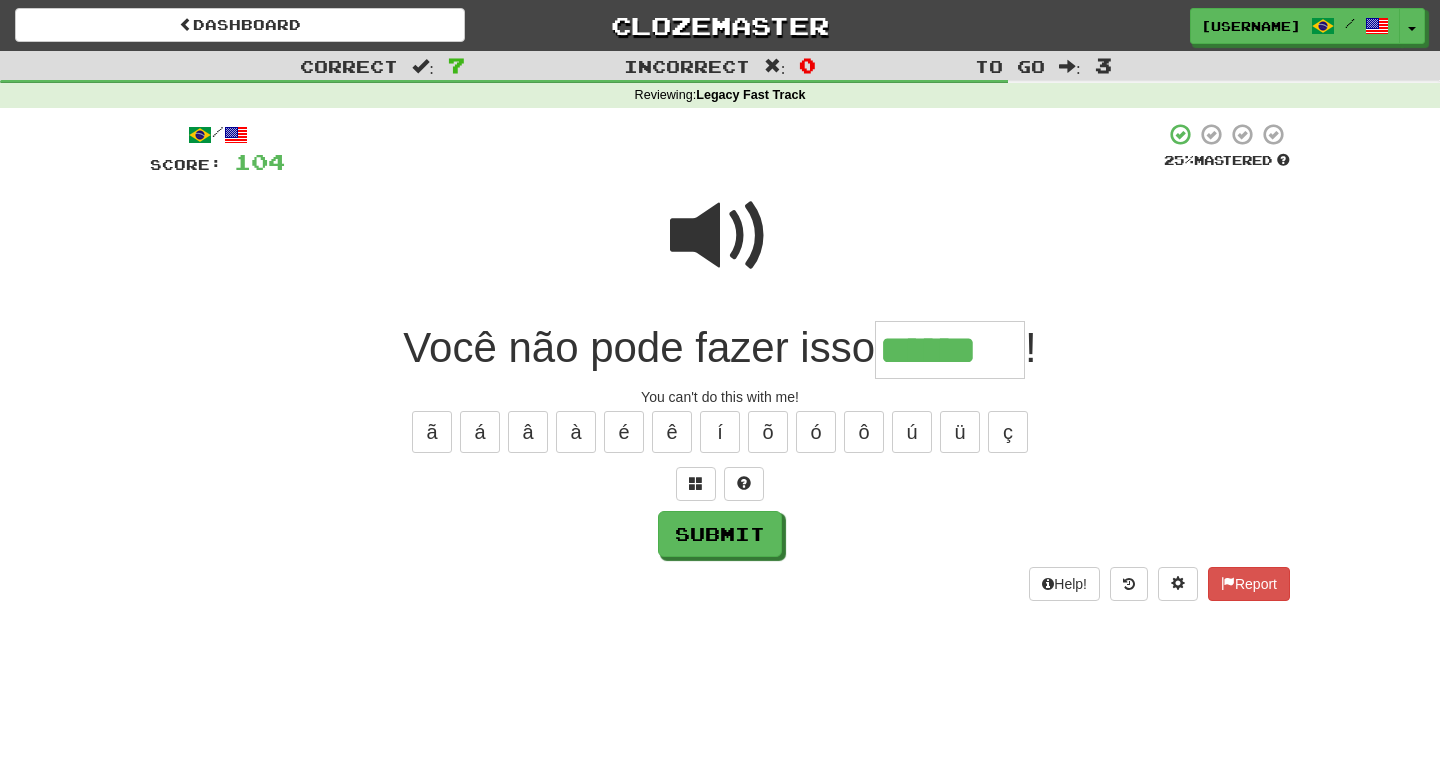 type on "******" 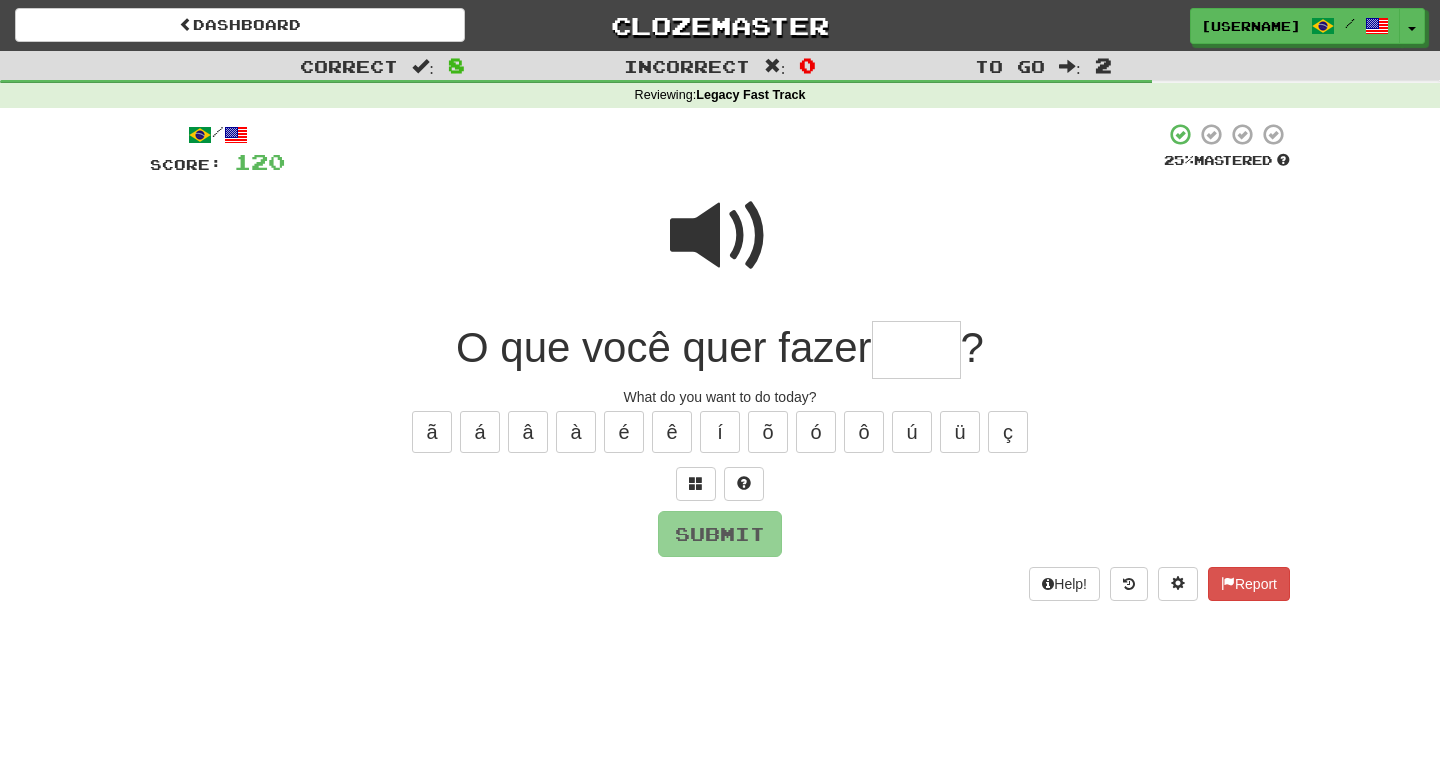 type on "*" 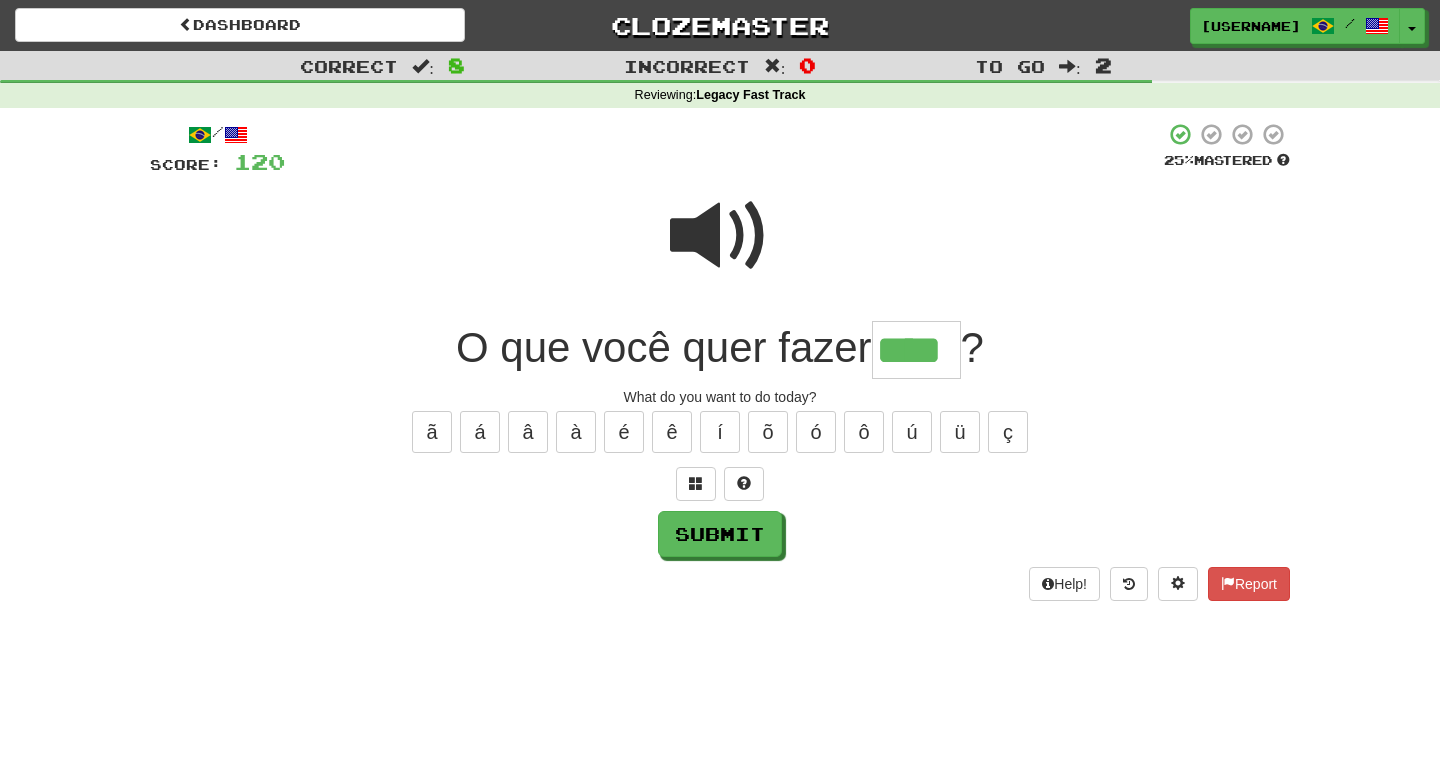 type on "****" 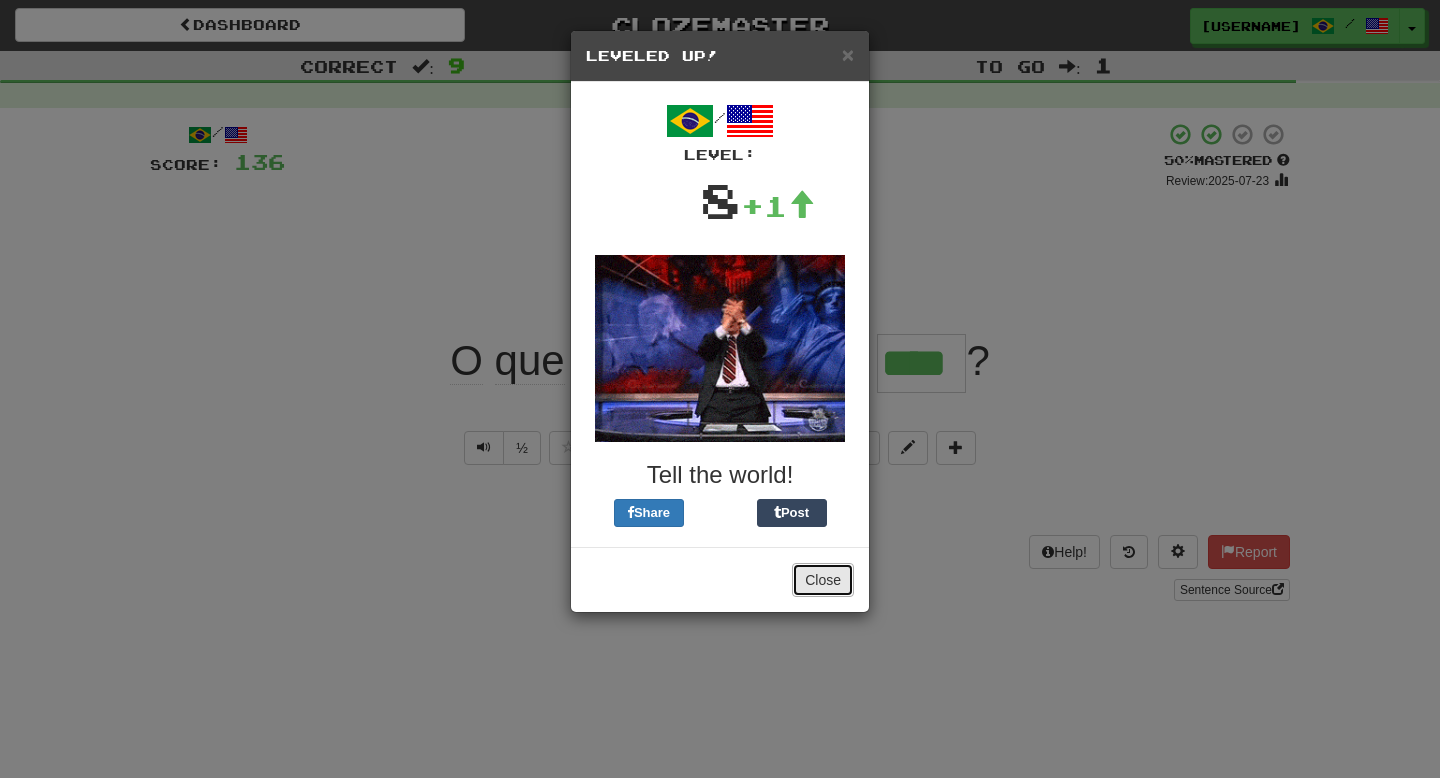click on "Close" at bounding box center (823, 580) 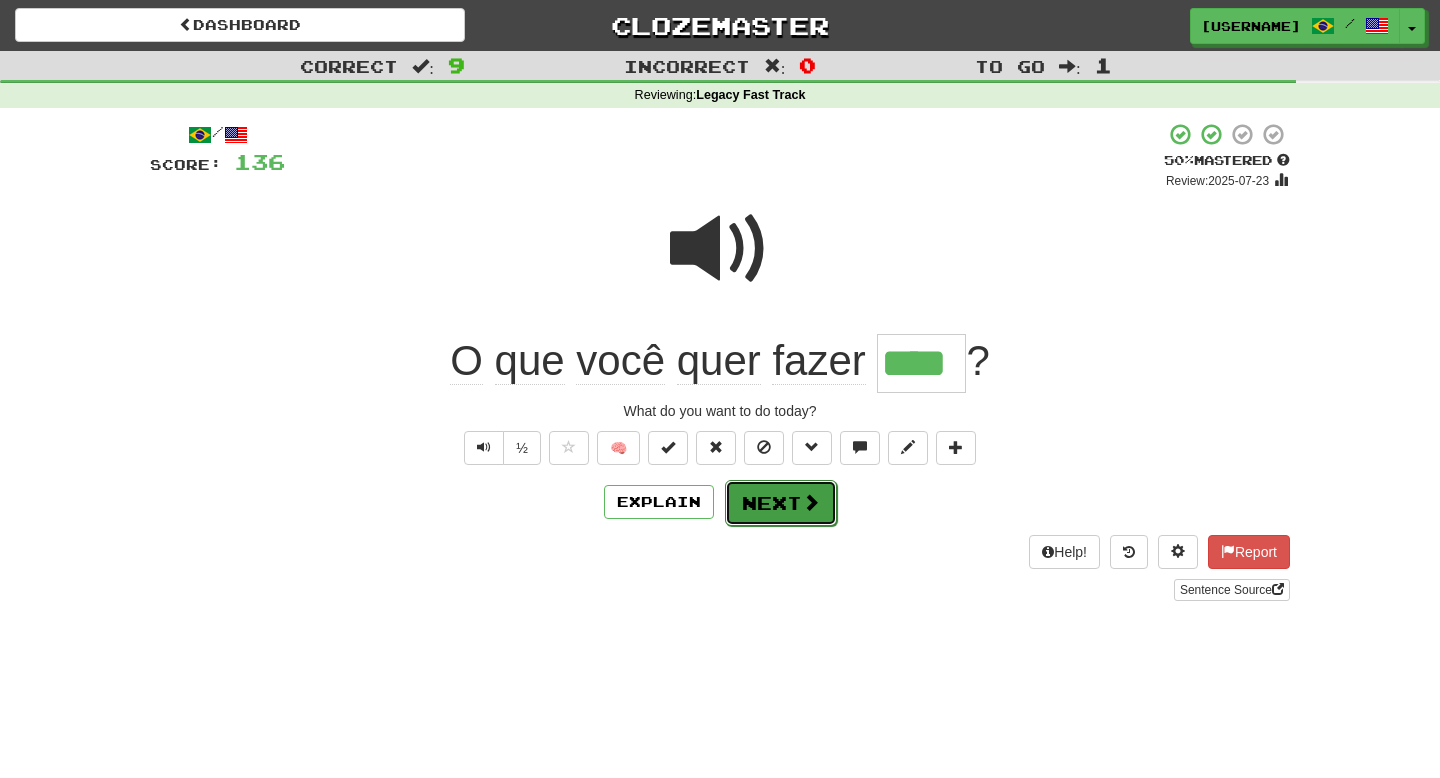 click on "Next" at bounding box center [781, 503] 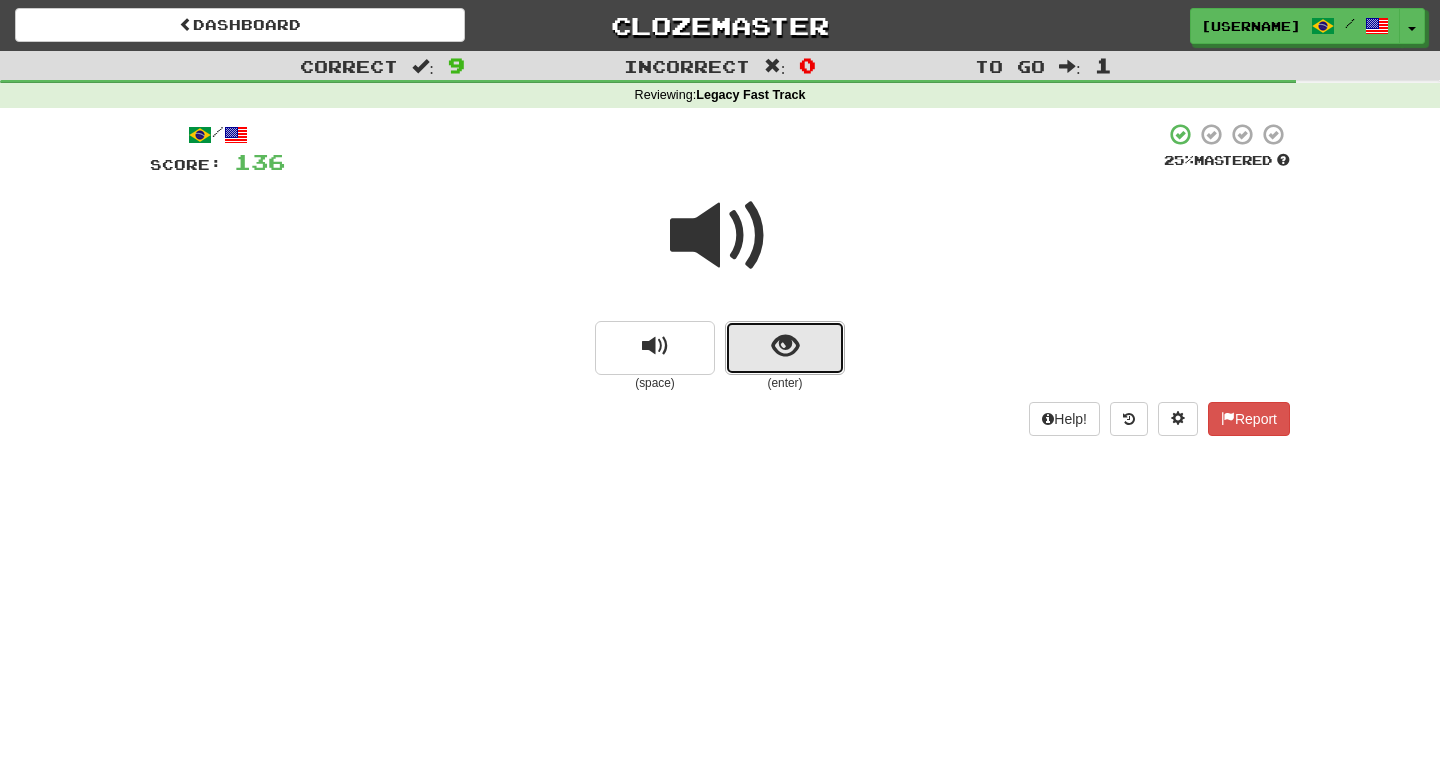 click at bounding box center (785, 348) 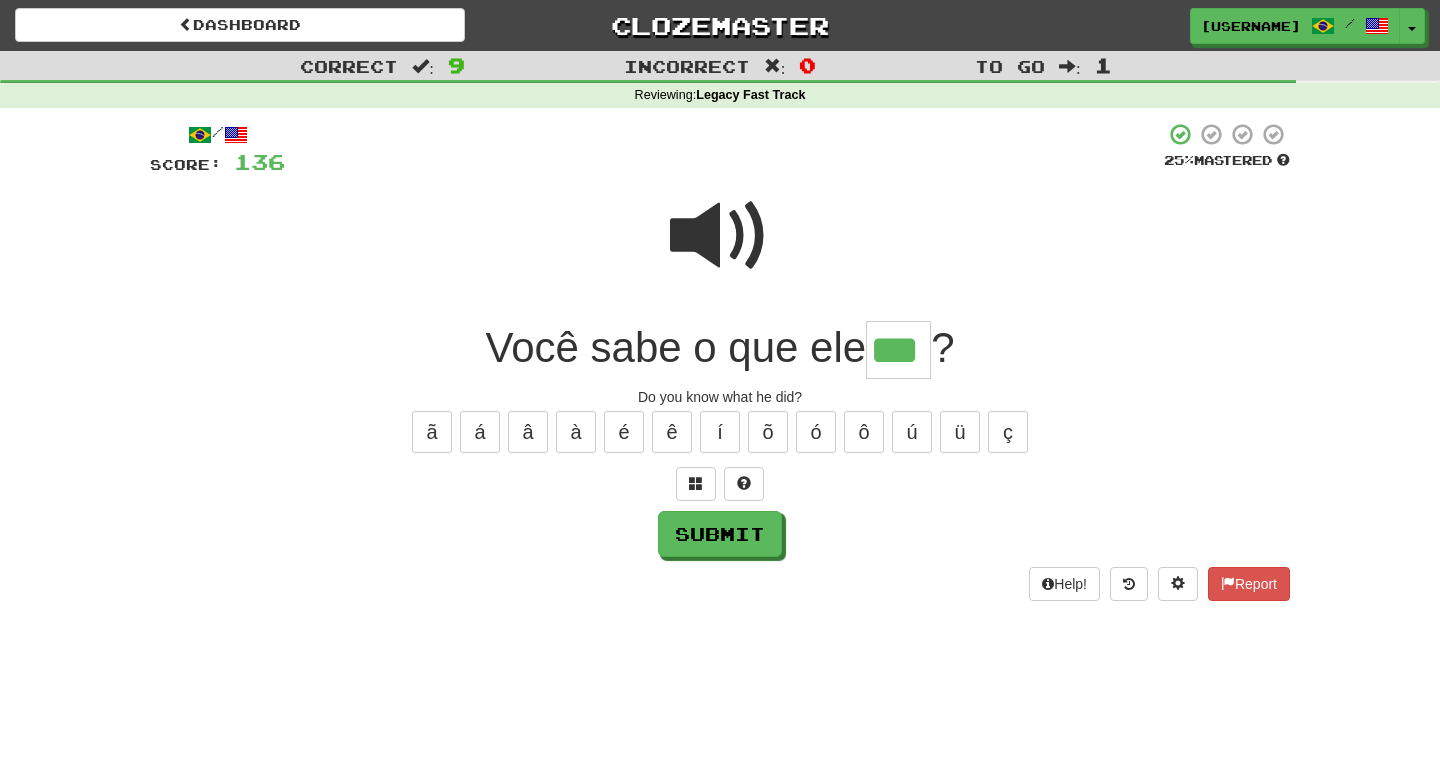 type on "***" 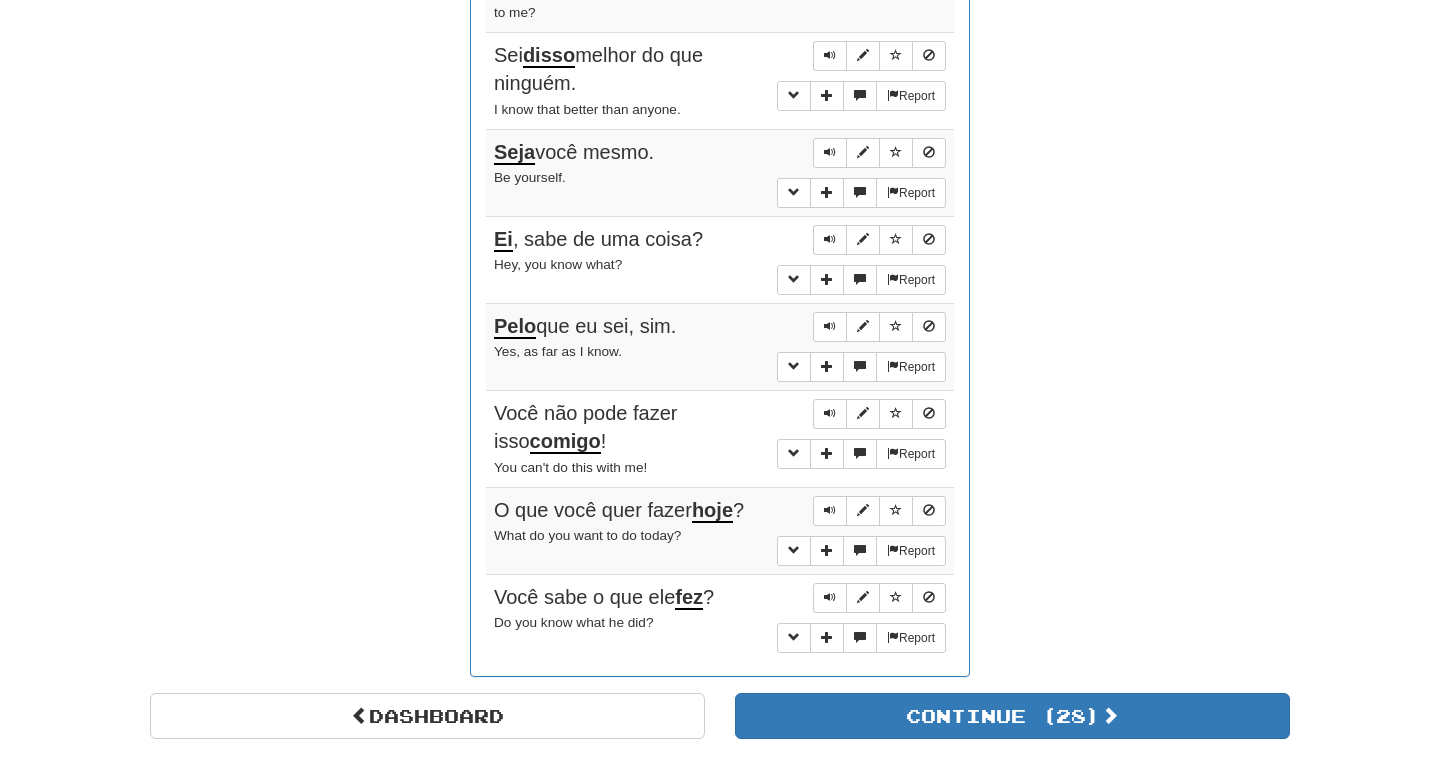 scroll, scrollTop: 1334, scrollLeft: 0, axis: vertical 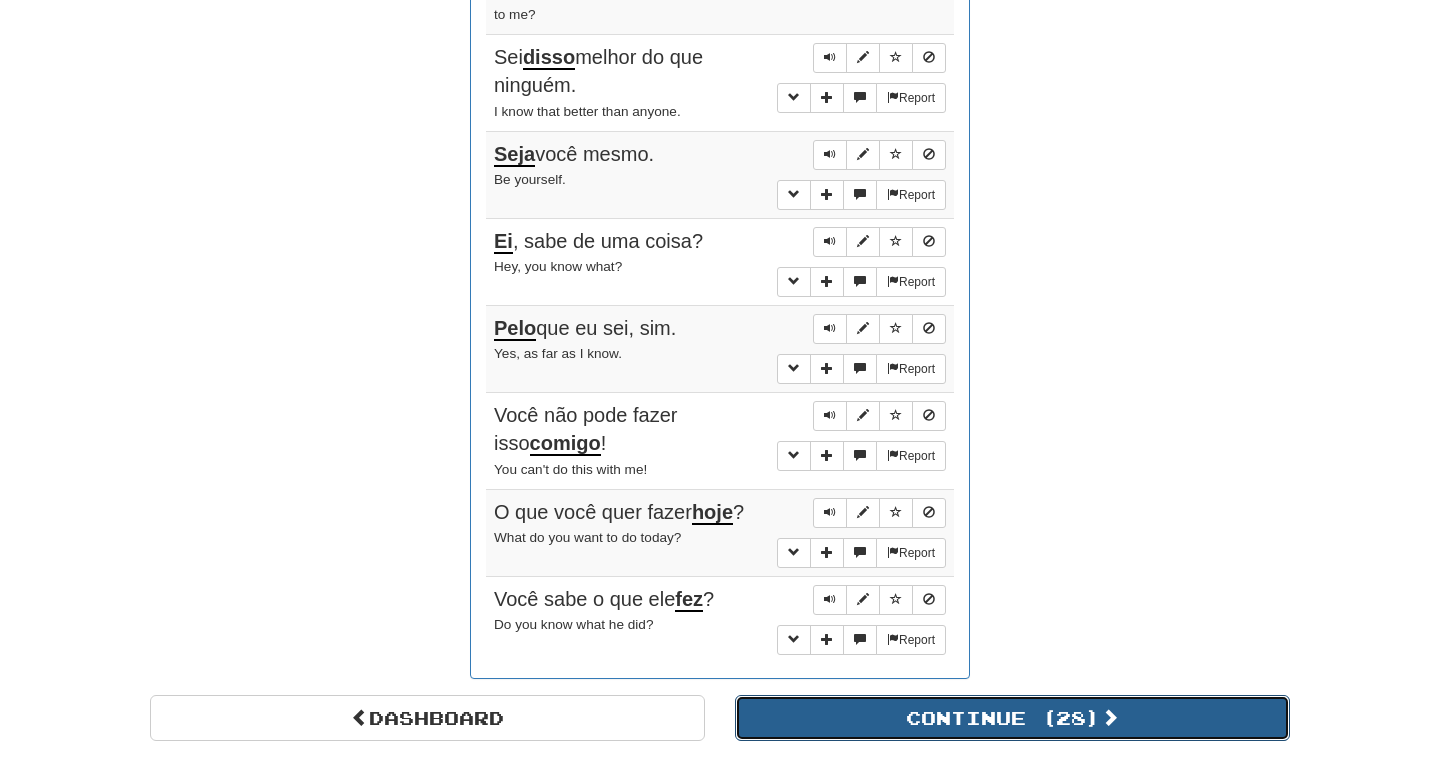 click on "Continue ( 28 )" at bounding box center [1012, 718] 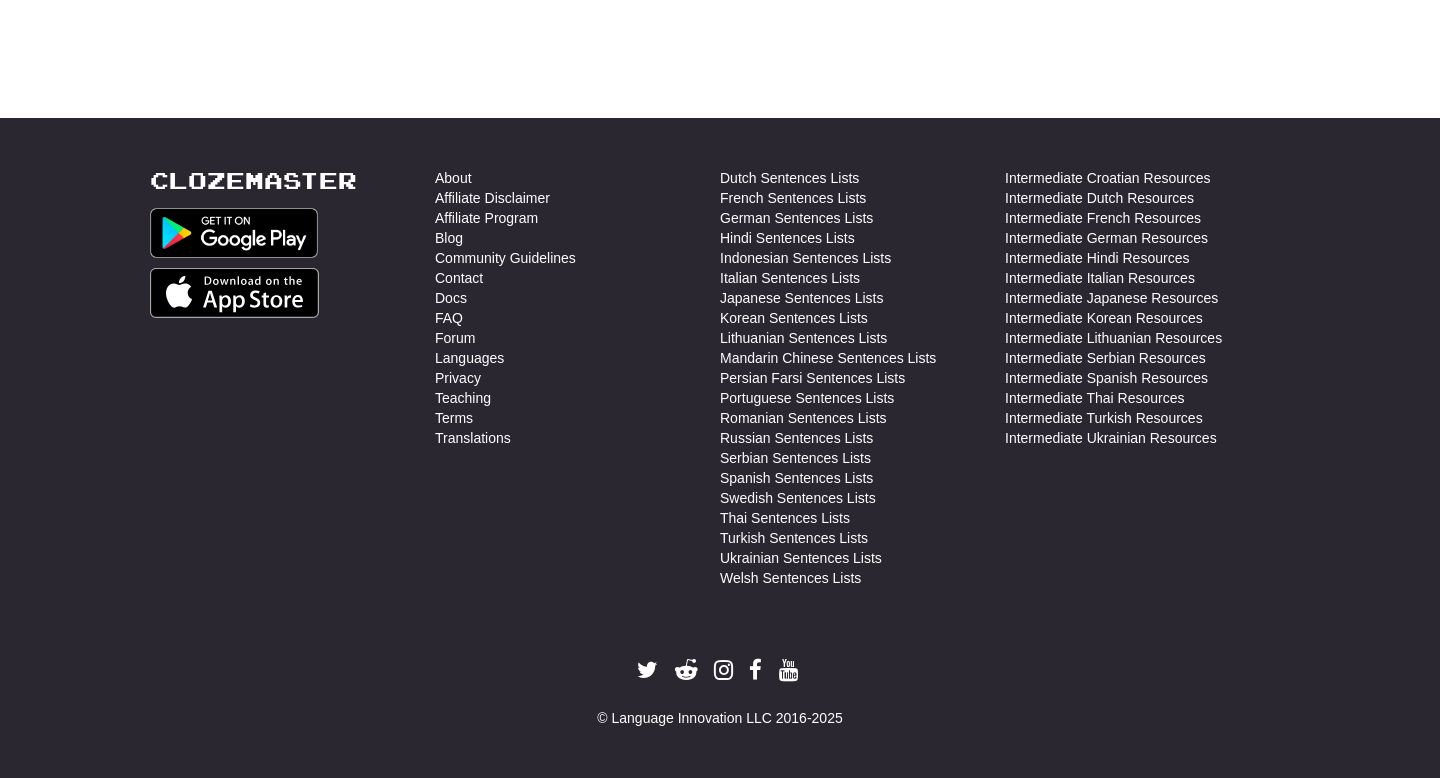 scroll, scrollTop: 0, scrollLeft: 0, axis: both 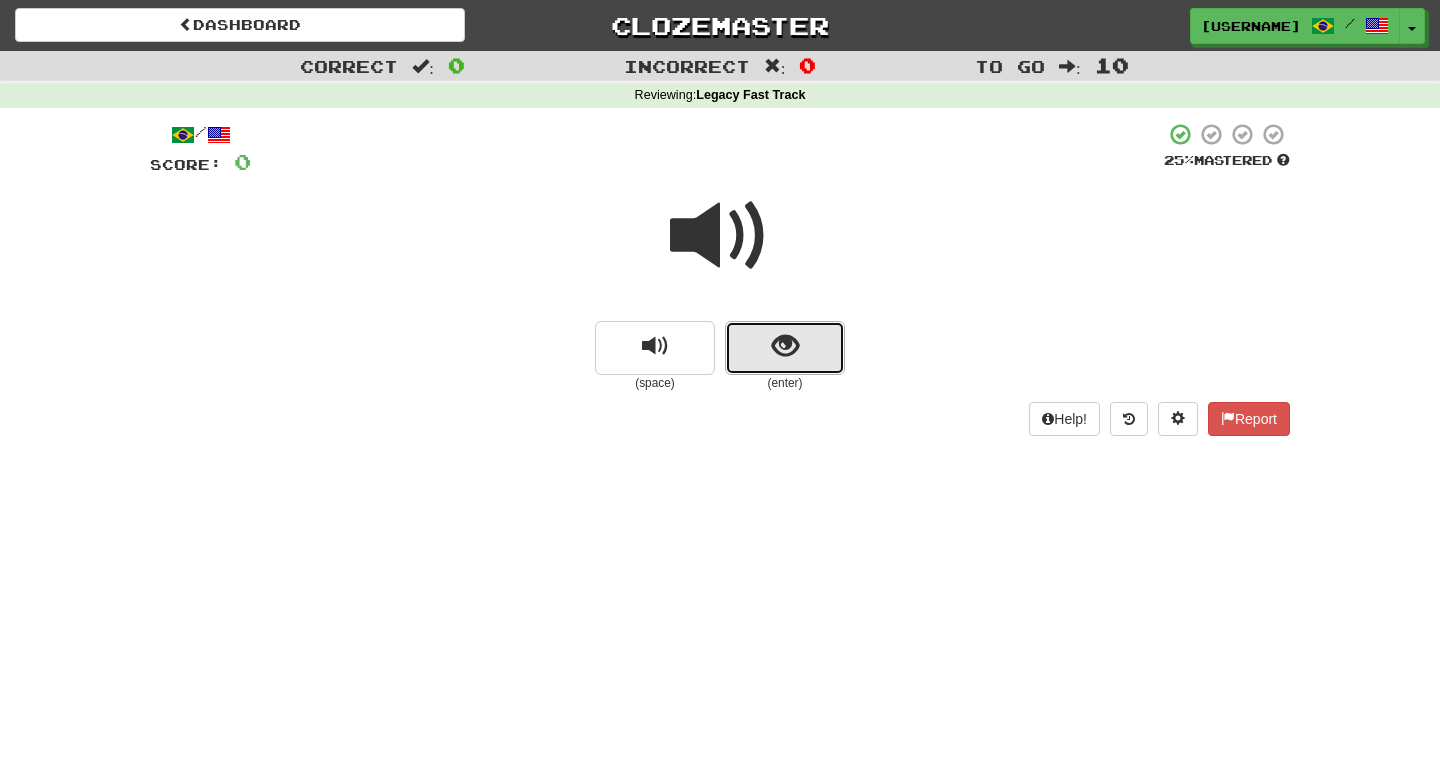 click at bounding box center (785, 348) 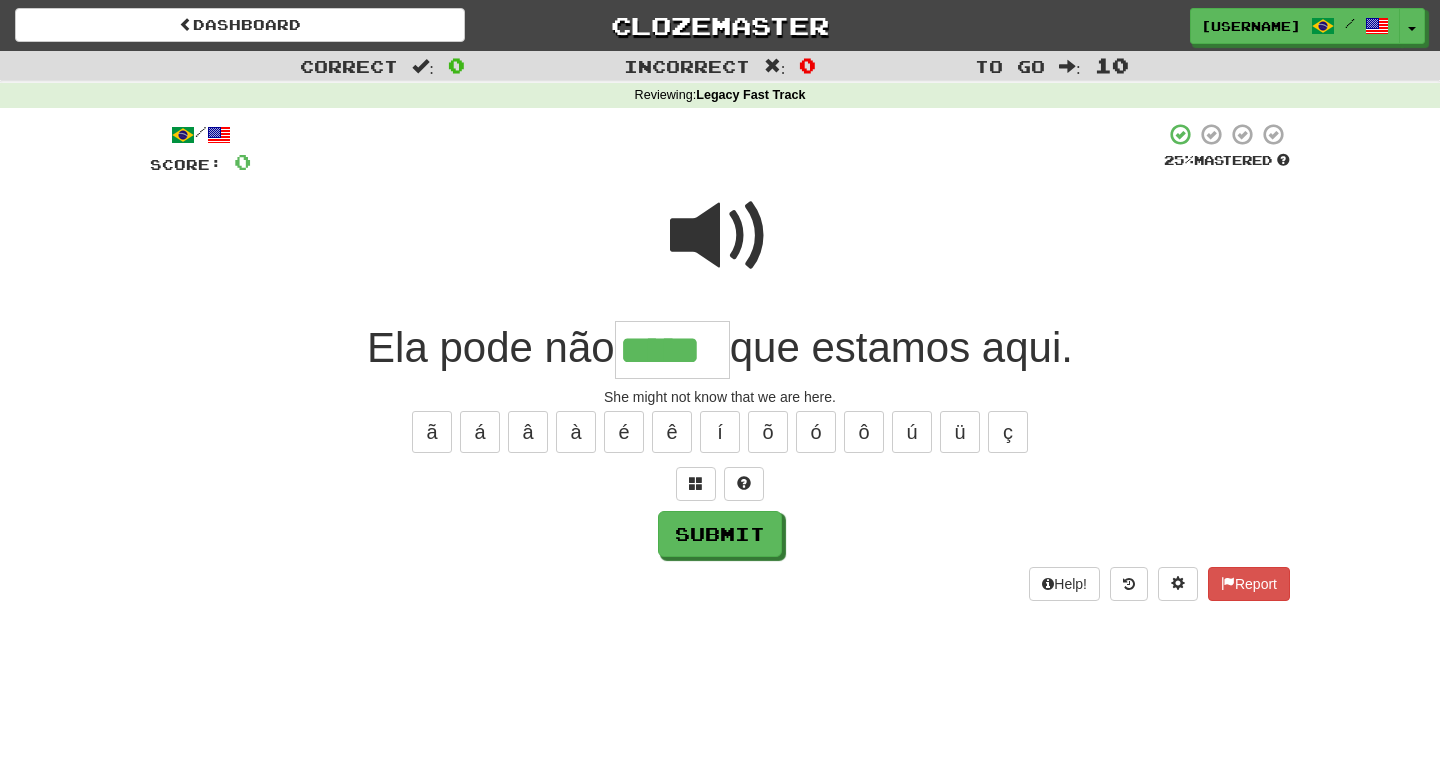 type on "*****" 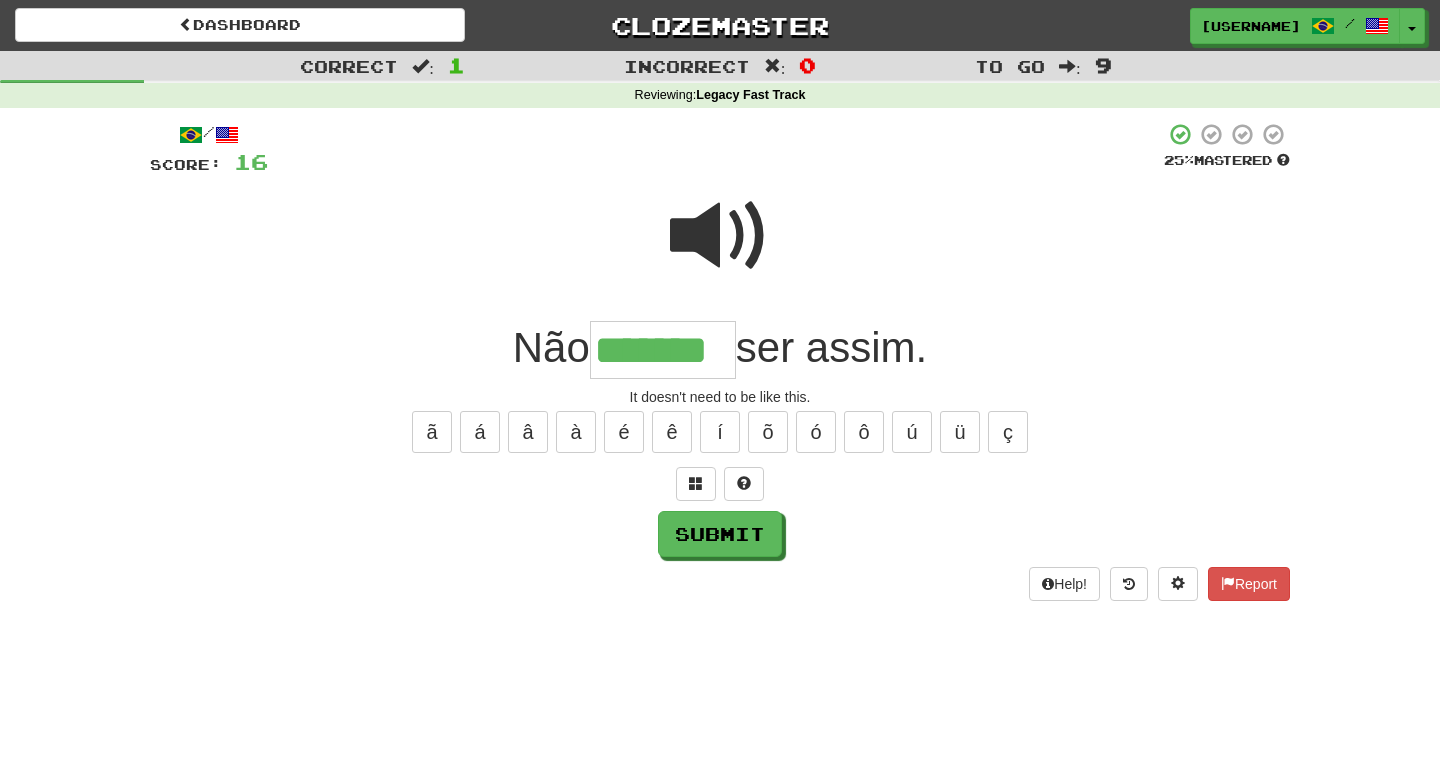 type on "*******" 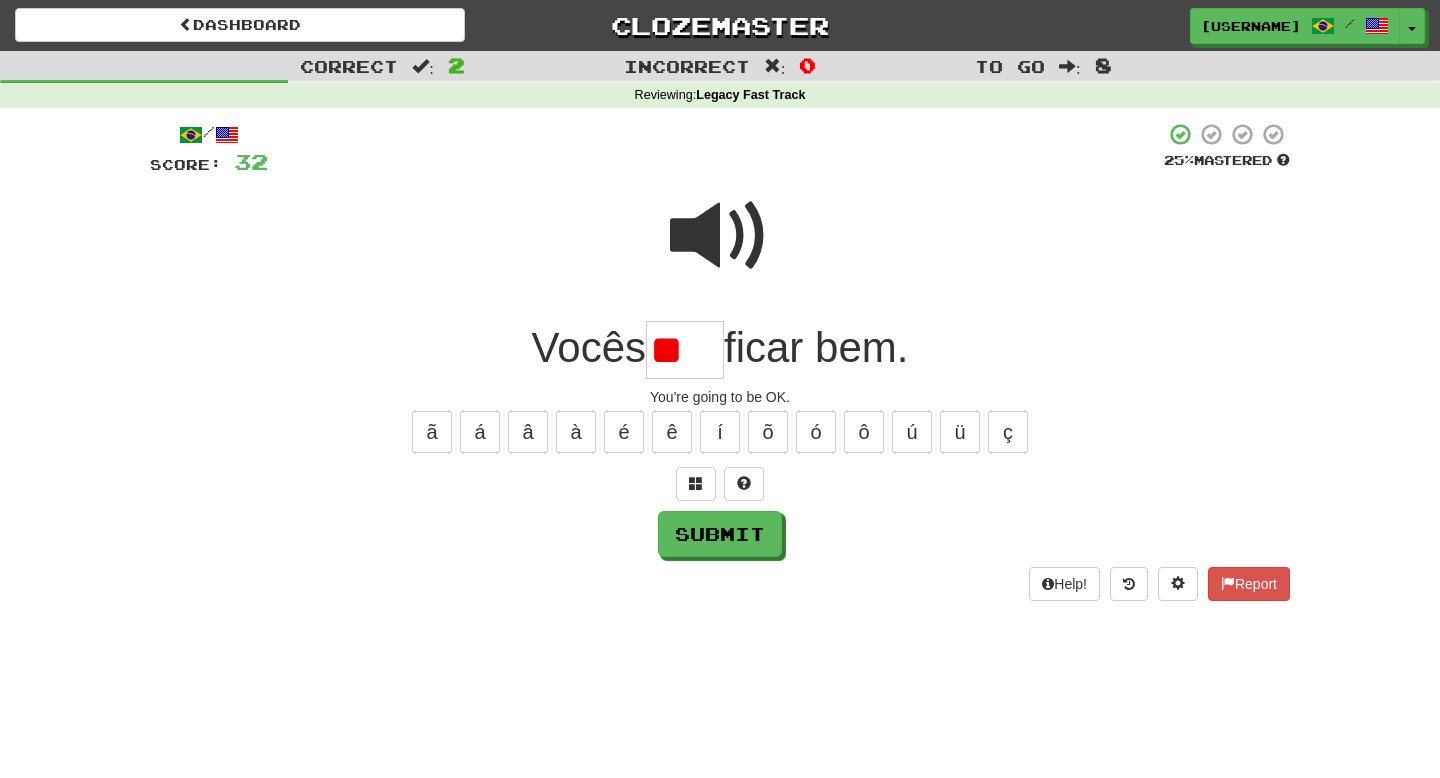 type on "*" 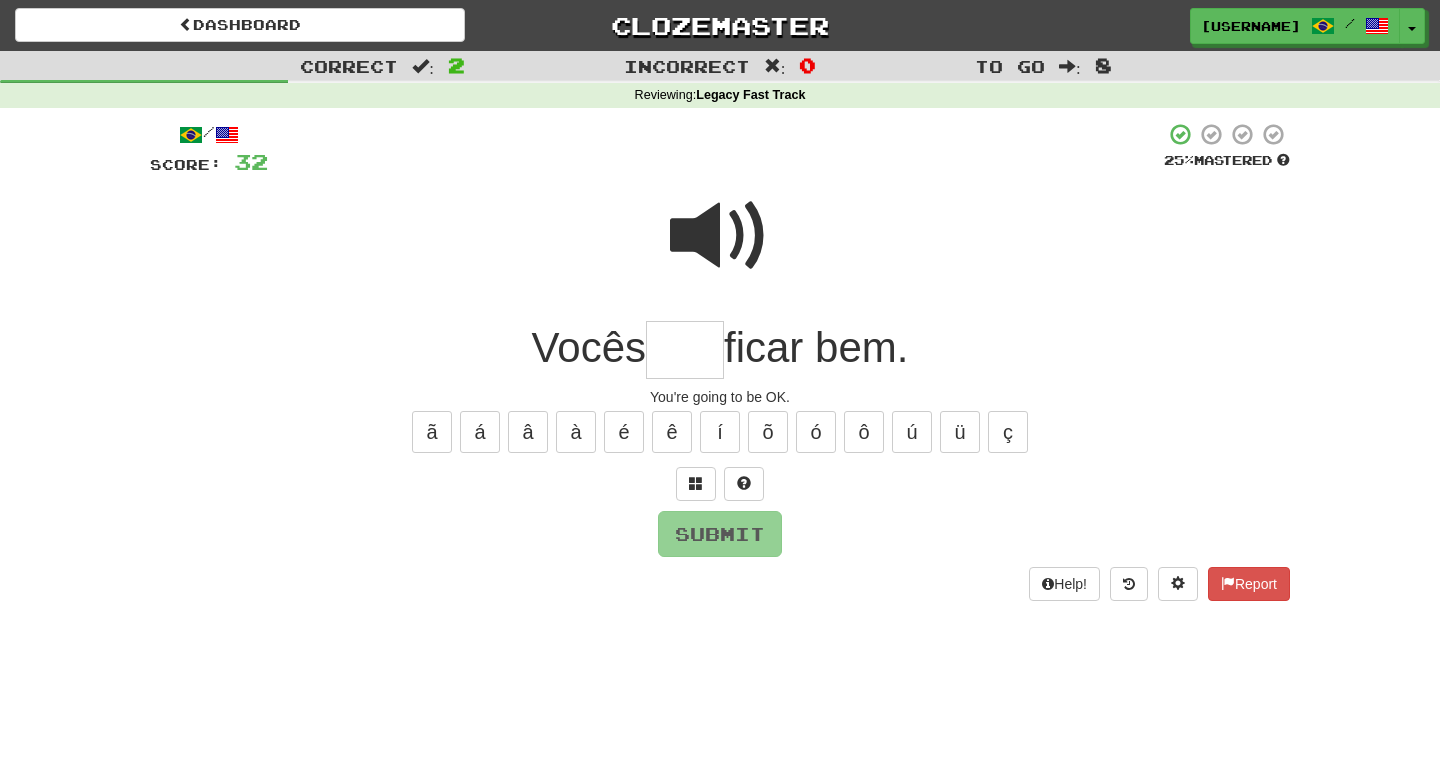 click at bounding box center (720, 236) 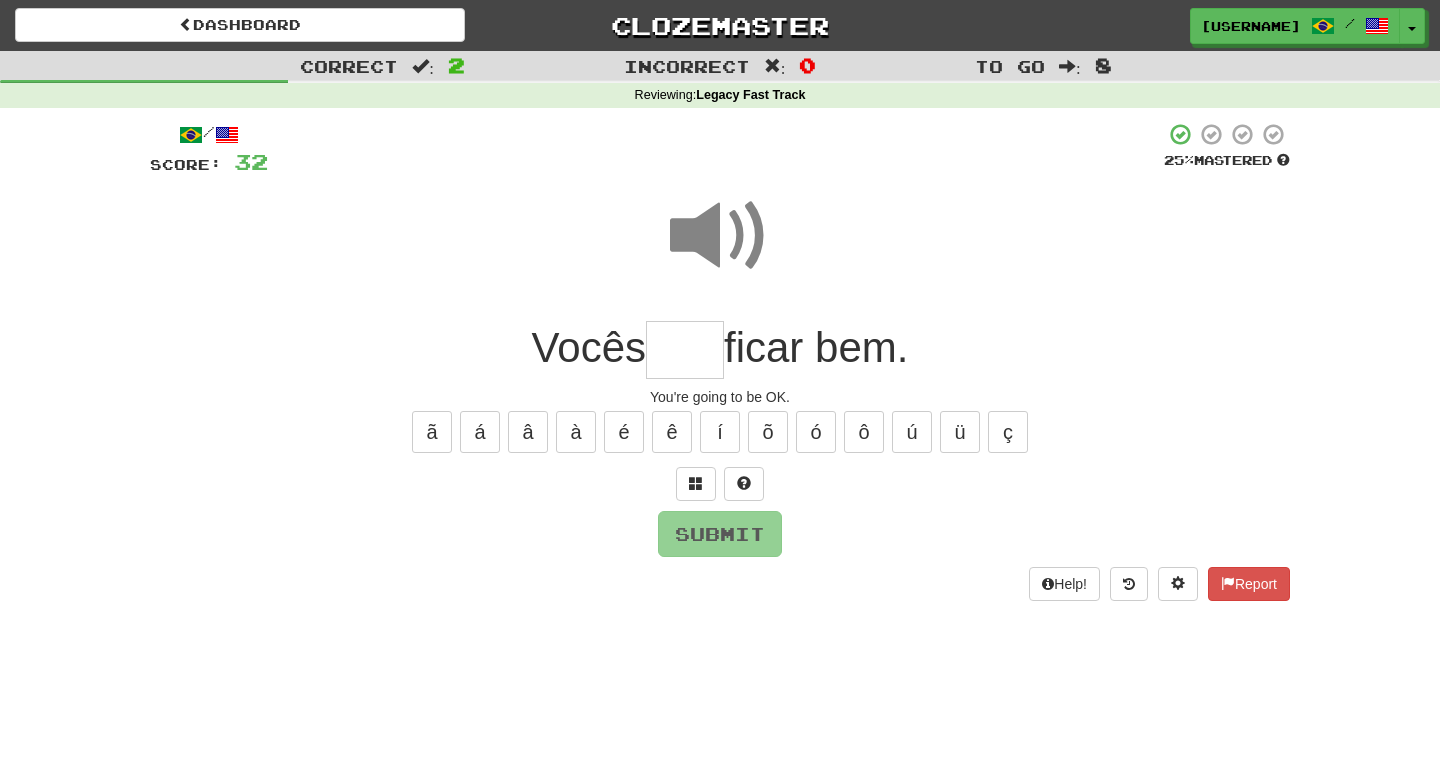 click at bounding box center [685, 350] 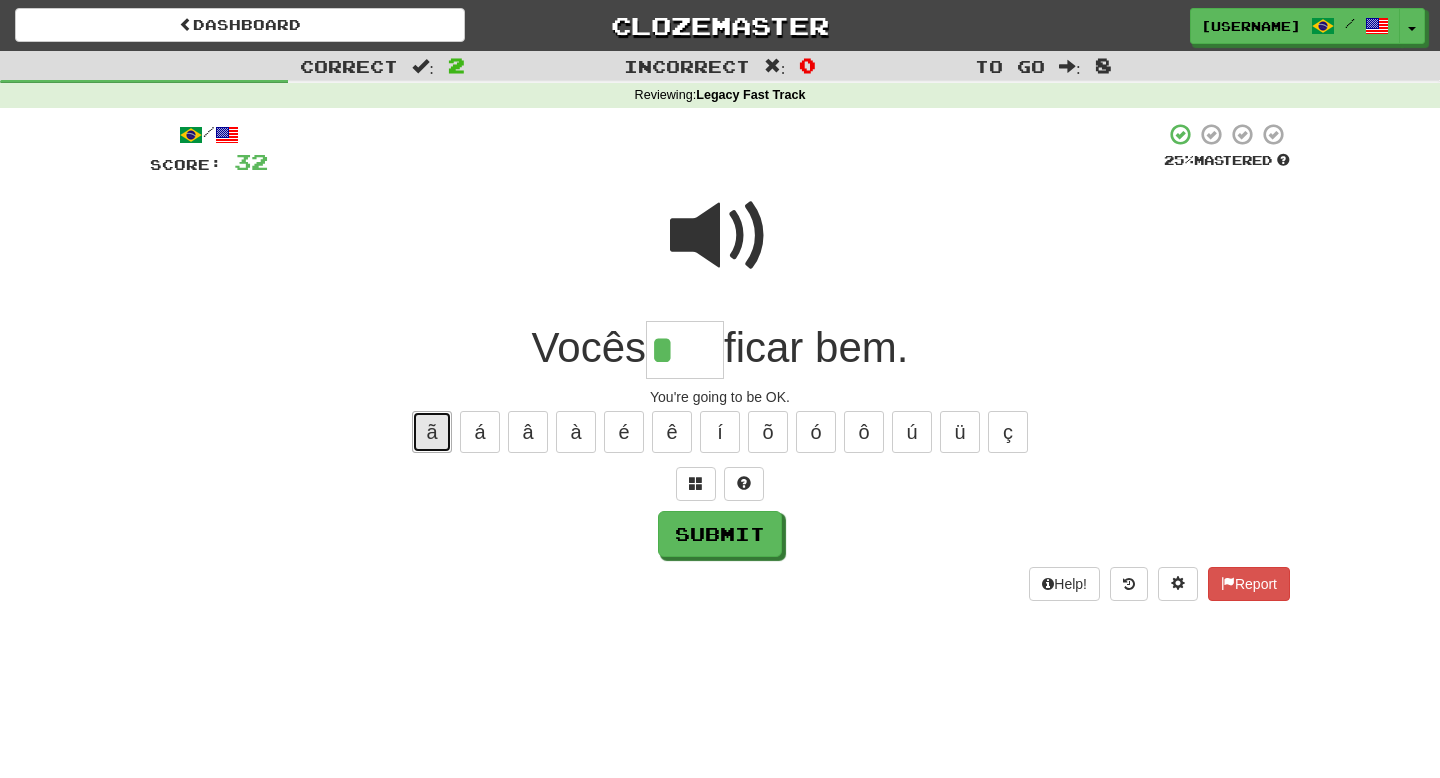 click on "ã" at bounding box center [432, 432] 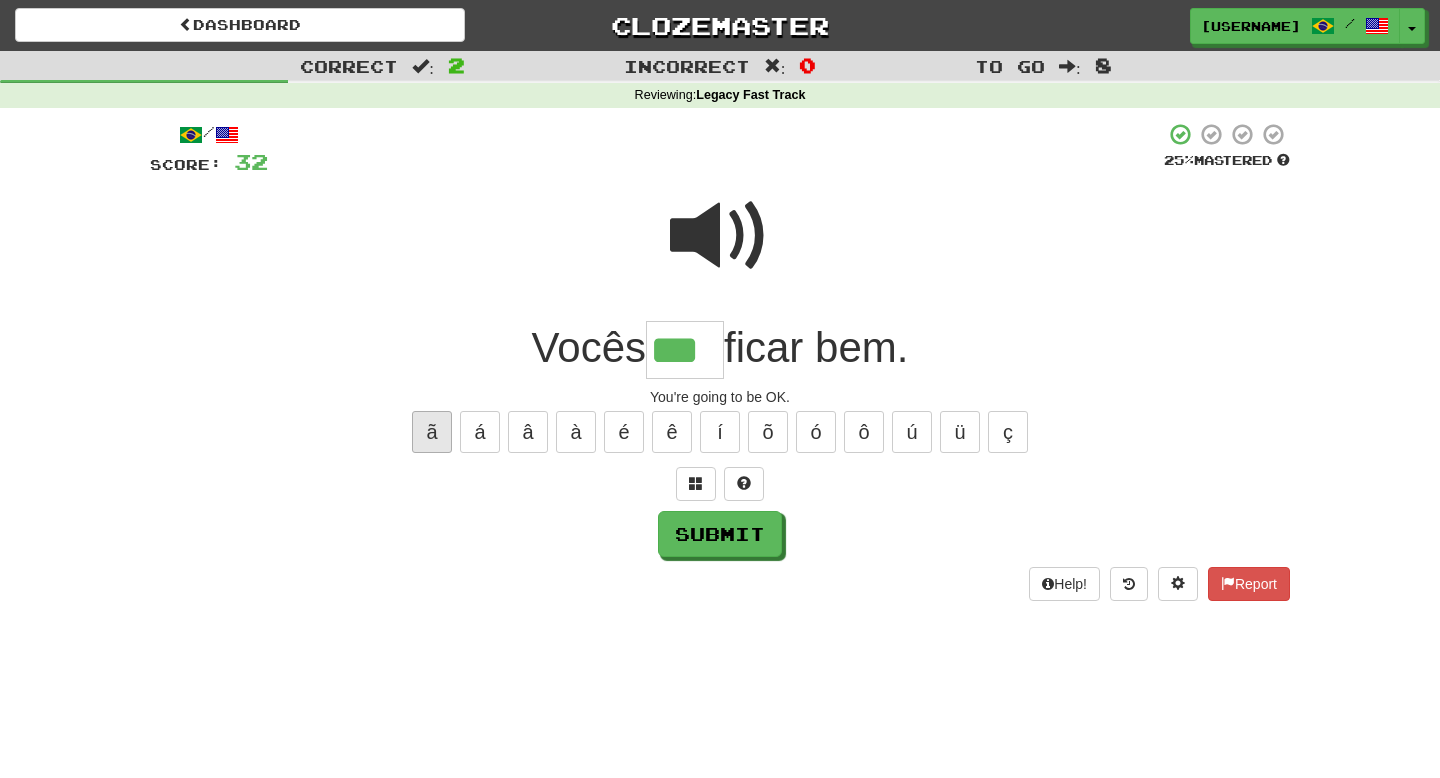 type on "***" 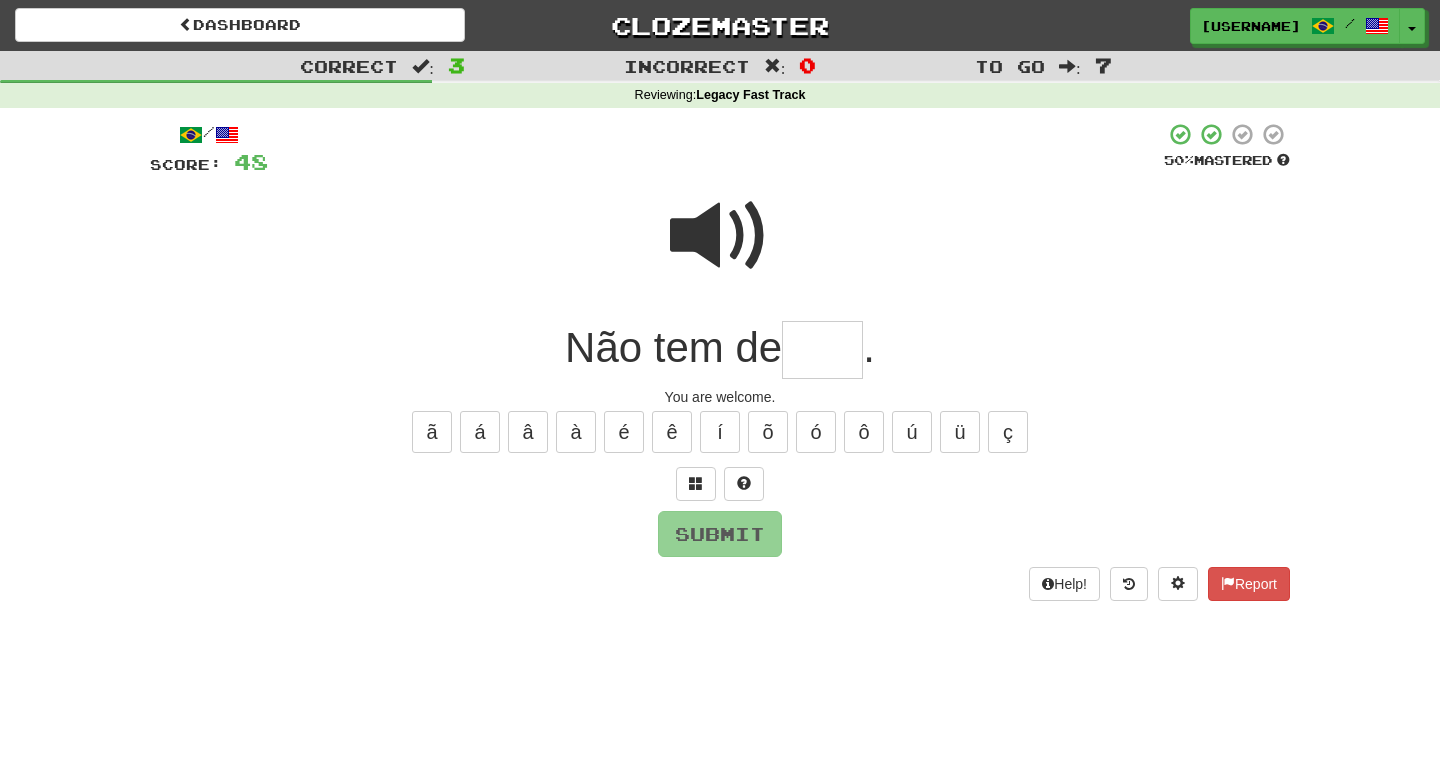 click at bounding box center [720, 236] 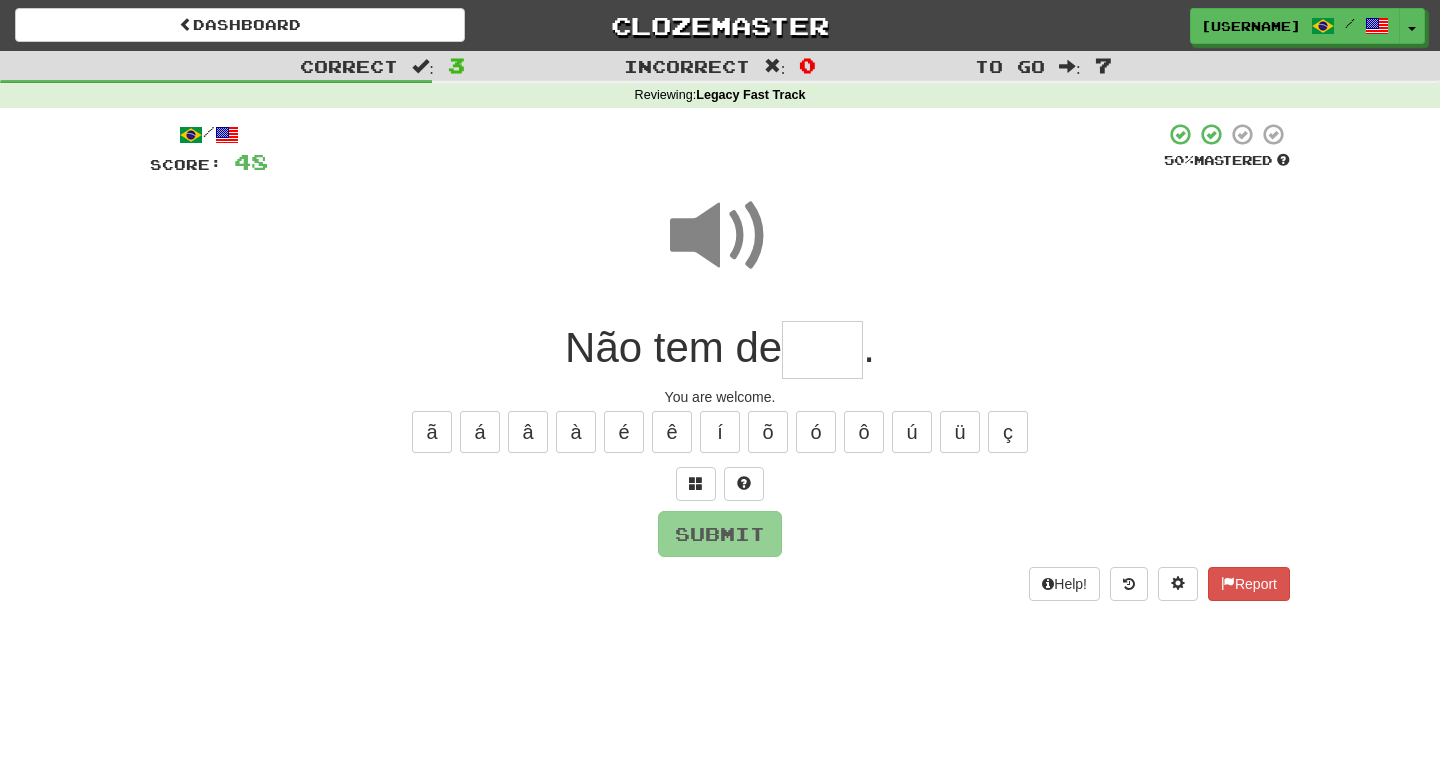 click at bounding box center [822, 350] 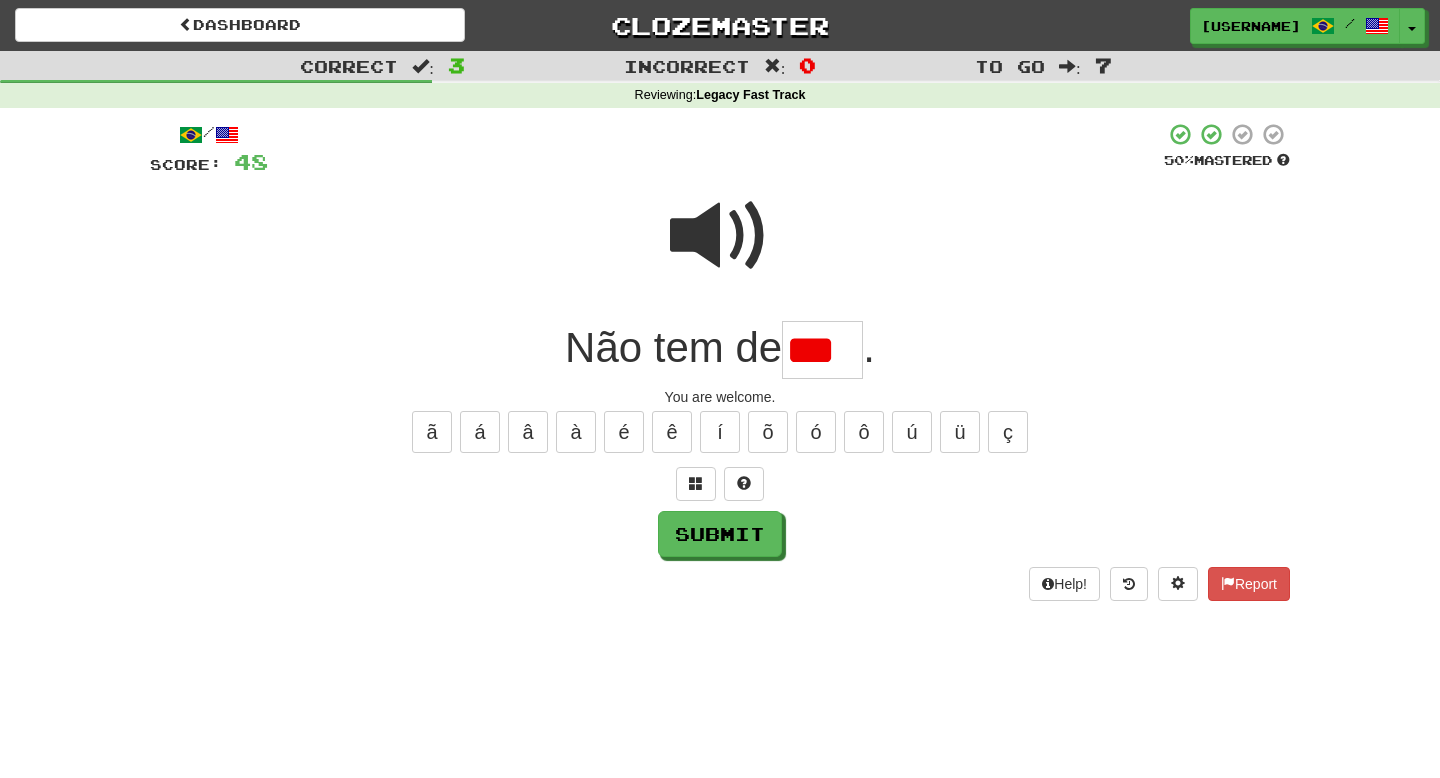 scroll, scrollTop: 0, scrollLeft: 0, axis: both 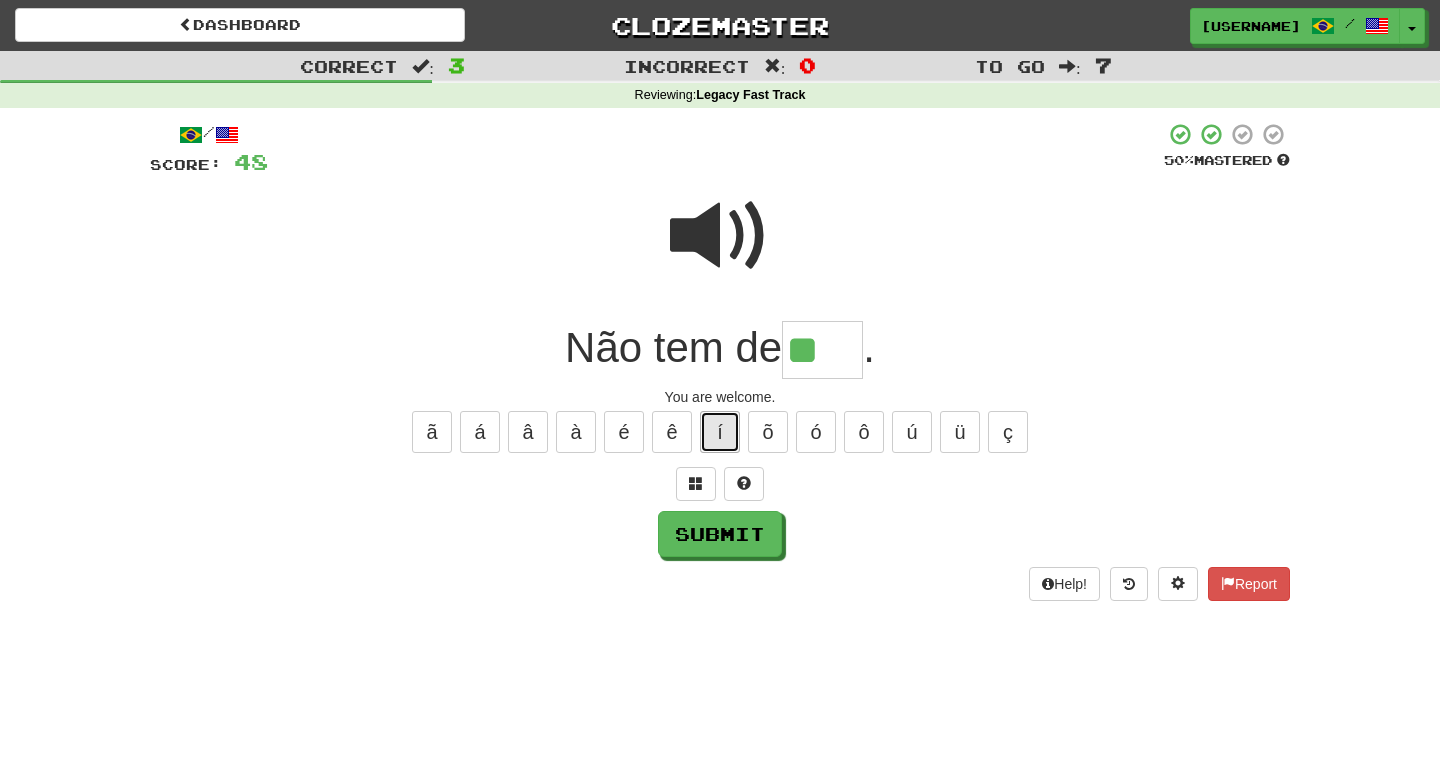 click on "í" at bounding box center (720, 432) 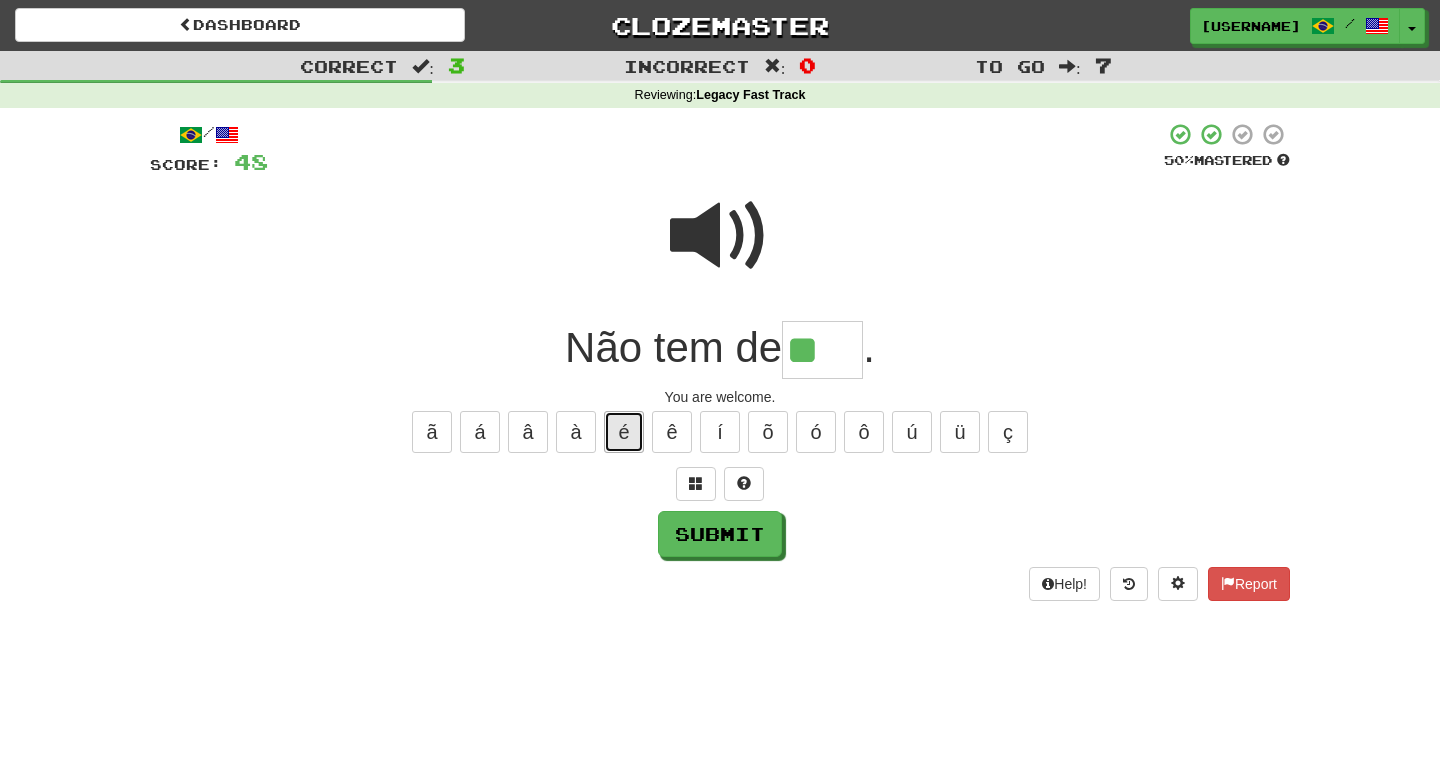 click on "é" at bounding box center (624, 432) 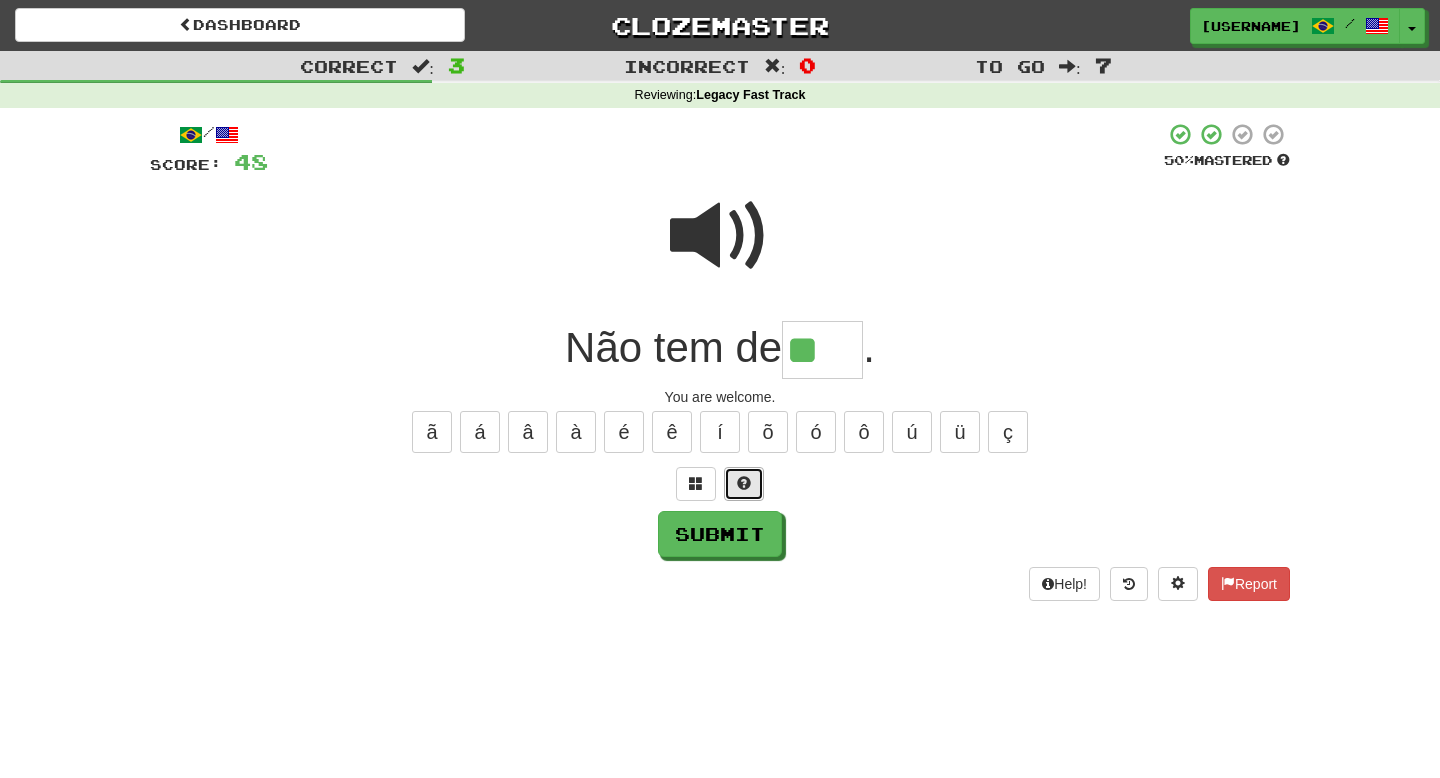 click at bounding box center [744, 484] 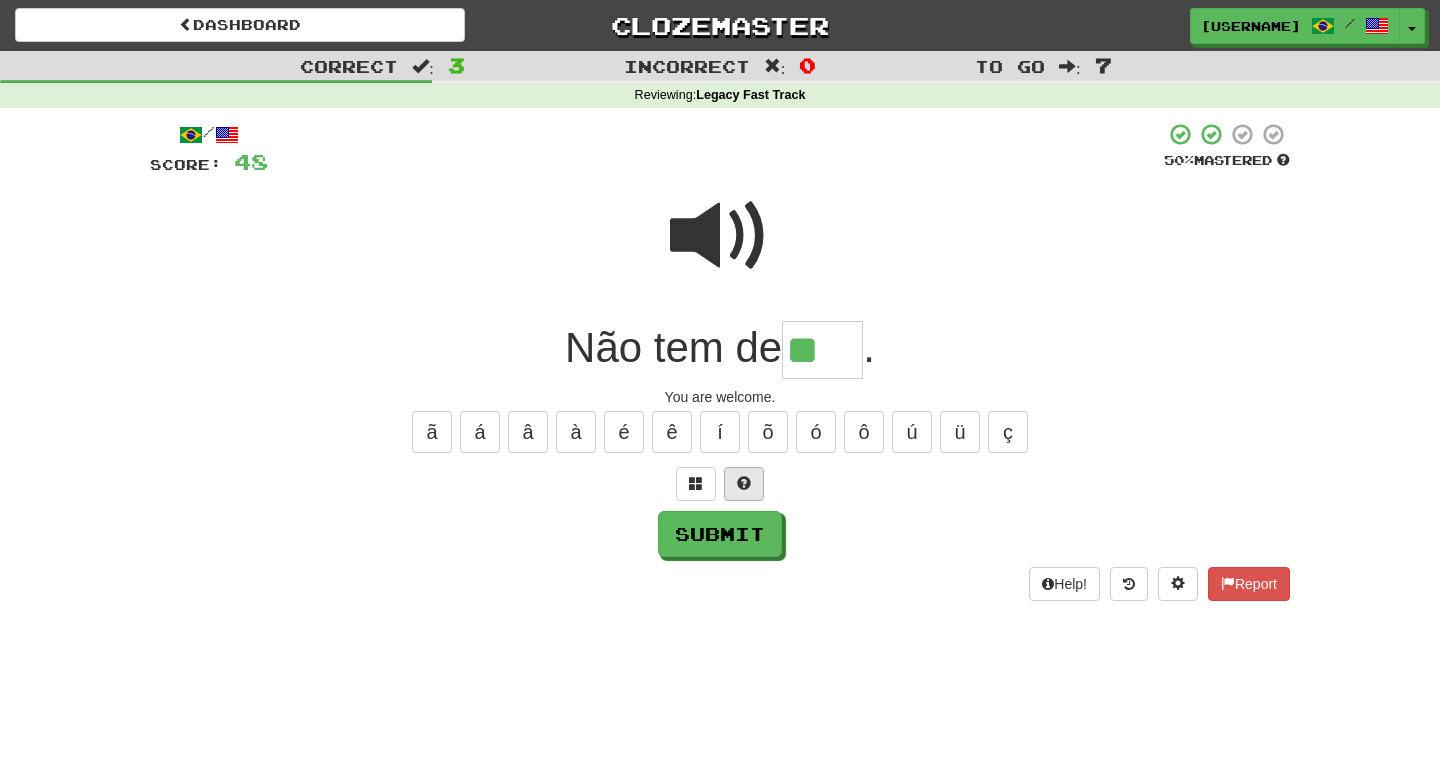 type on "***" 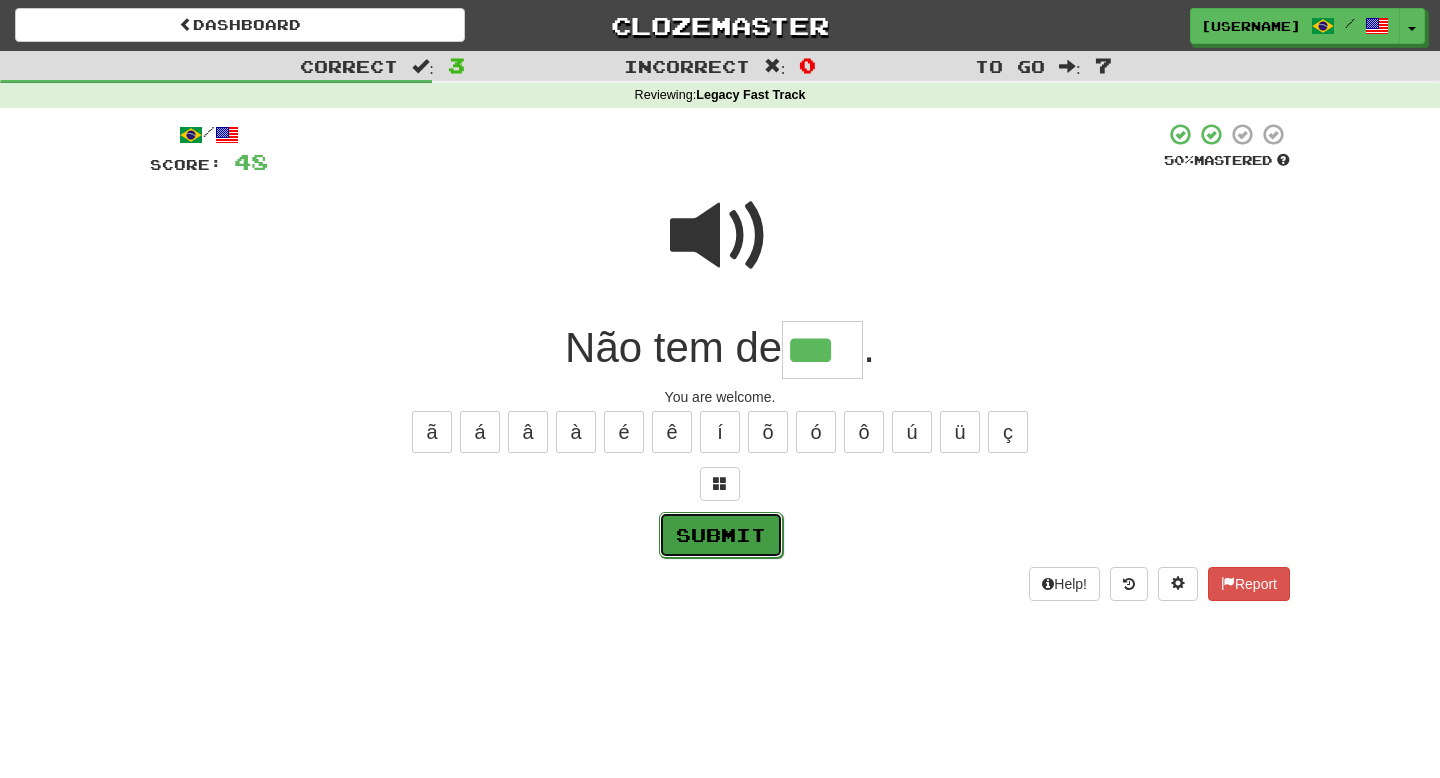 click on "Submit" at bounding box center [721, 535] 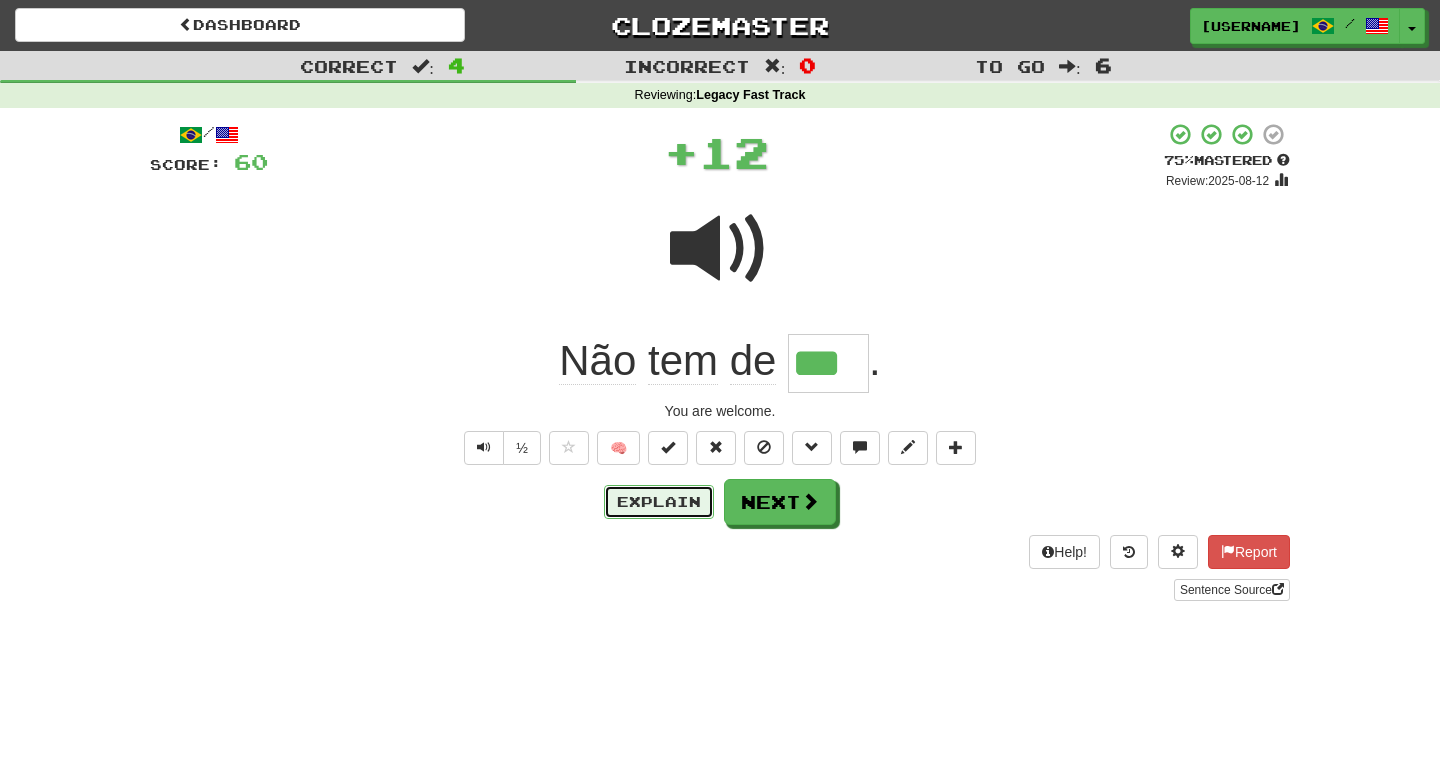 click on "Explain" at bounding box center (659, 502) 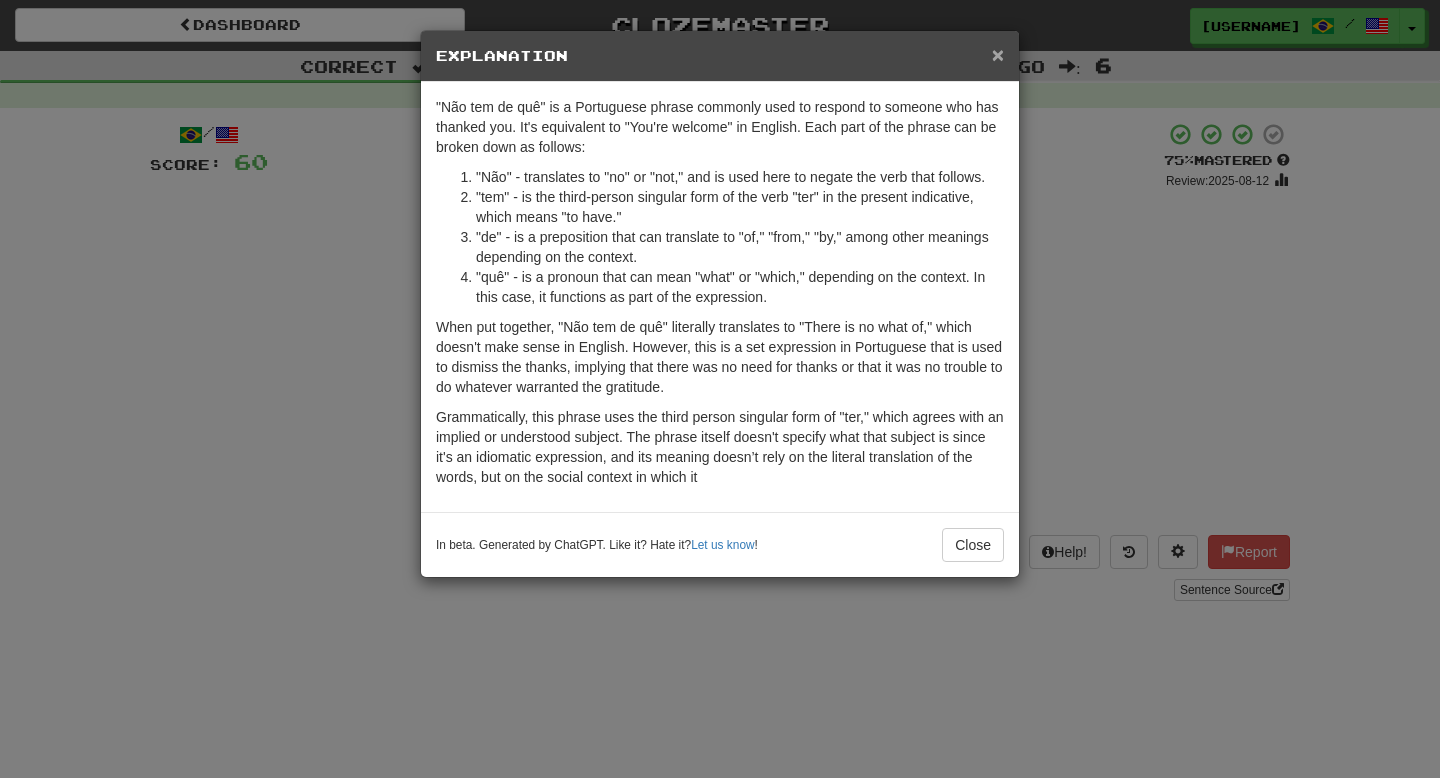 click on "×" at bounding box center (998, 54) 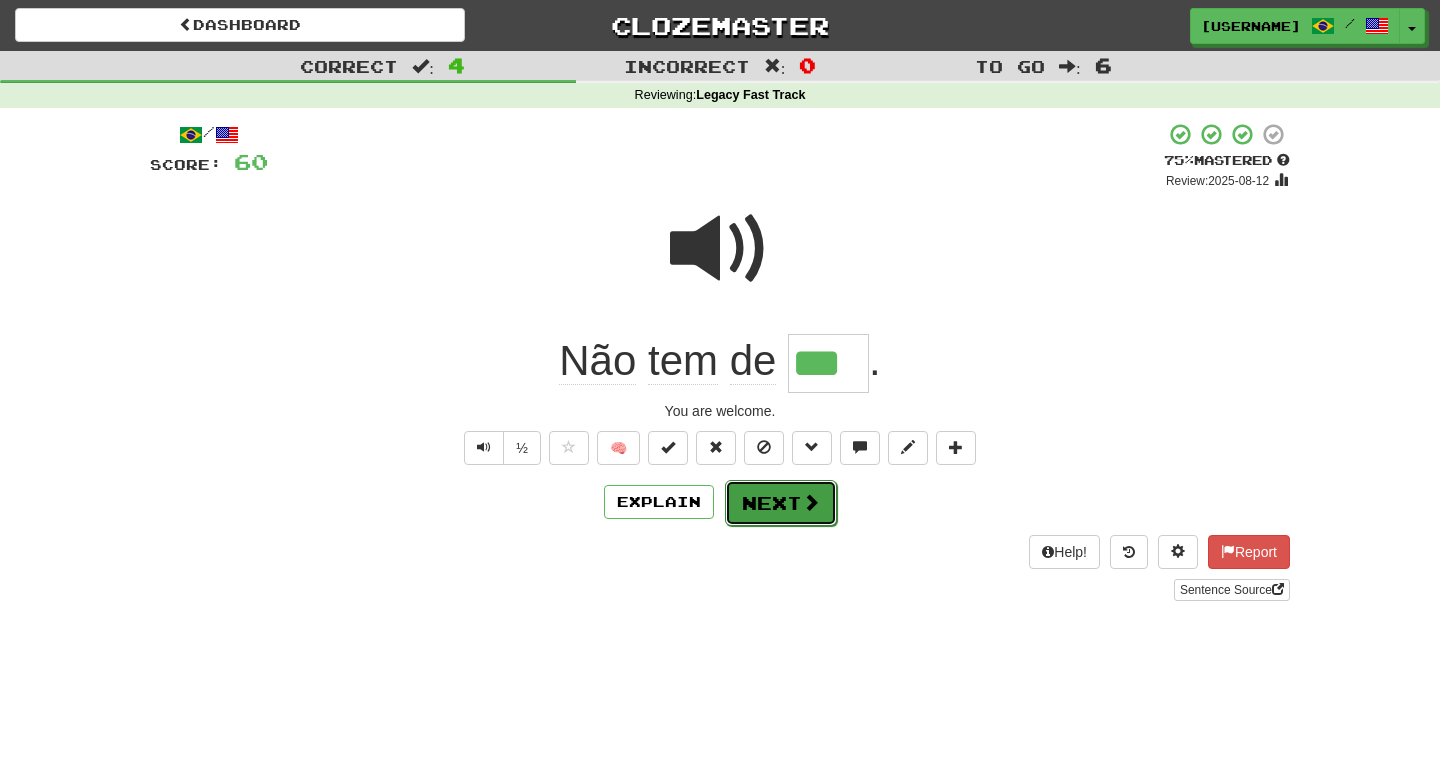click on "Next" at bounding box center [781, 503] 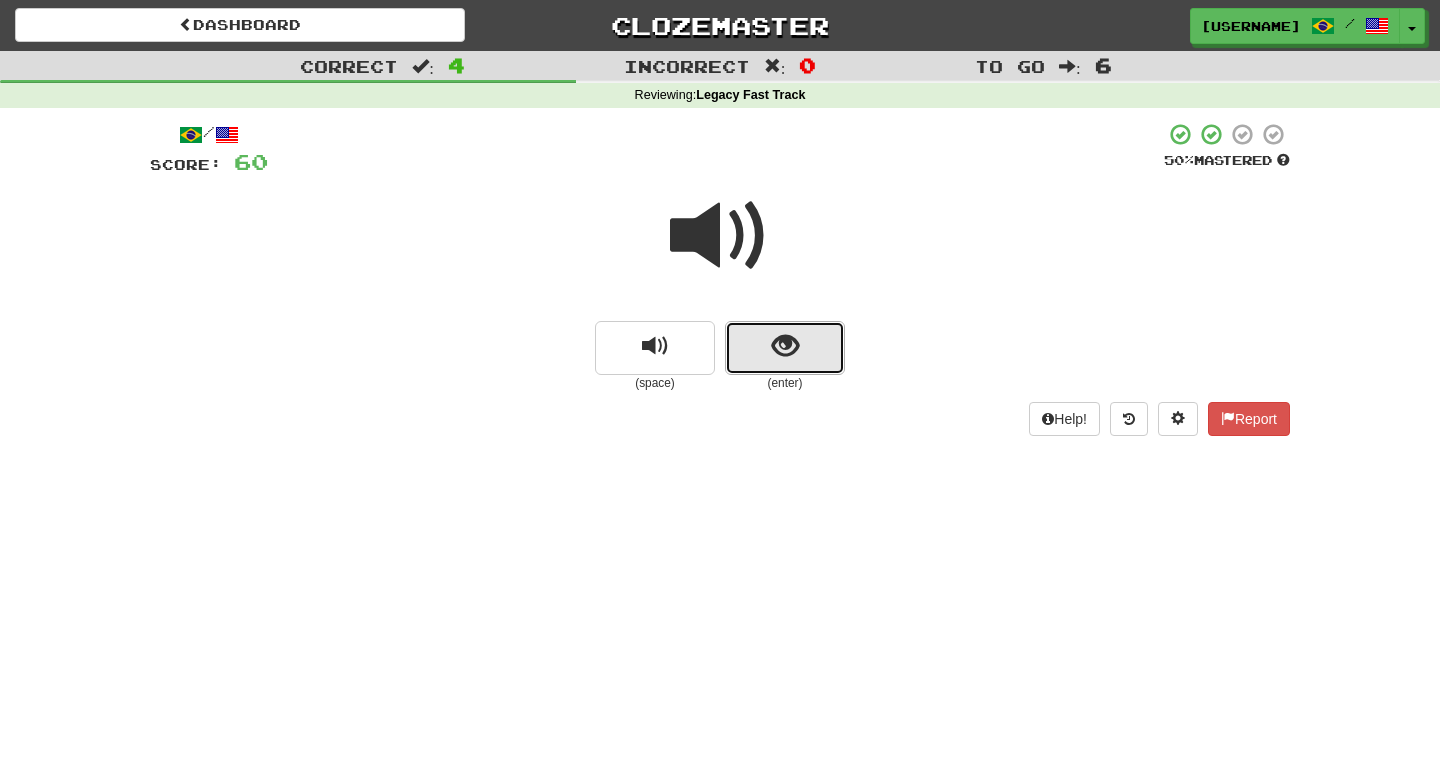 click at bounding box center [785, 348] 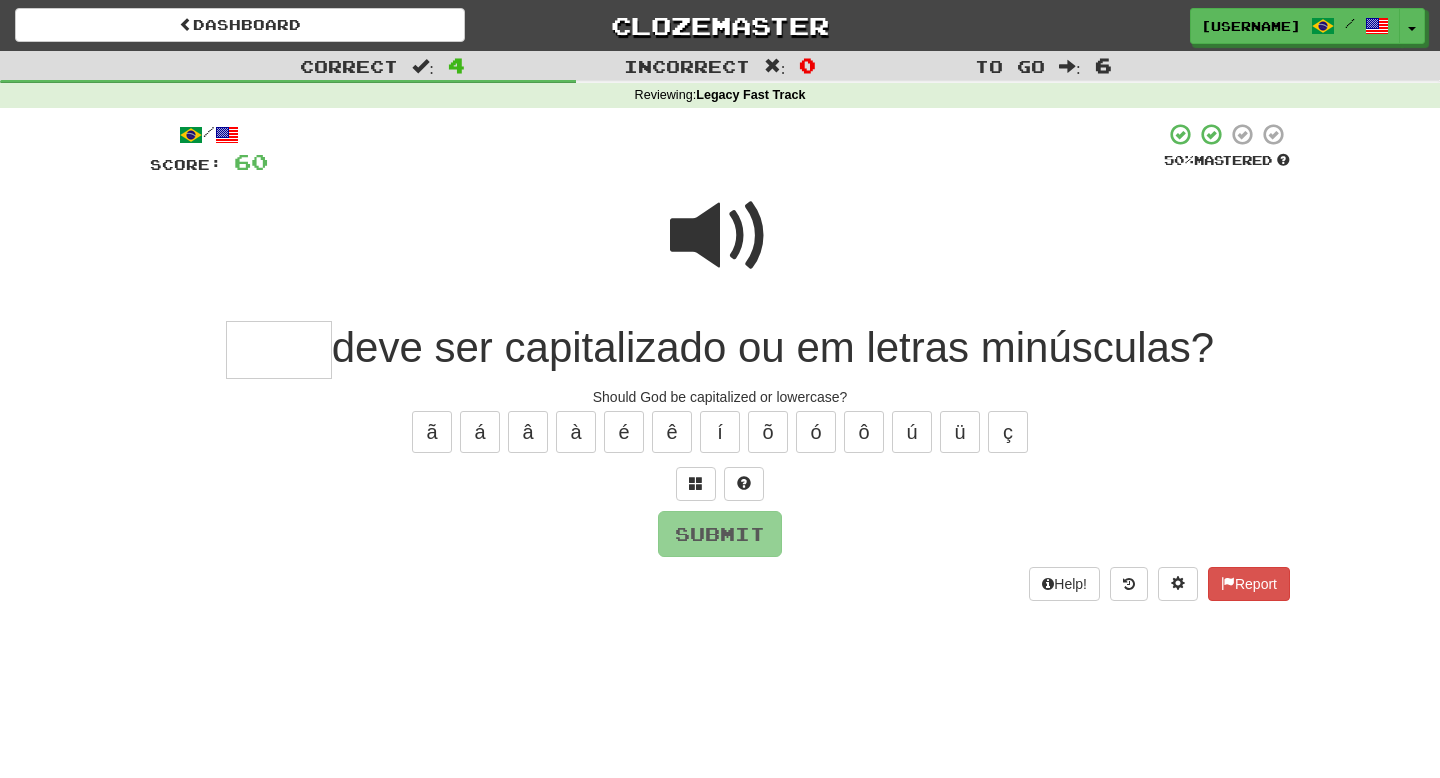 click at bounding box center (720, 236) 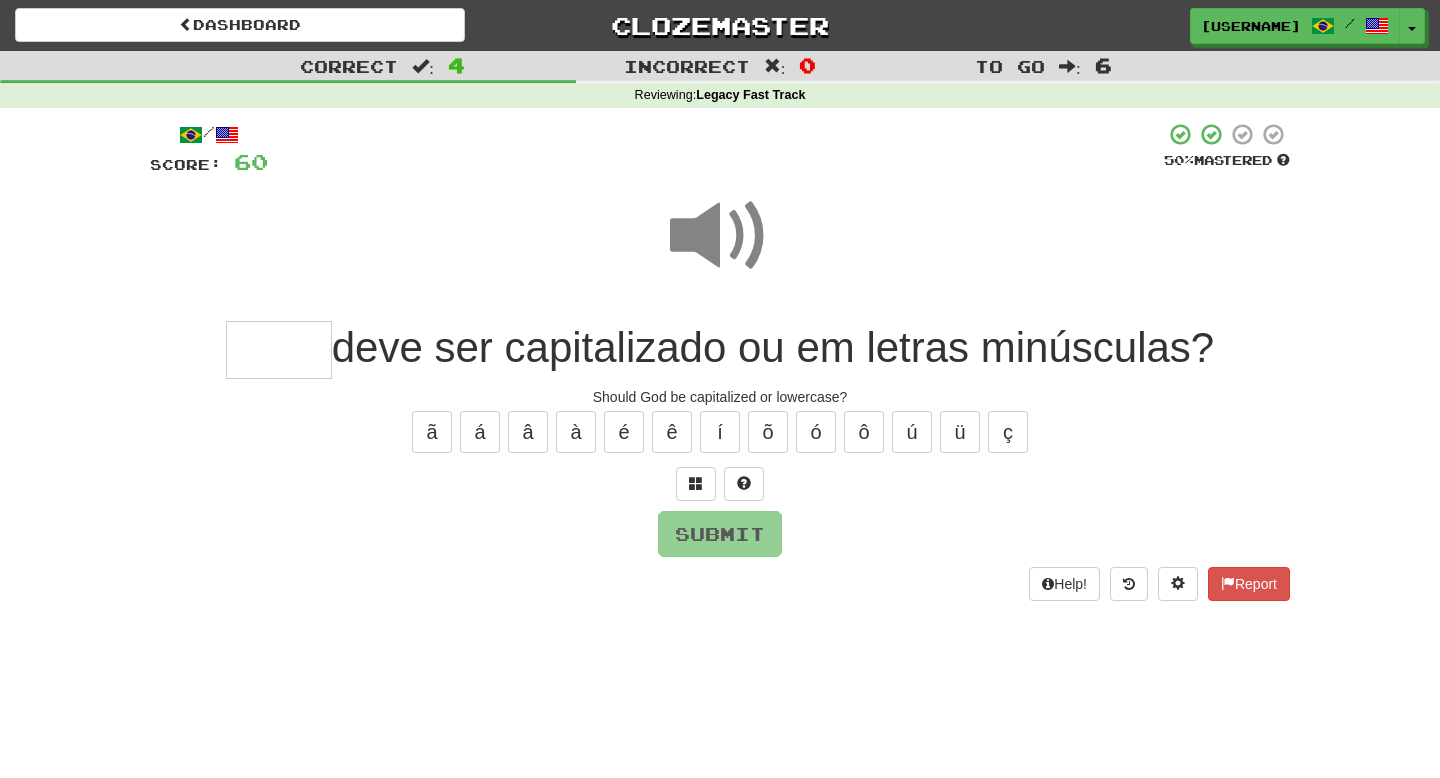 click at bounding box center [279, 350] 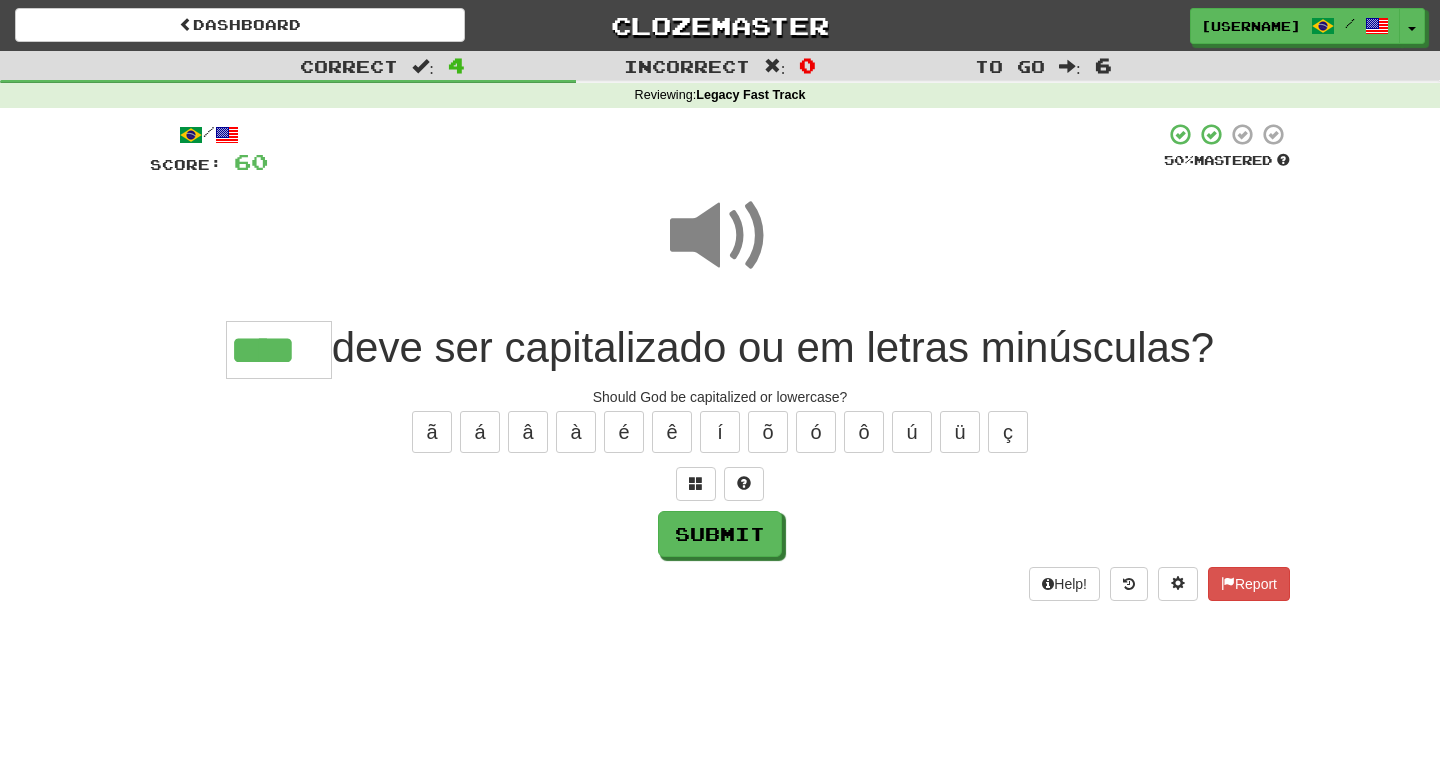 type on "****" 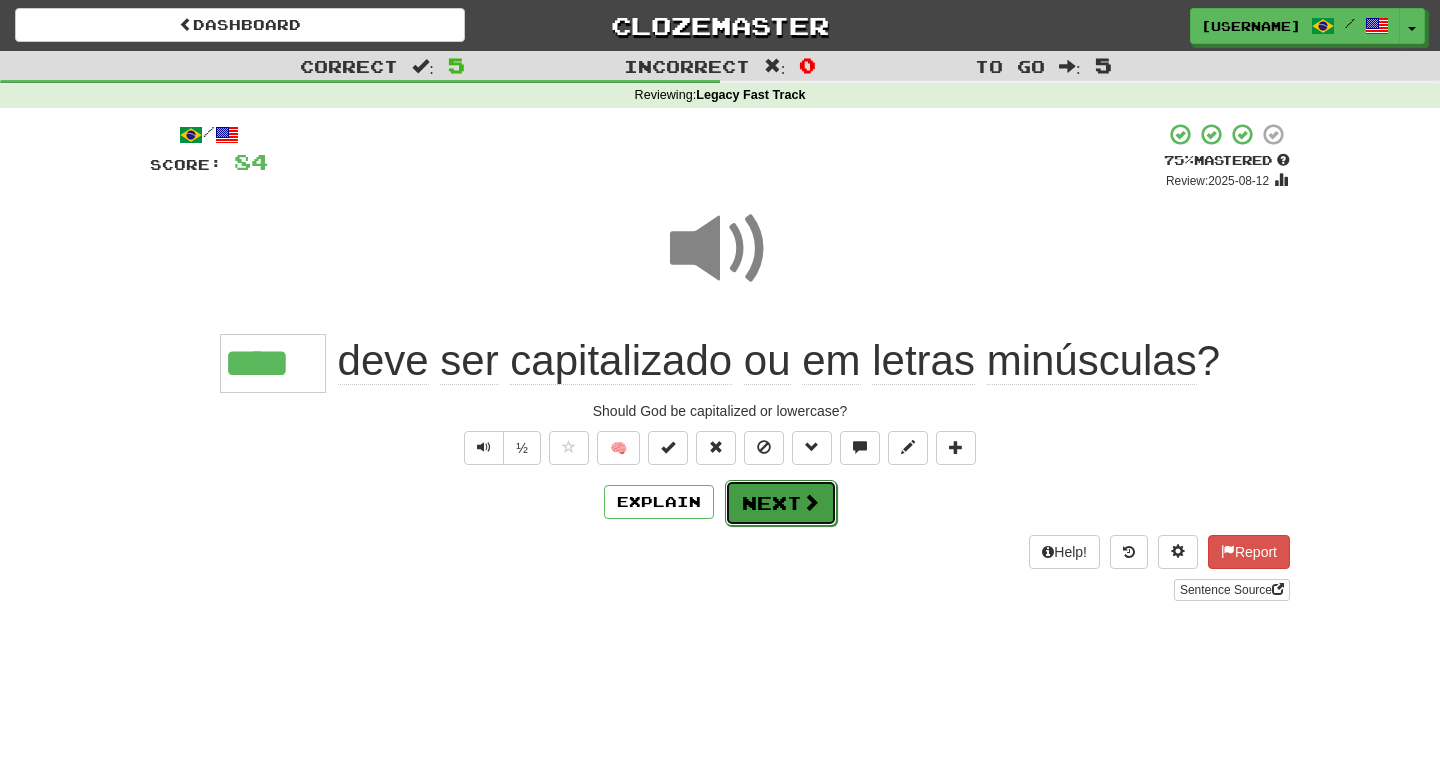 click on "Next" at bounding box center [781, 503] 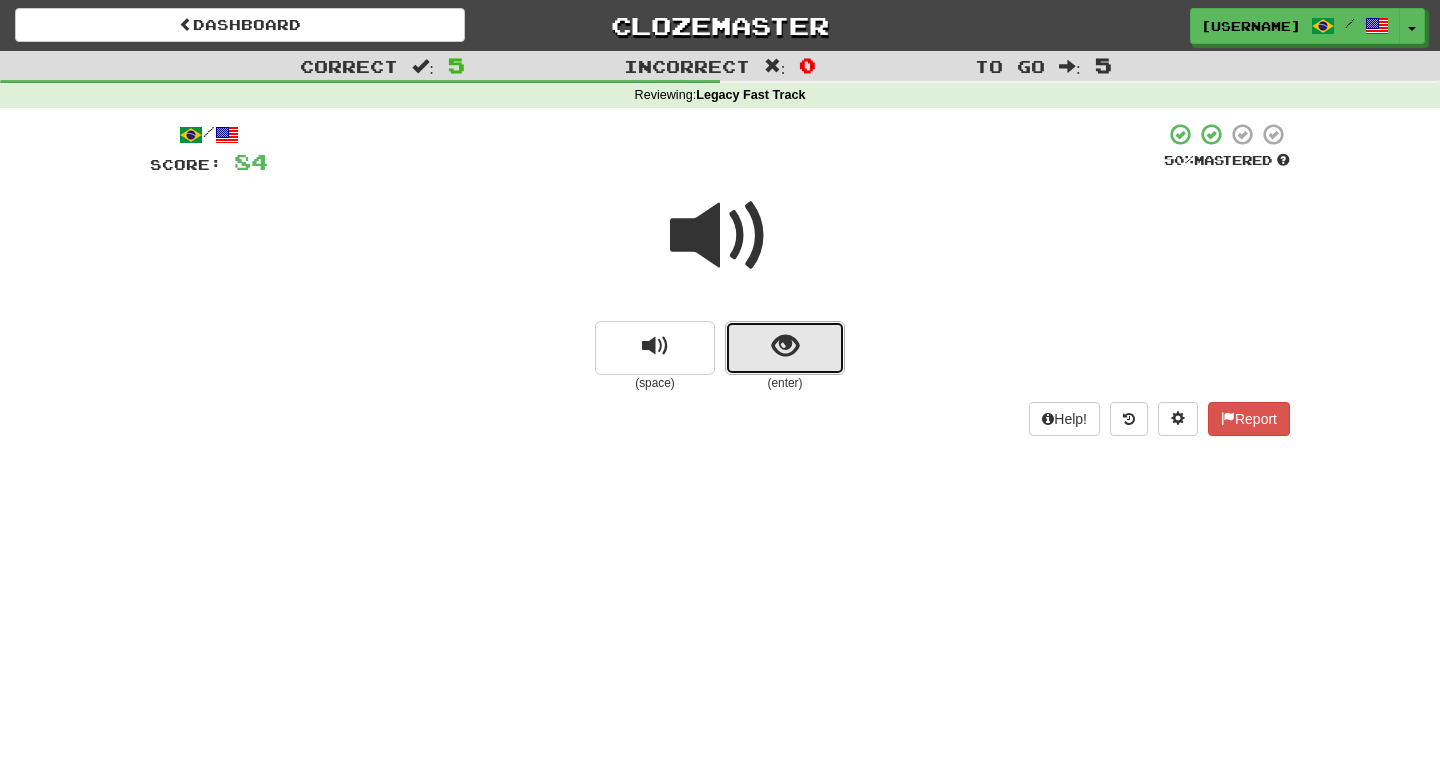 click at bounding box center (785, 348) 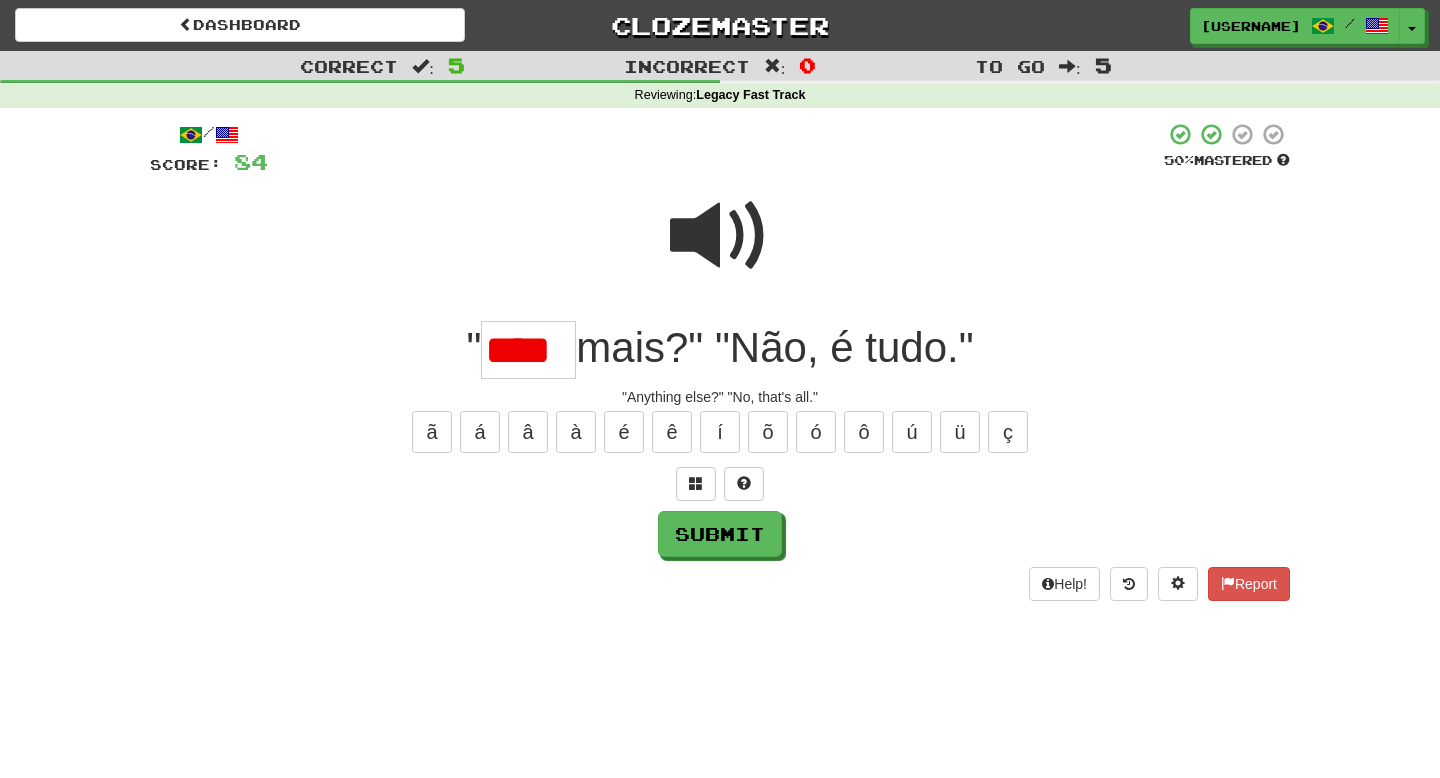 scroll, scrollTop: 0, scrollLeft: 0, axis: both 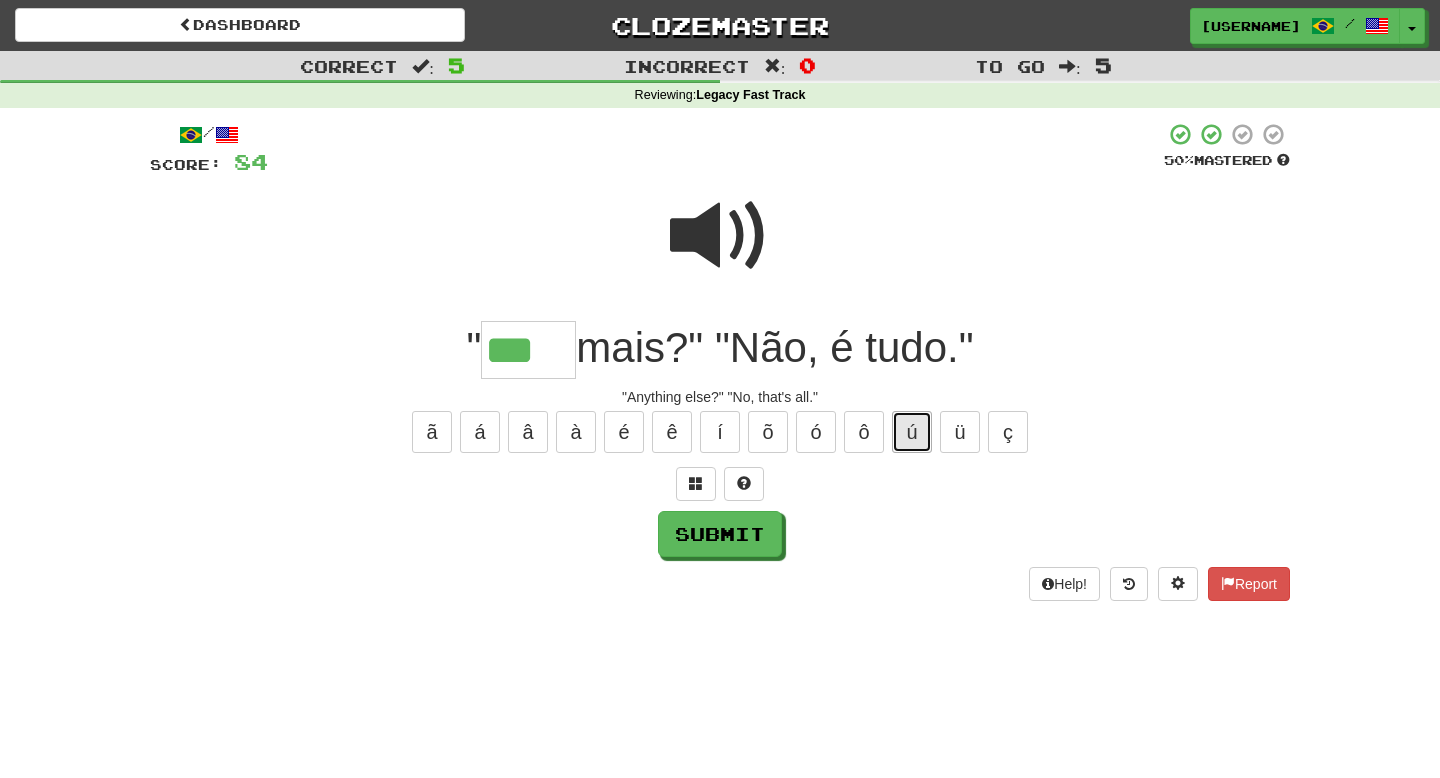 click on "ú" at bounding box center (912, 432) 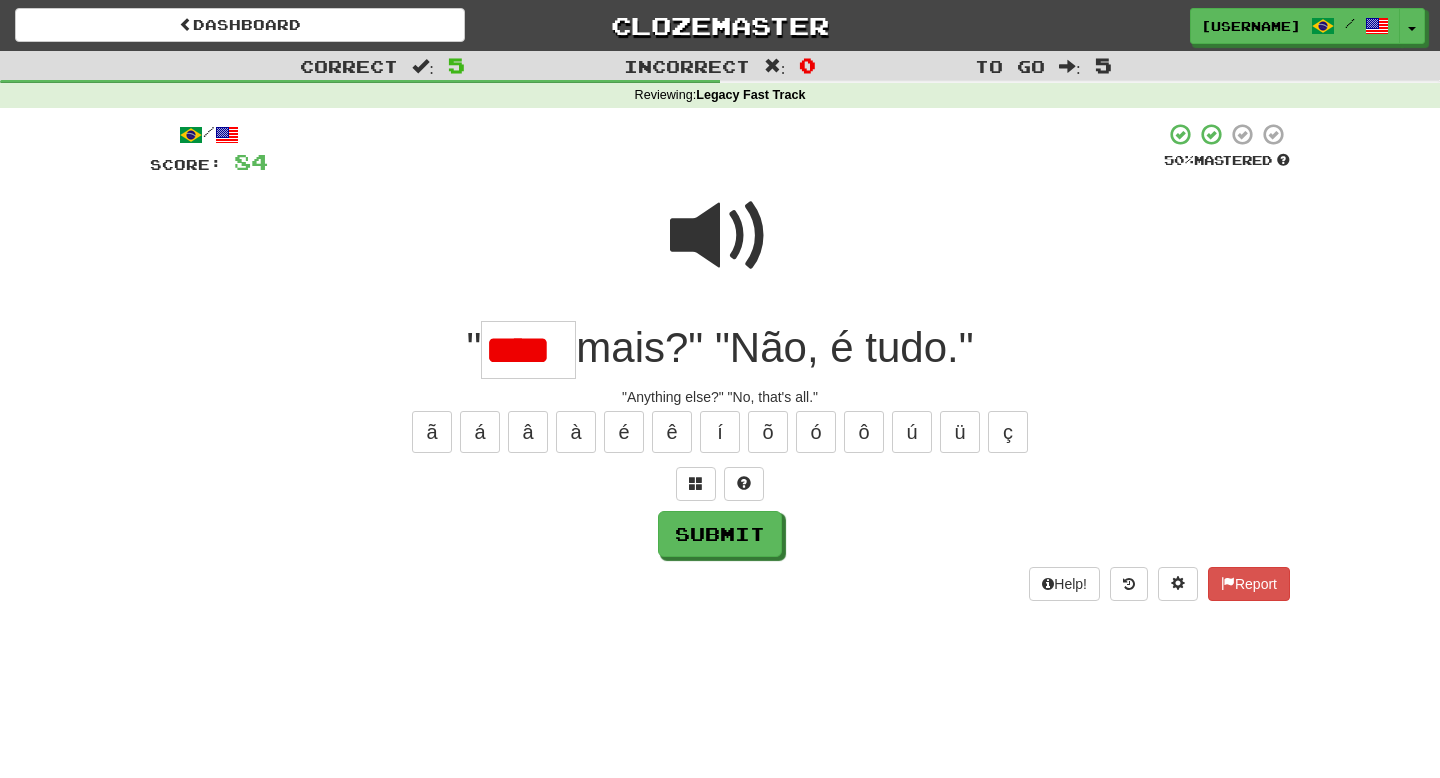 scroll, scrollTop: 0, scrollLeft: 0, axis: both 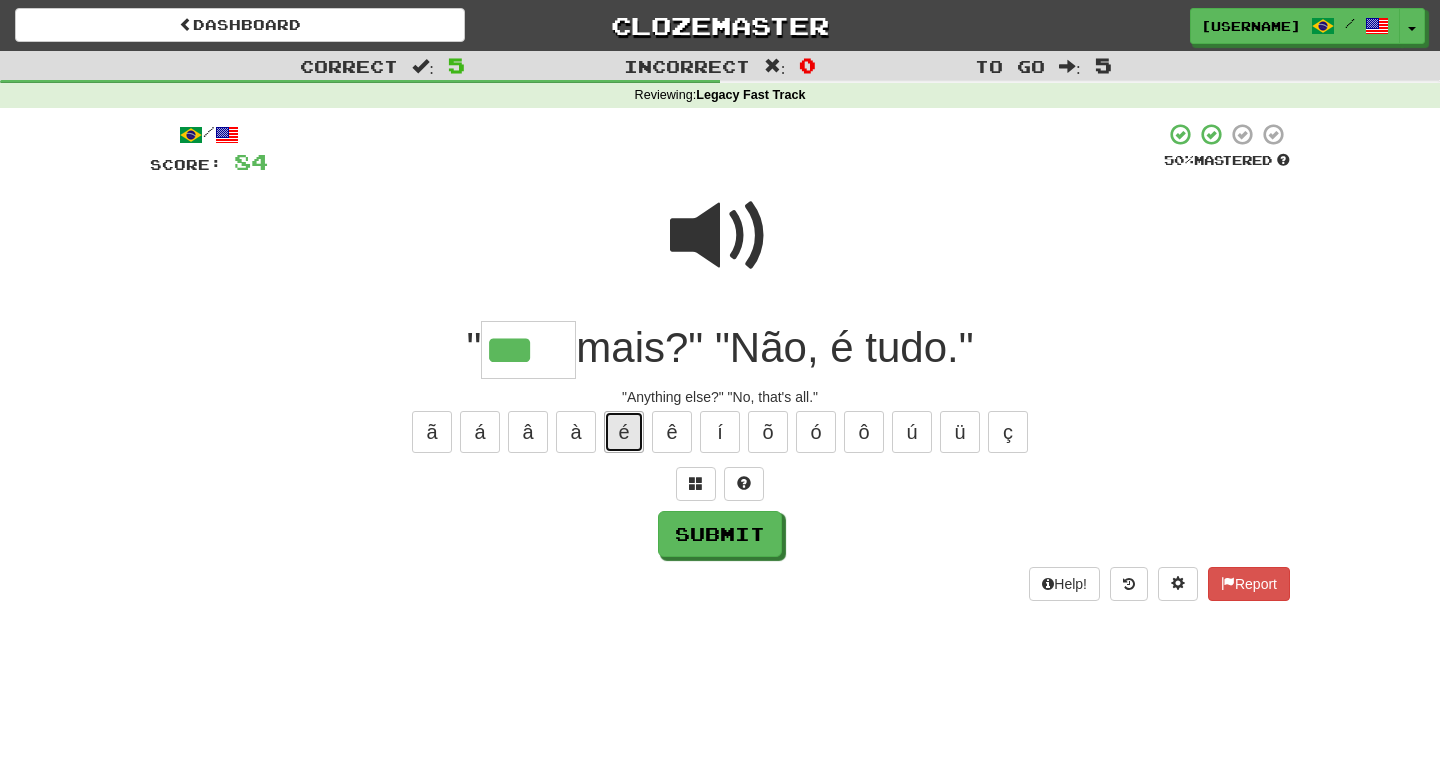 click on "é" at bounding box center (624, 432) 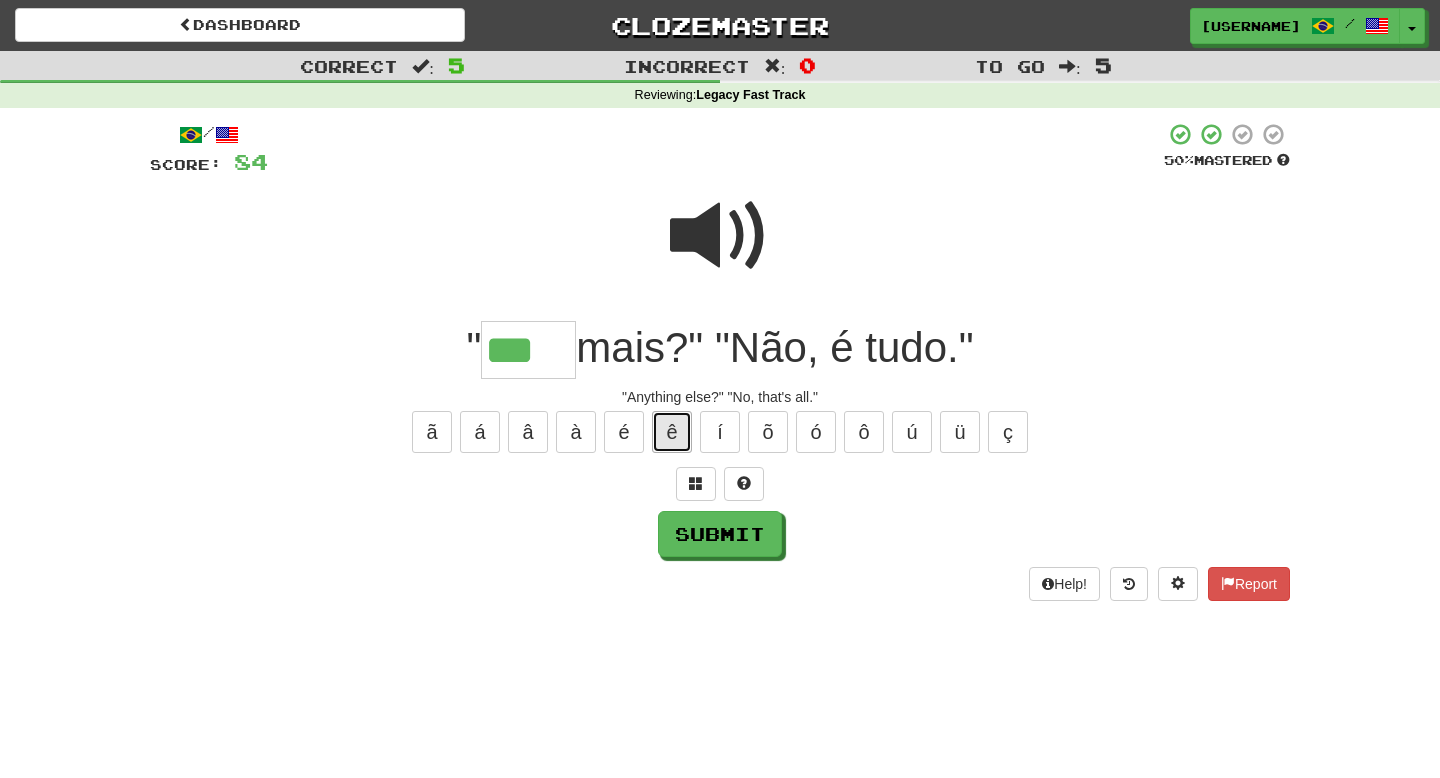 click on "ê" at bounding box center (672, 432) 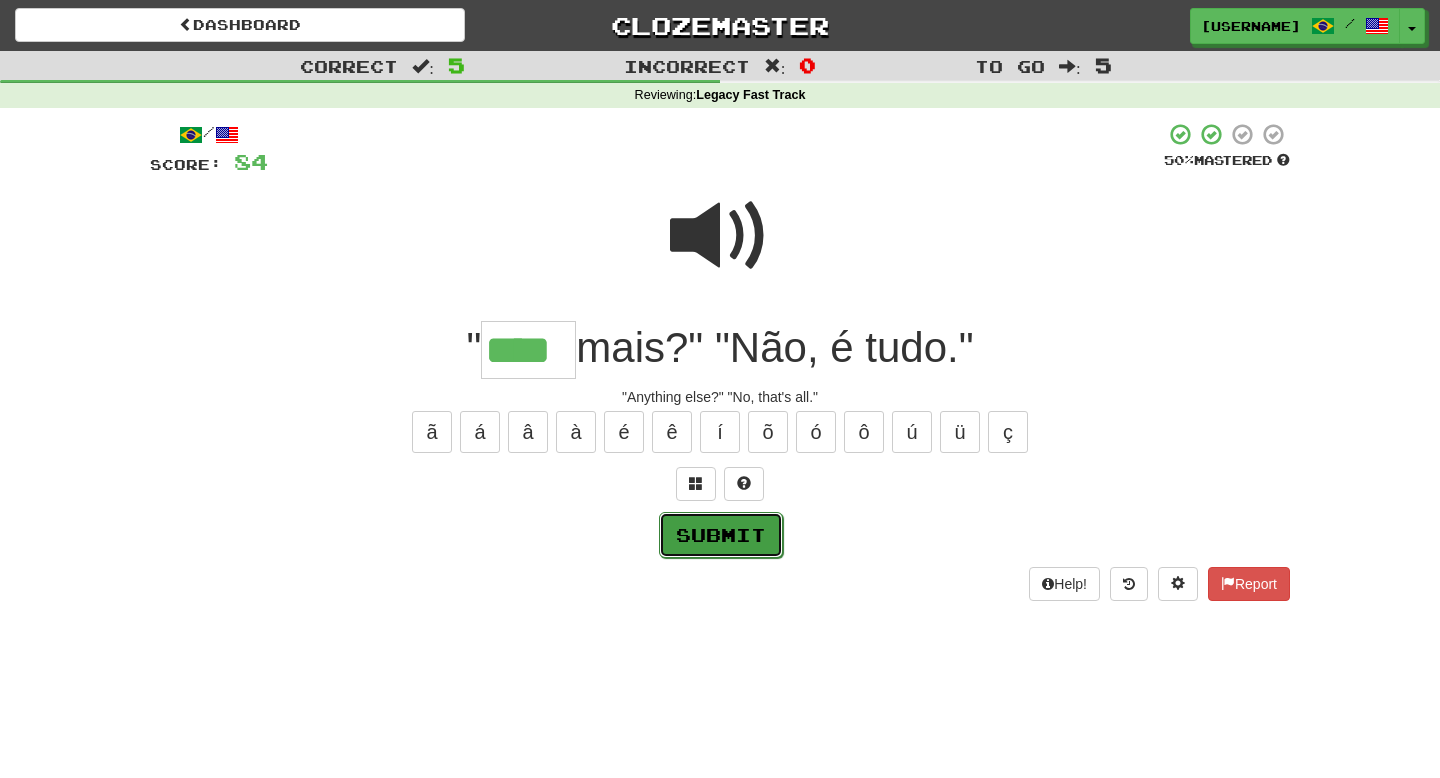 click on "Submit" at bounding box center [721, 535] 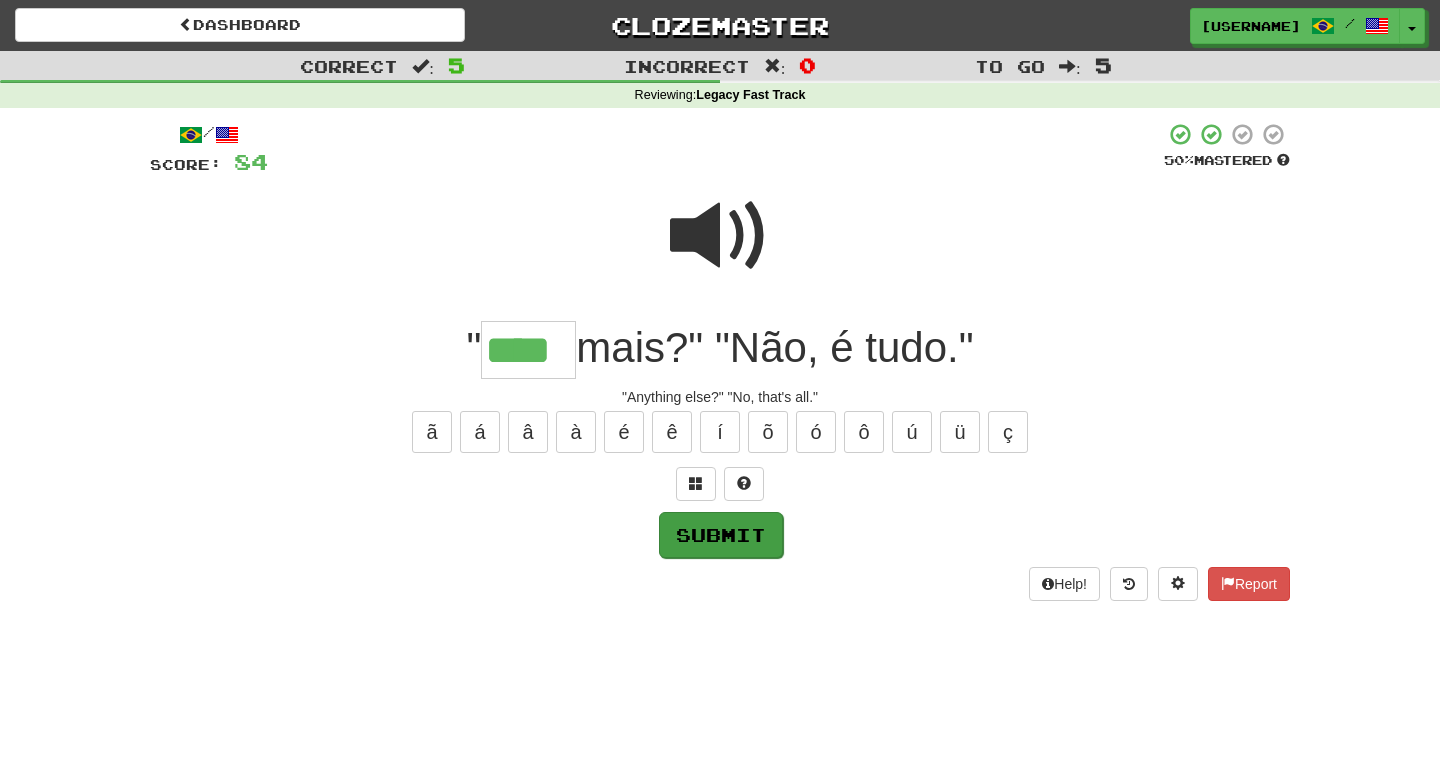 type on "****" 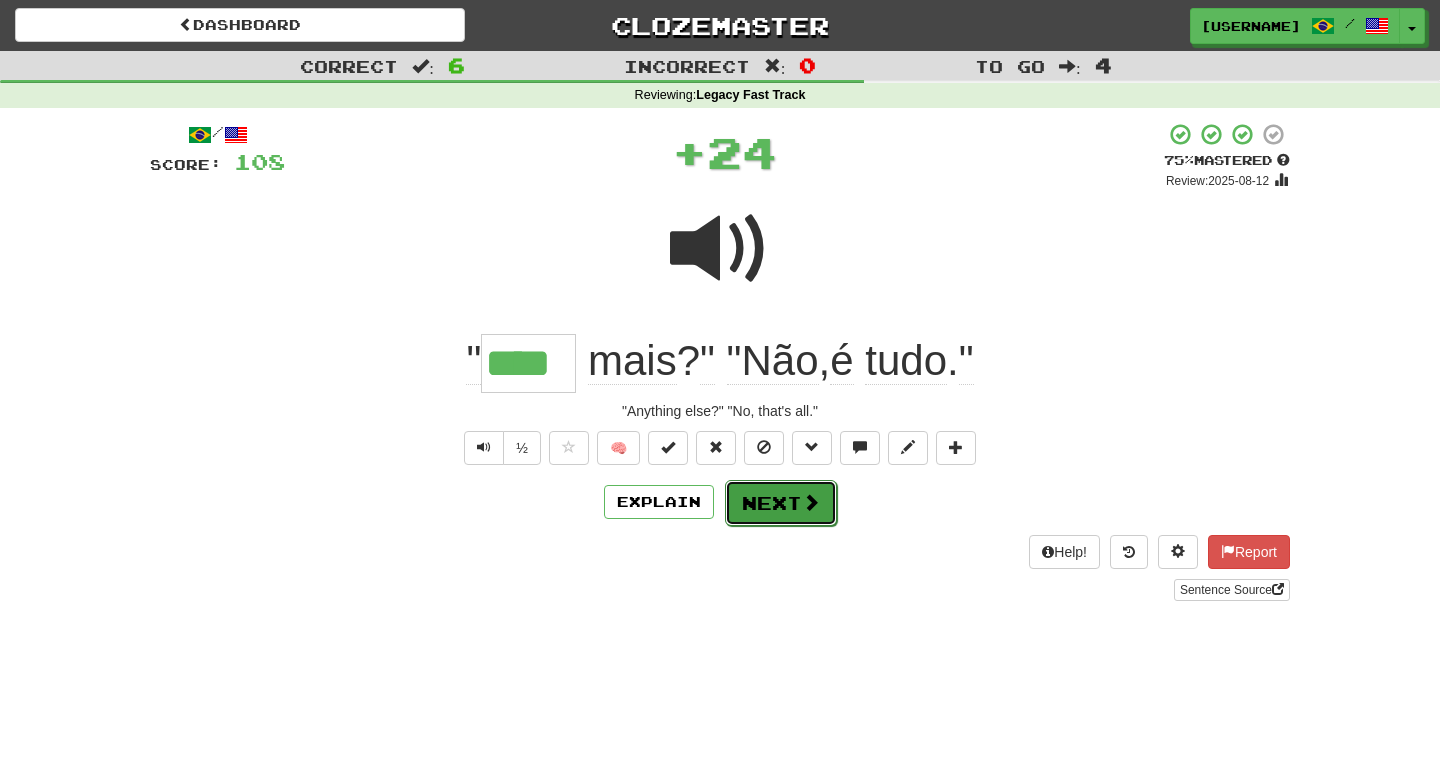 click at bounding box center [811, 502] 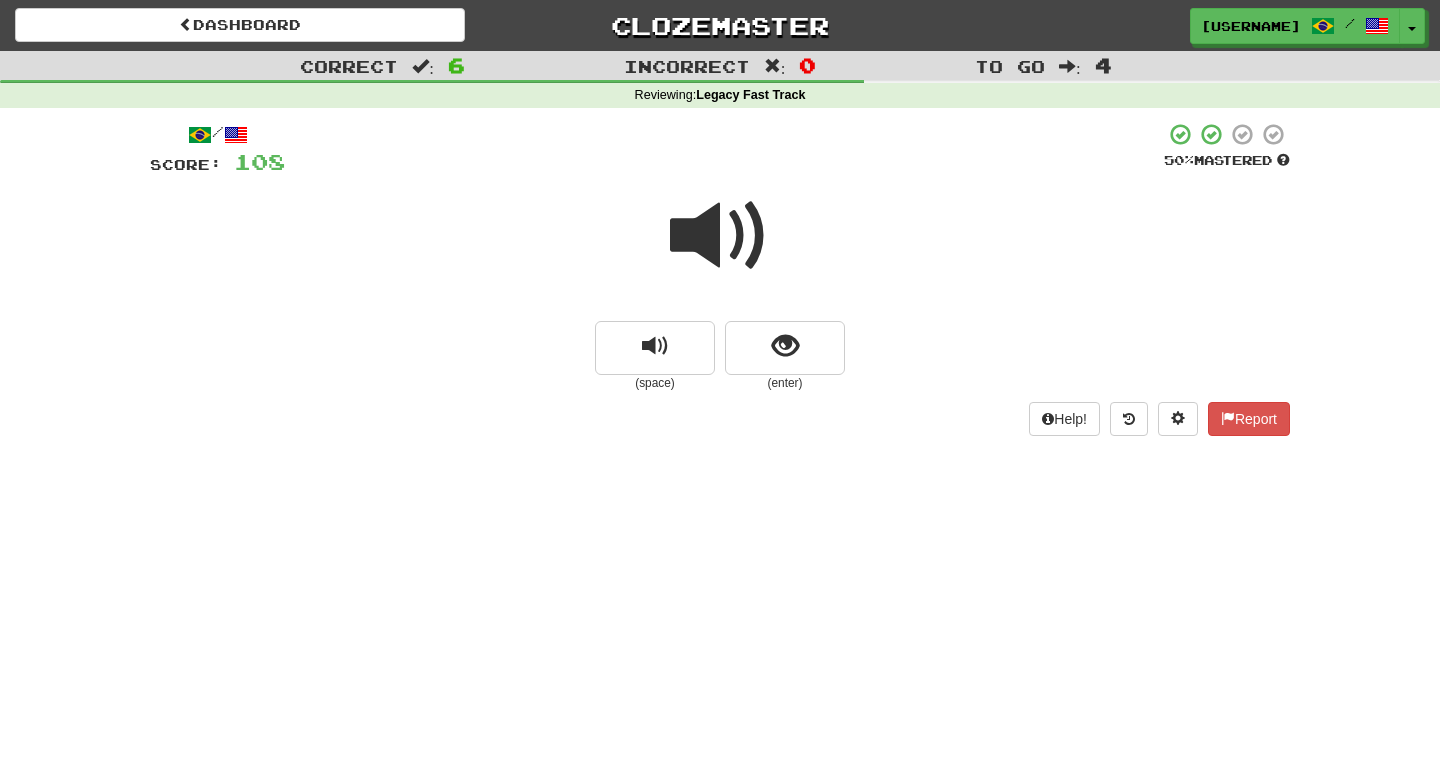 click at bounding box center (720, 249) 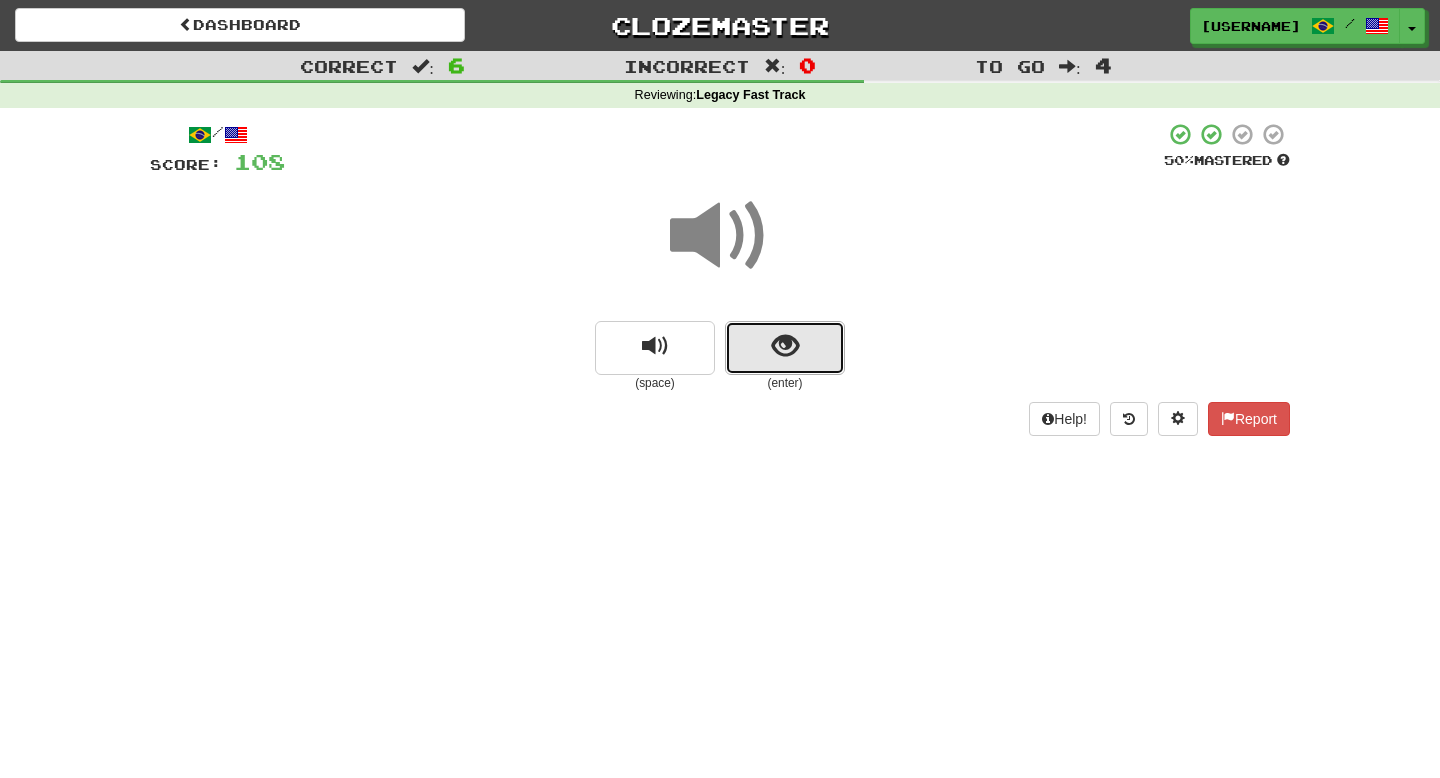 click at bounding box center [785, 348] 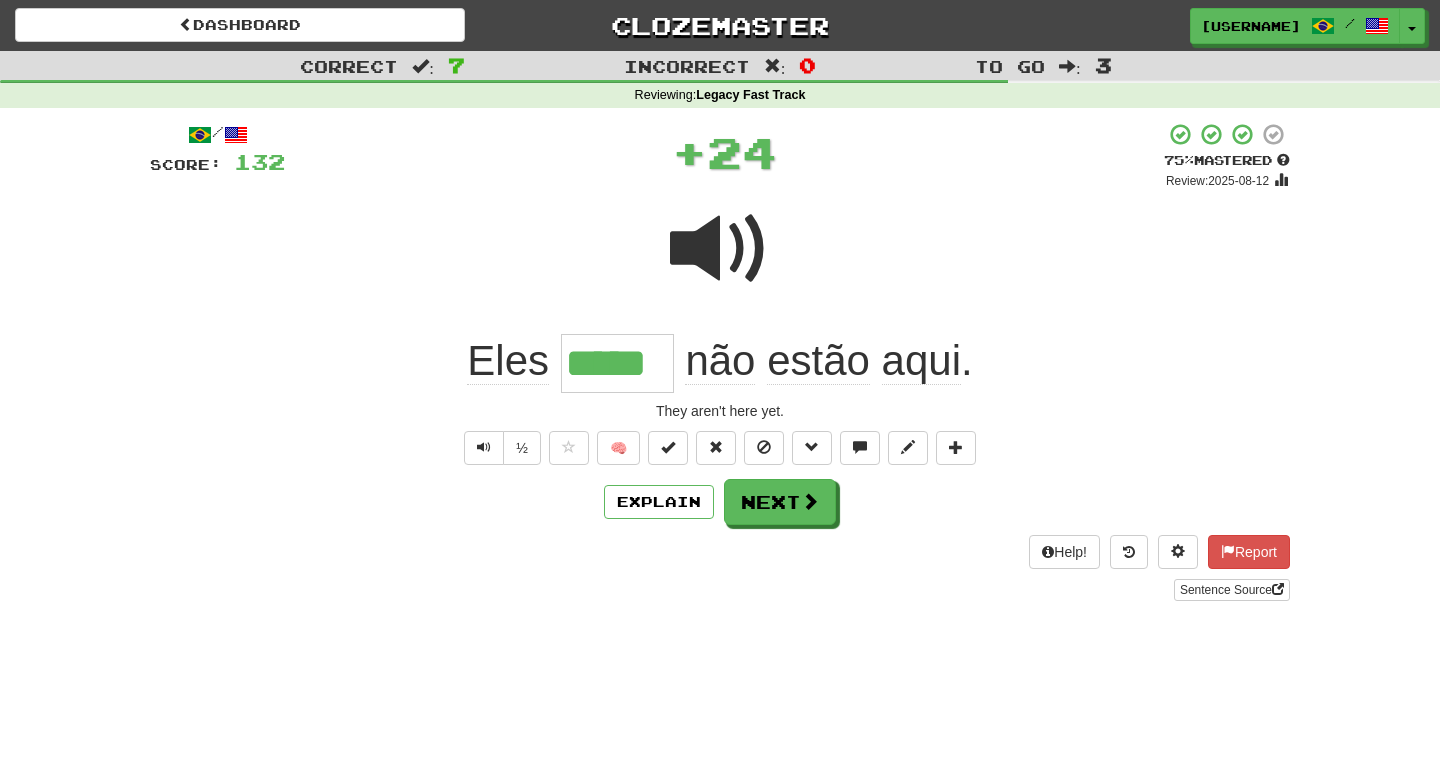 type on "*" 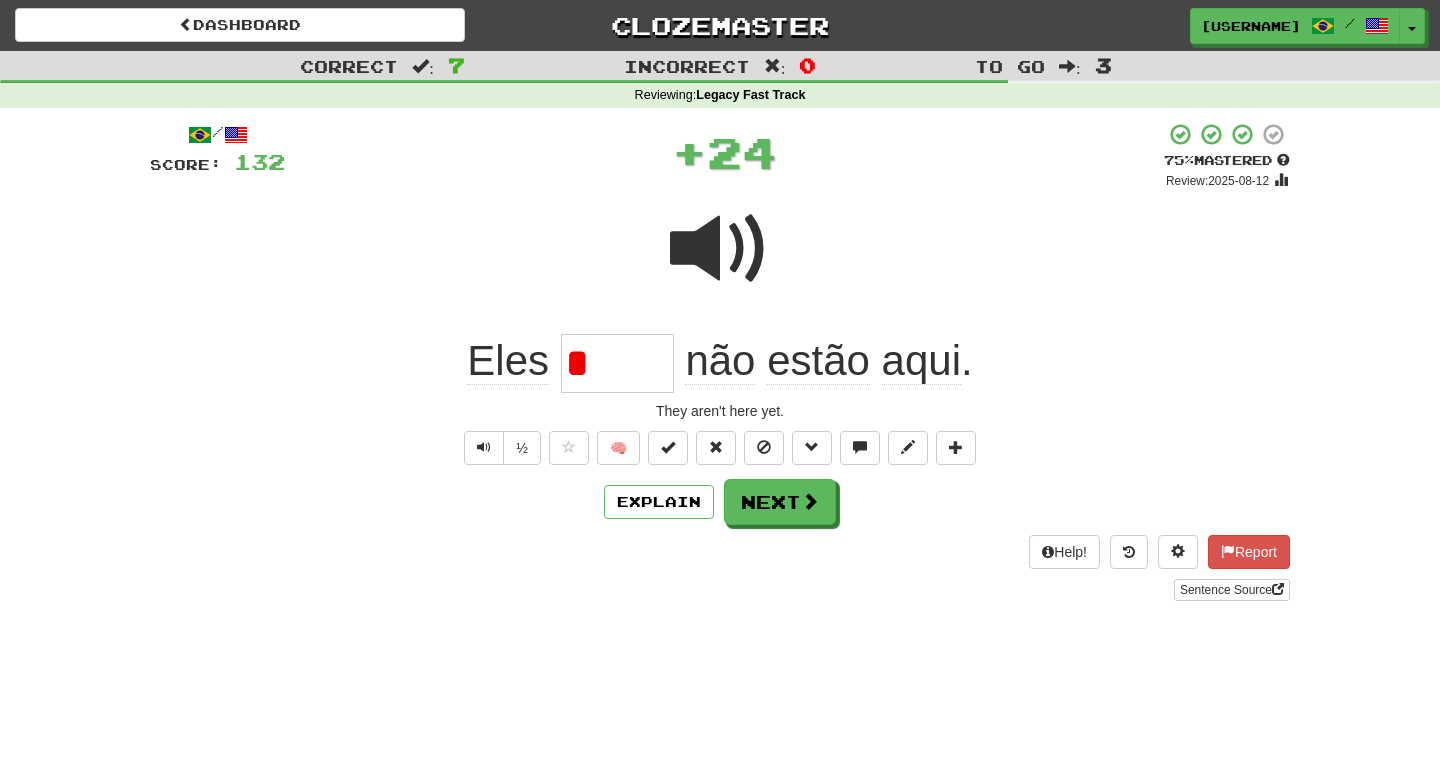 type 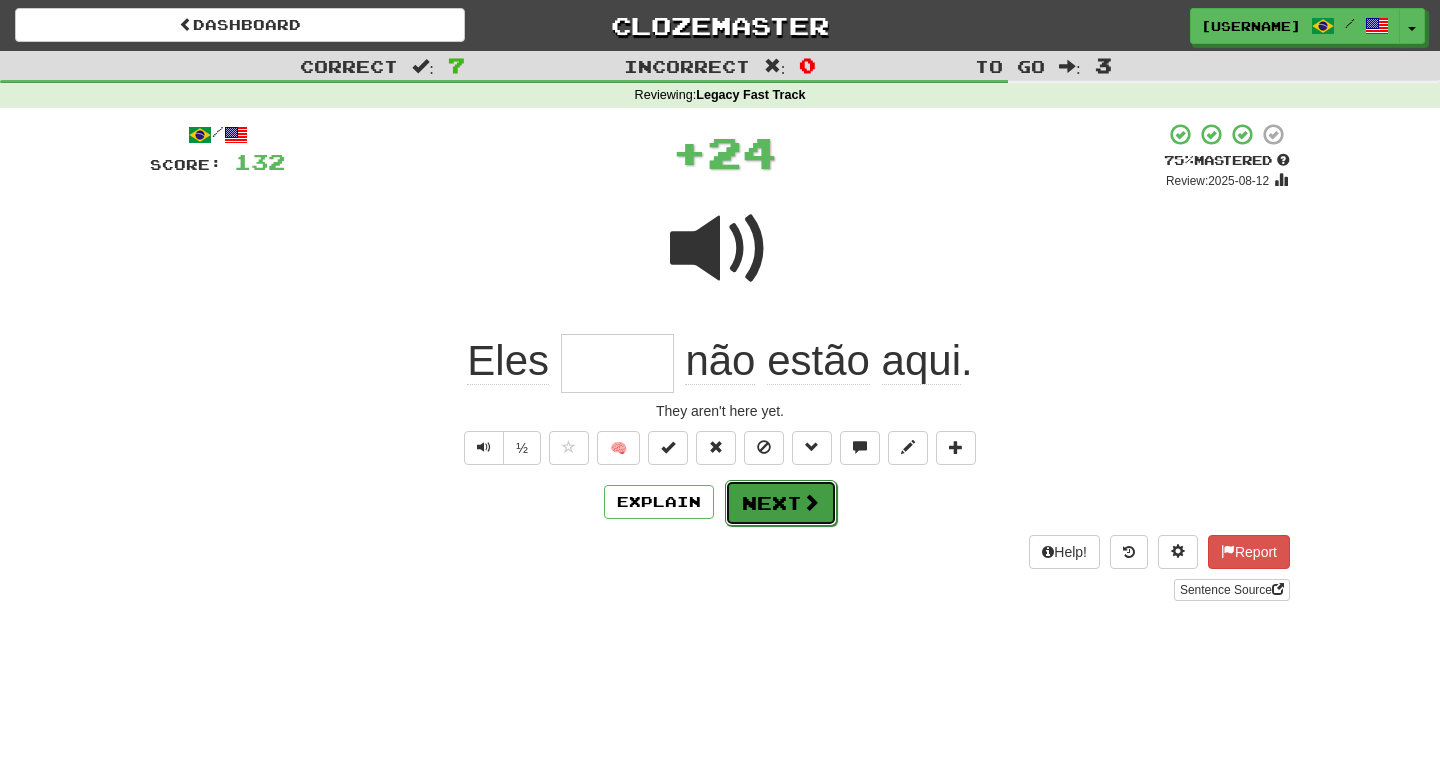 click on "Next" at bounding box center [781, 503] 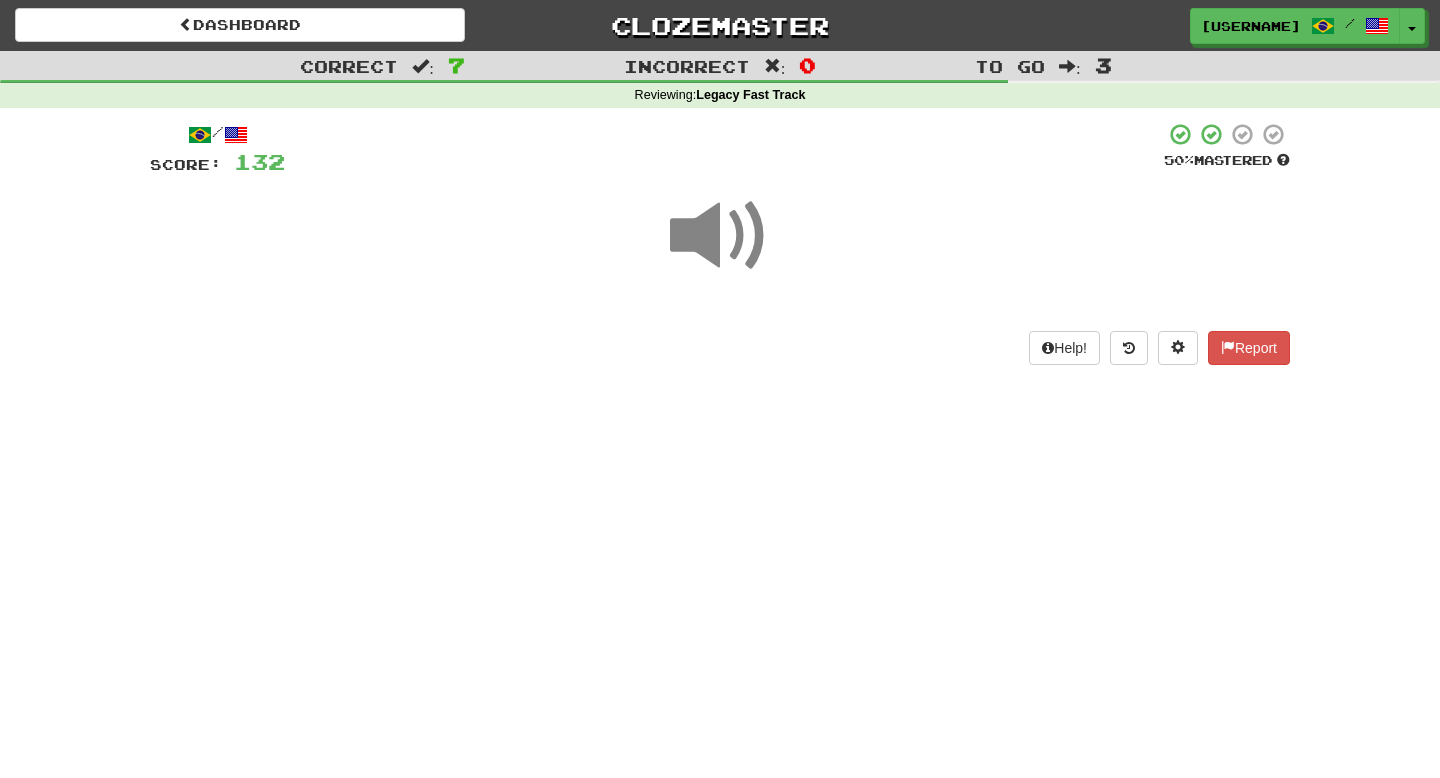 click on "Dashboard
Clozemaster
DivineSurf6762
/
Toggle Dropdown
Dashboard
Leaderboard
Activity Feed
Notifications
Profile
Discussions
Português
/
English
Streak:
1
Review:
38
Points Today: 88
Languages
Account
Logout
DivineSurf6762
/
Toggle Dropdown
Dashboard
Leaderboard
Activity Feed
Notifications
Profile
Discussions
Português
/
English
Streak:
1
Review:
38
Points Today: 88
Languages
Account
Logout
clozemaster
Correct   :   7 Incorrect   :   0 To go   :   3 Reviewing :  Legacy Fast Track  /  Score:   132 50 %  Mastered  Help!  Report" at bounding box center (720, 389) 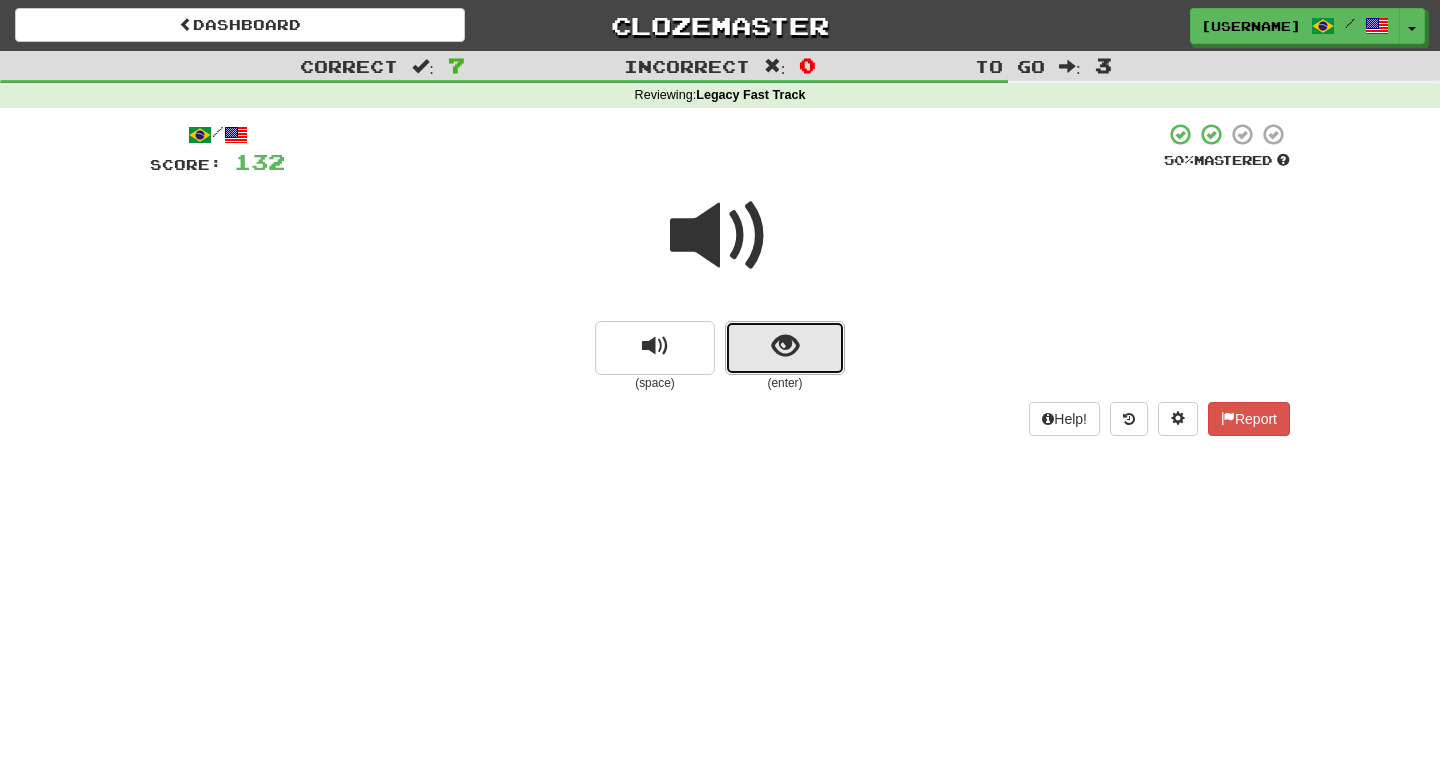 click at bounding box center (785, 348) 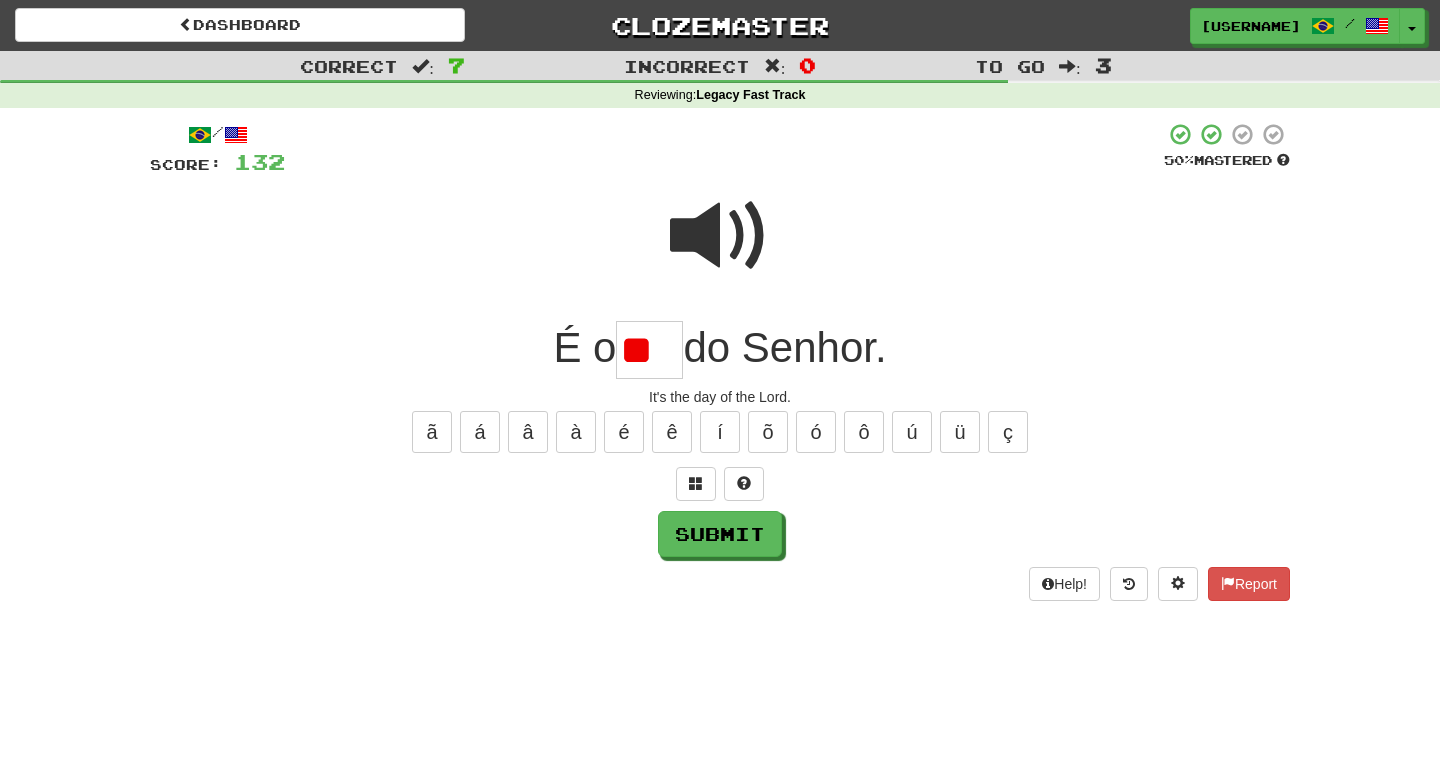 scroll, scrollTop: 0, scrollLeft: 0, axis: both 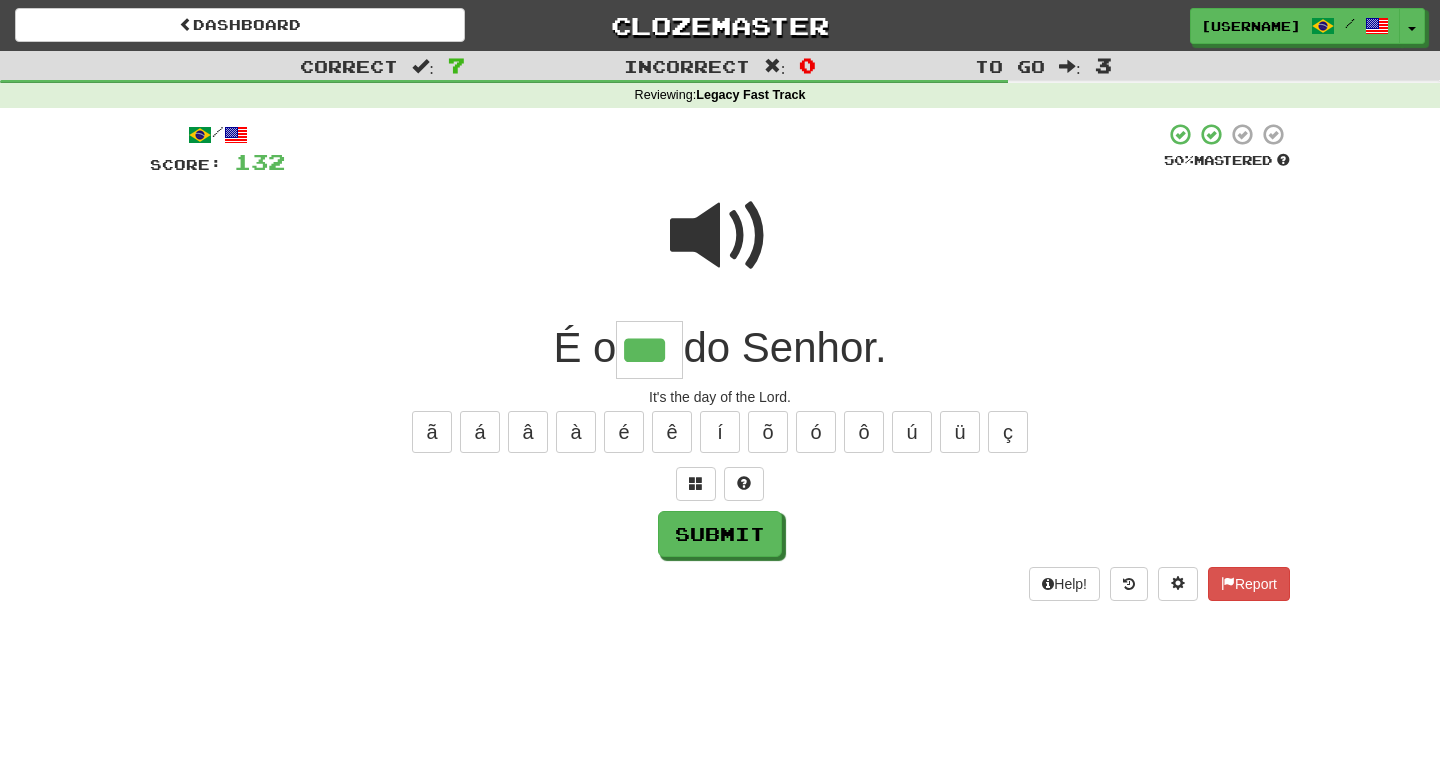 type on "***" 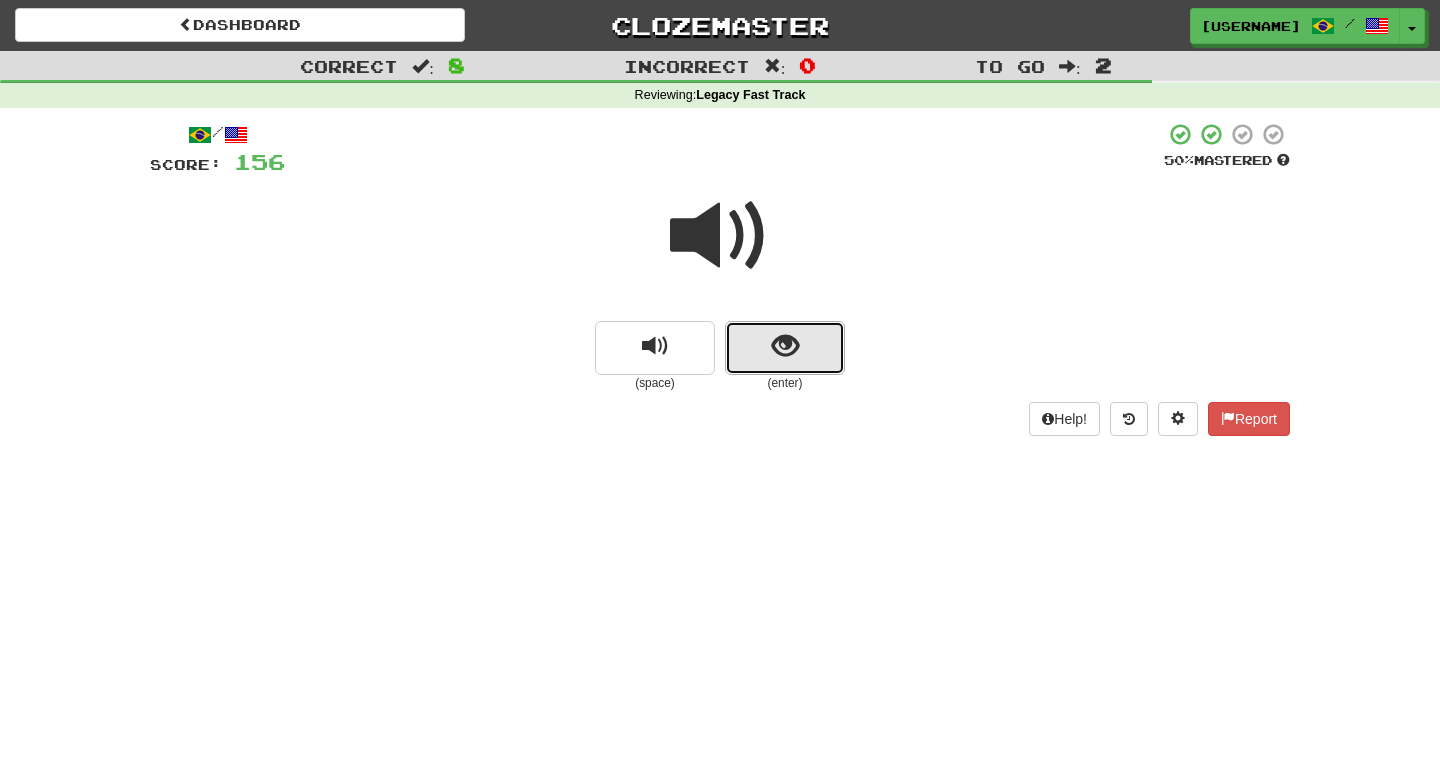 click at bounding box center (785, 348) 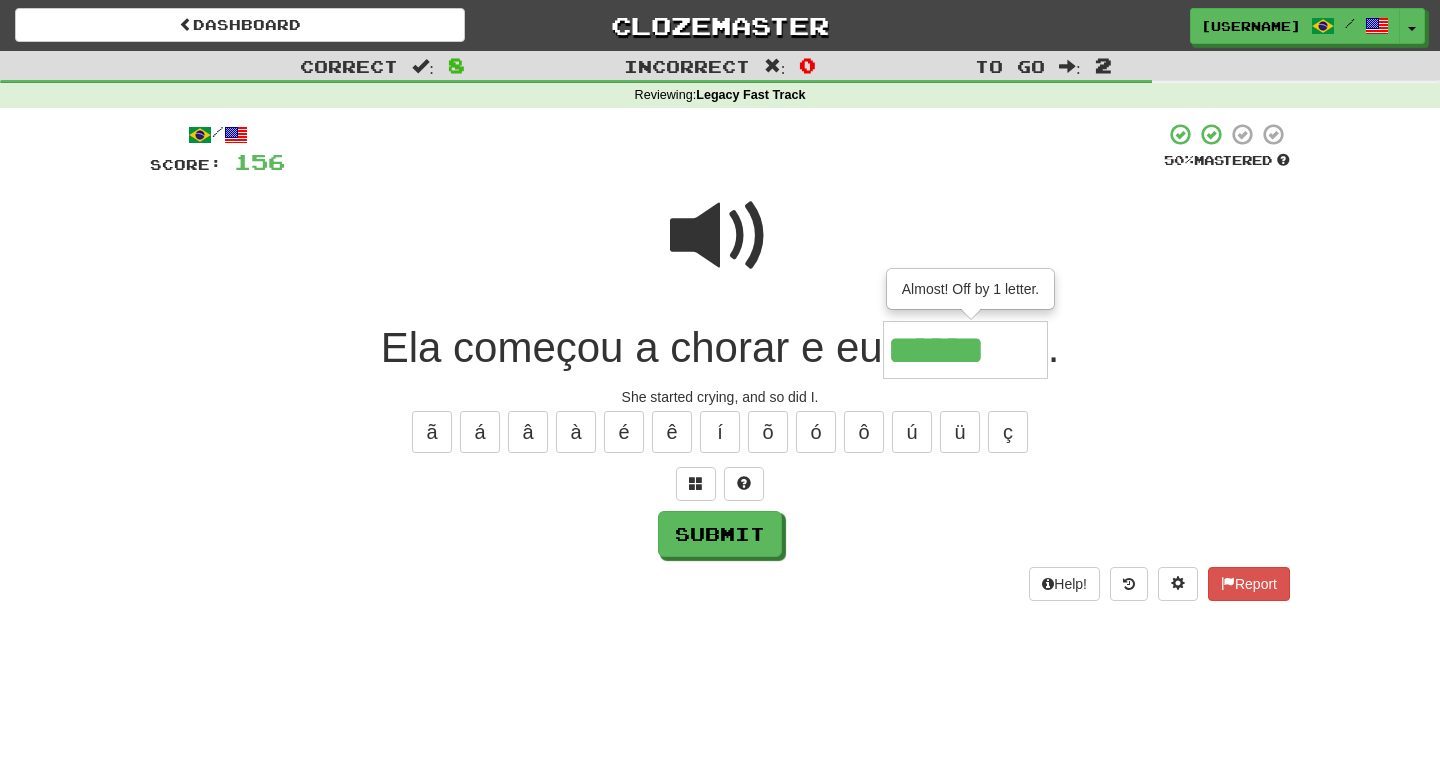 type on "******" 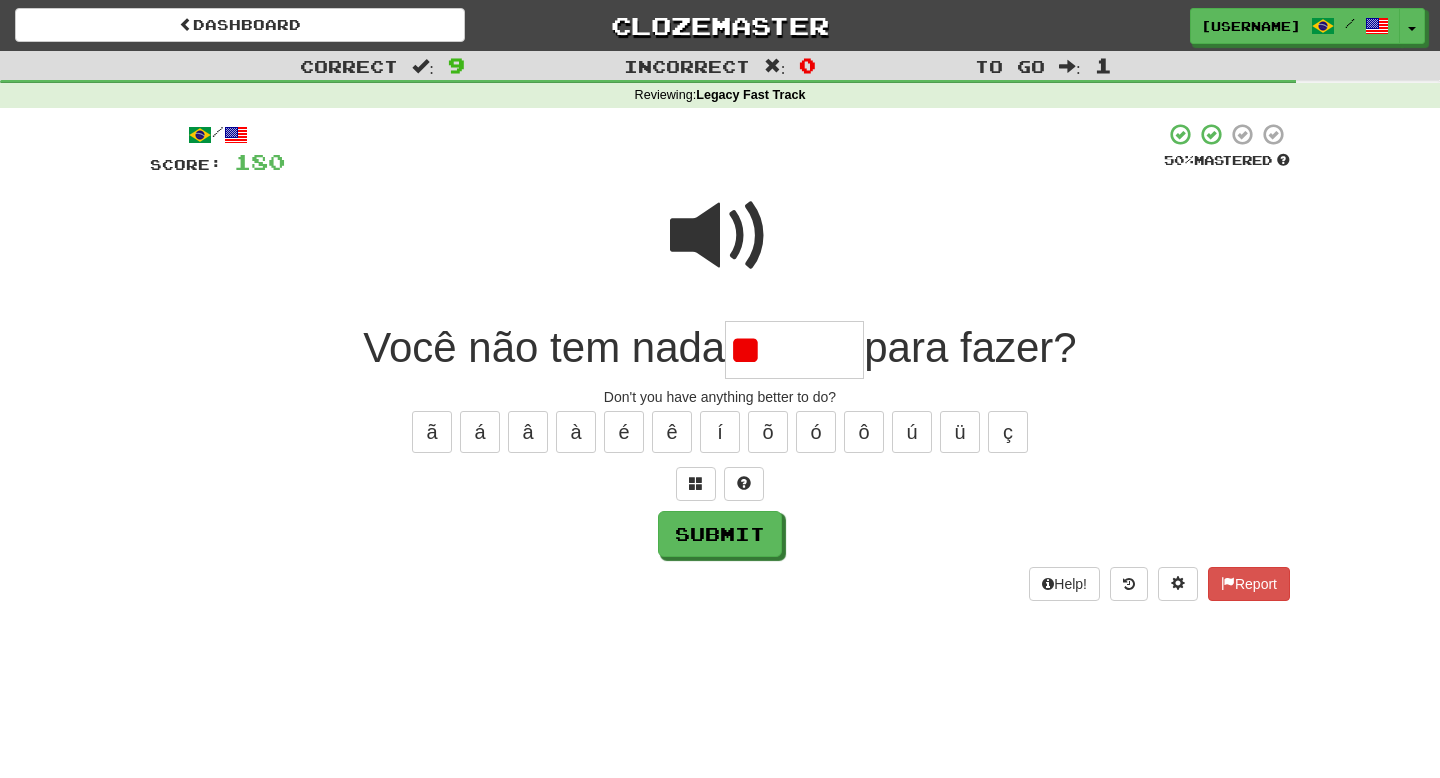 type on "*" 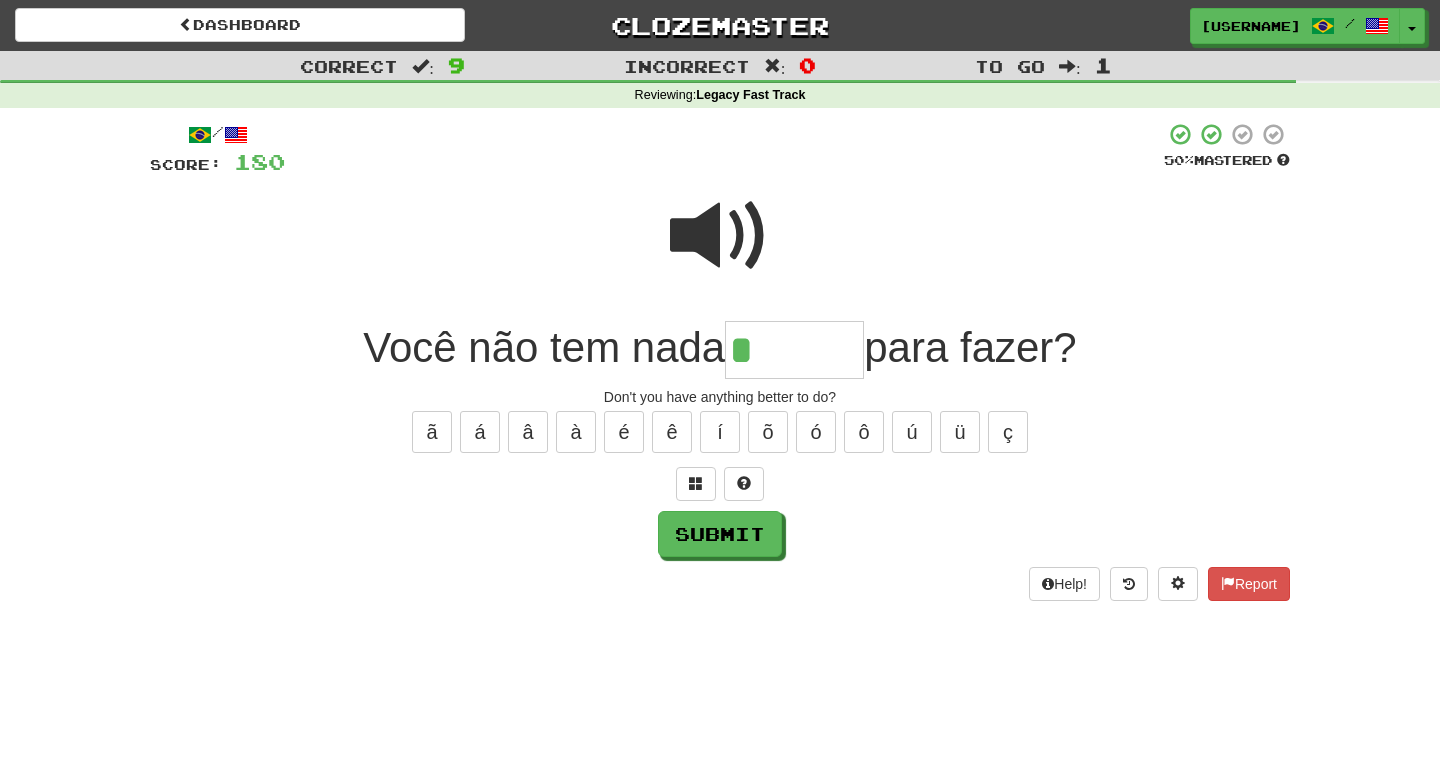 click at bounding box center (720, 236) 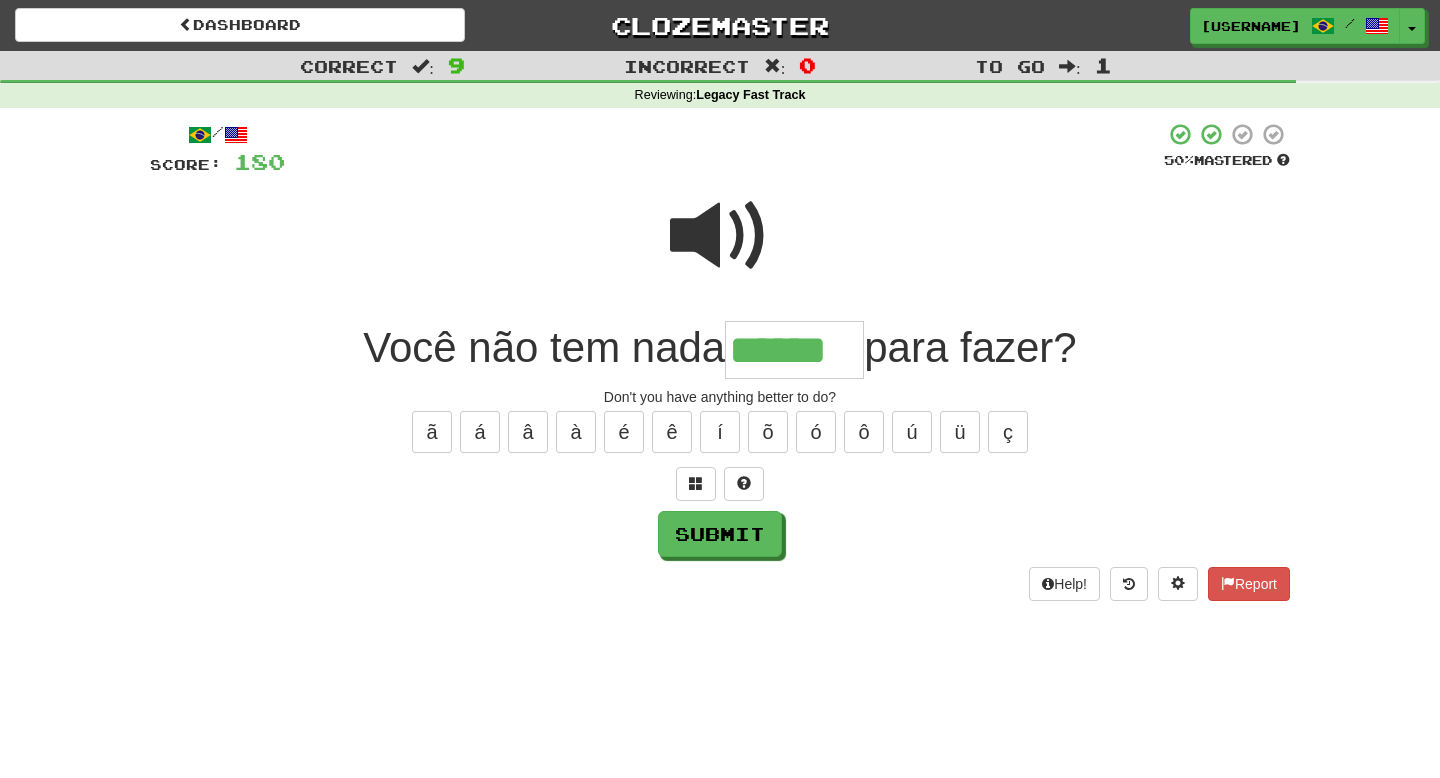 type on "******" 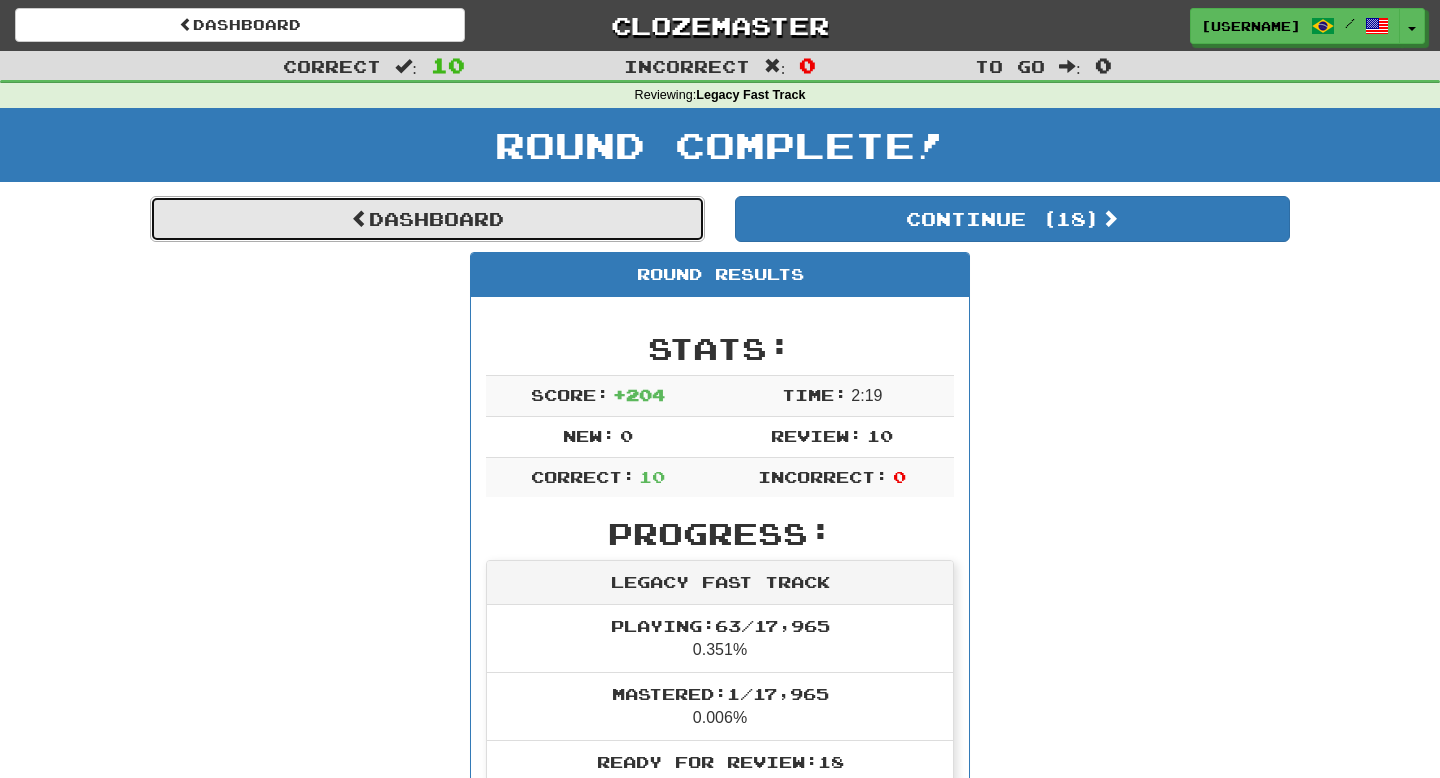 click on "Dashboard" at bounding box center (427, 219) 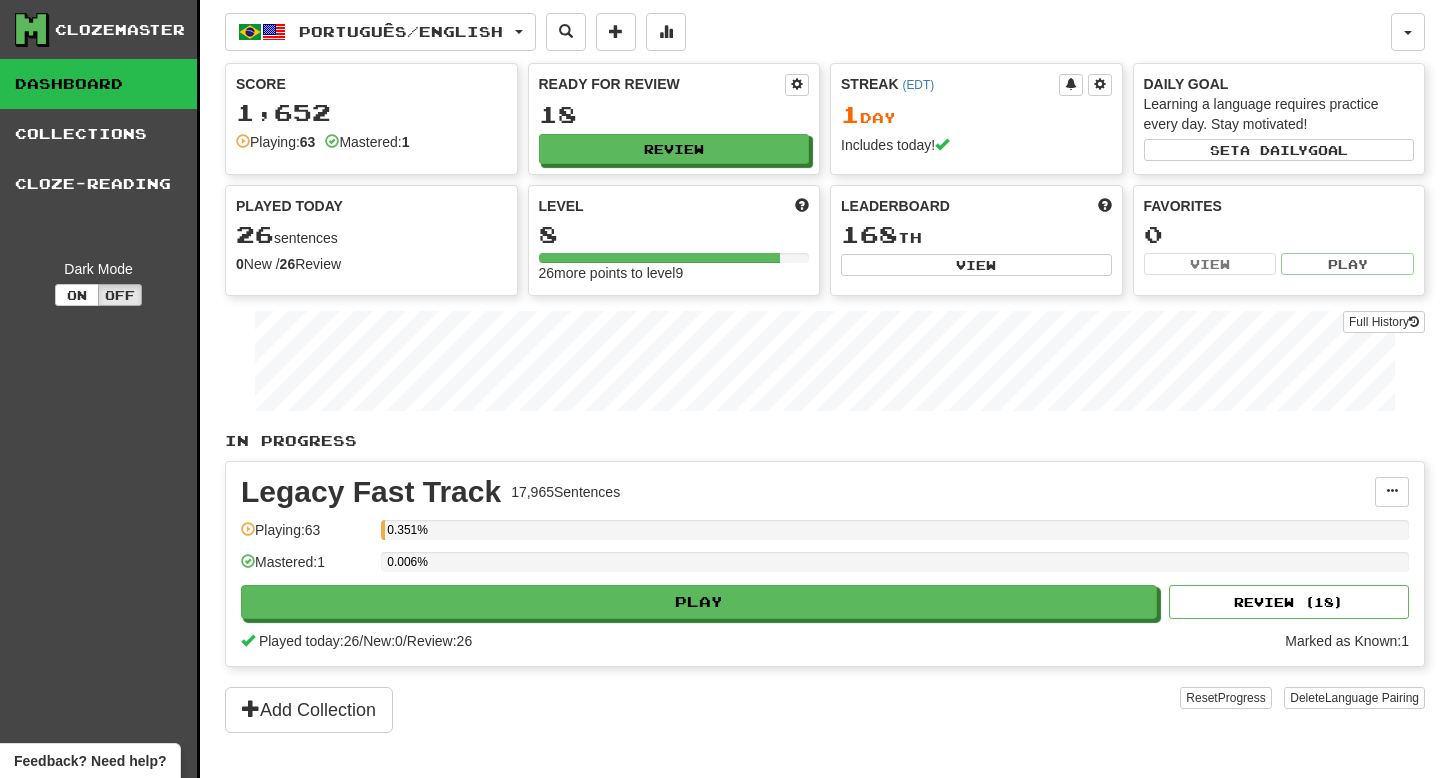 scroll, scrollTop: 0, scrollLeft: 0, axis: both 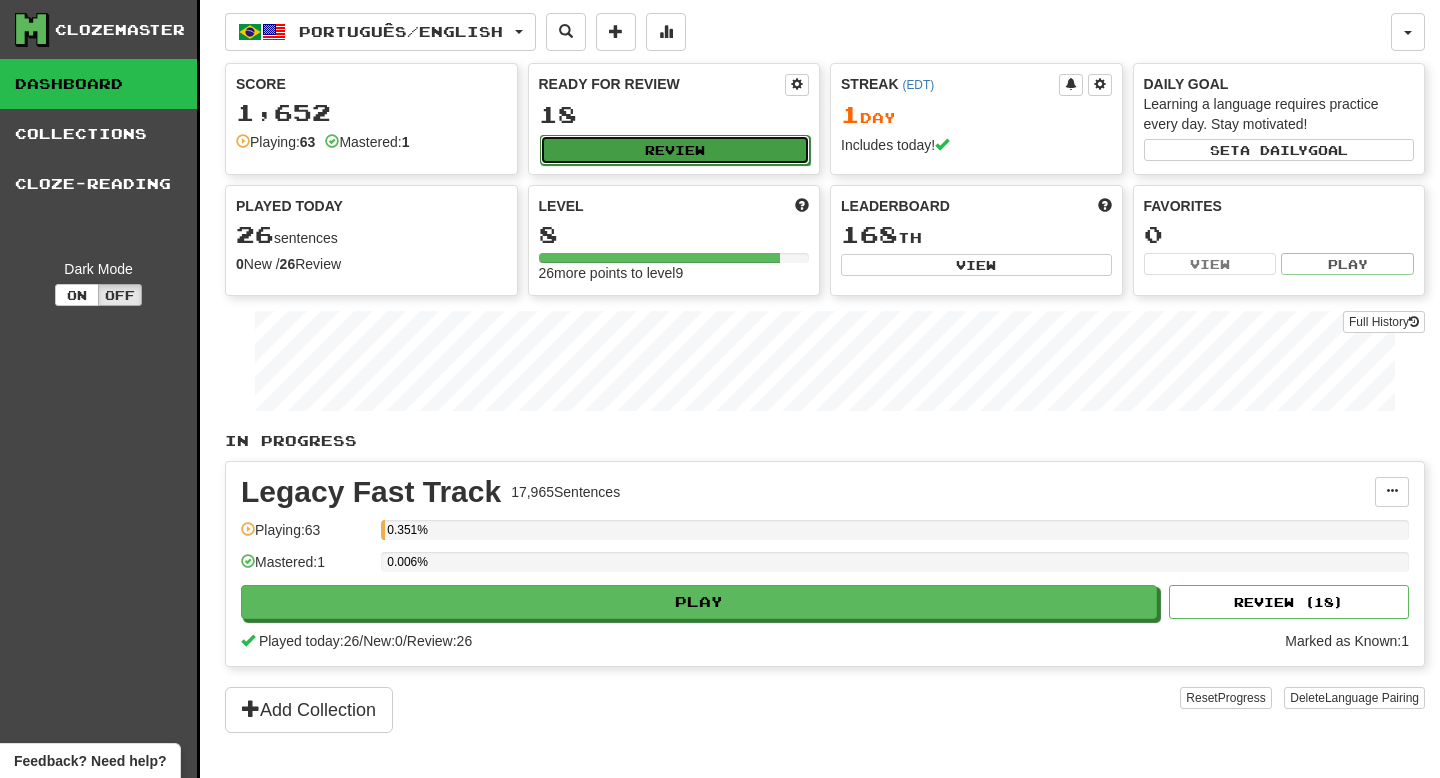click on "Review" at bounding box center (675, 150) 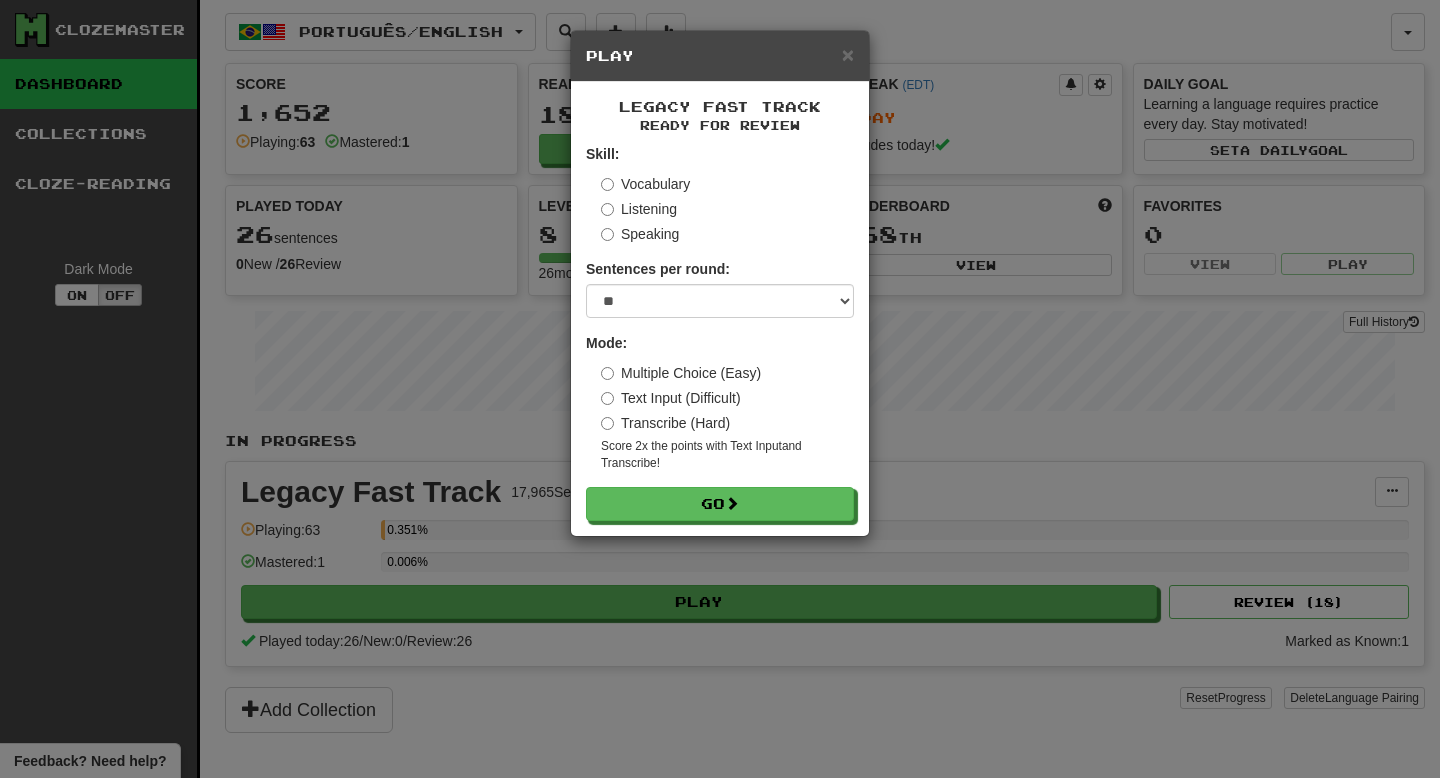 click on "Vocabulary" at bounding box center [645, 184] 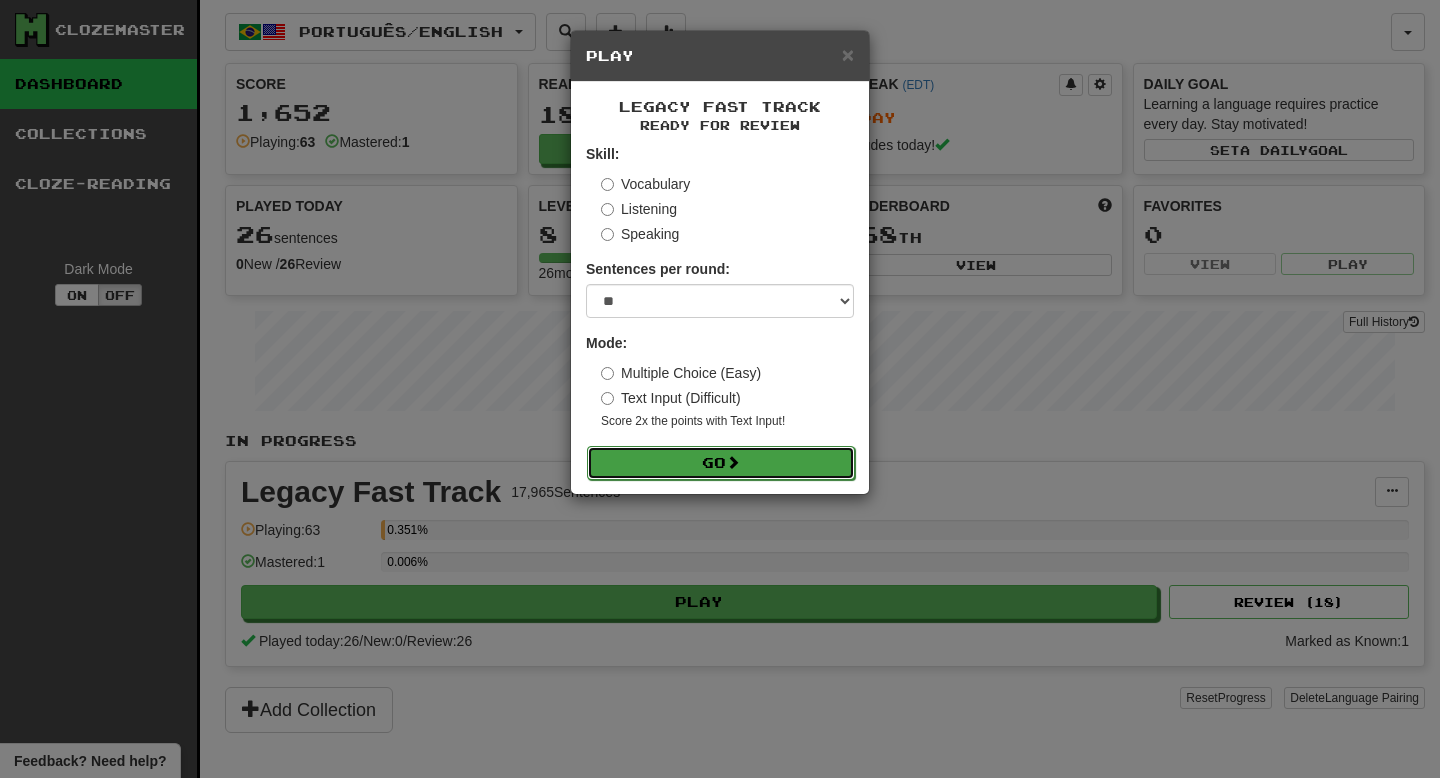 click on "Go" at bounding box center [721, 463] 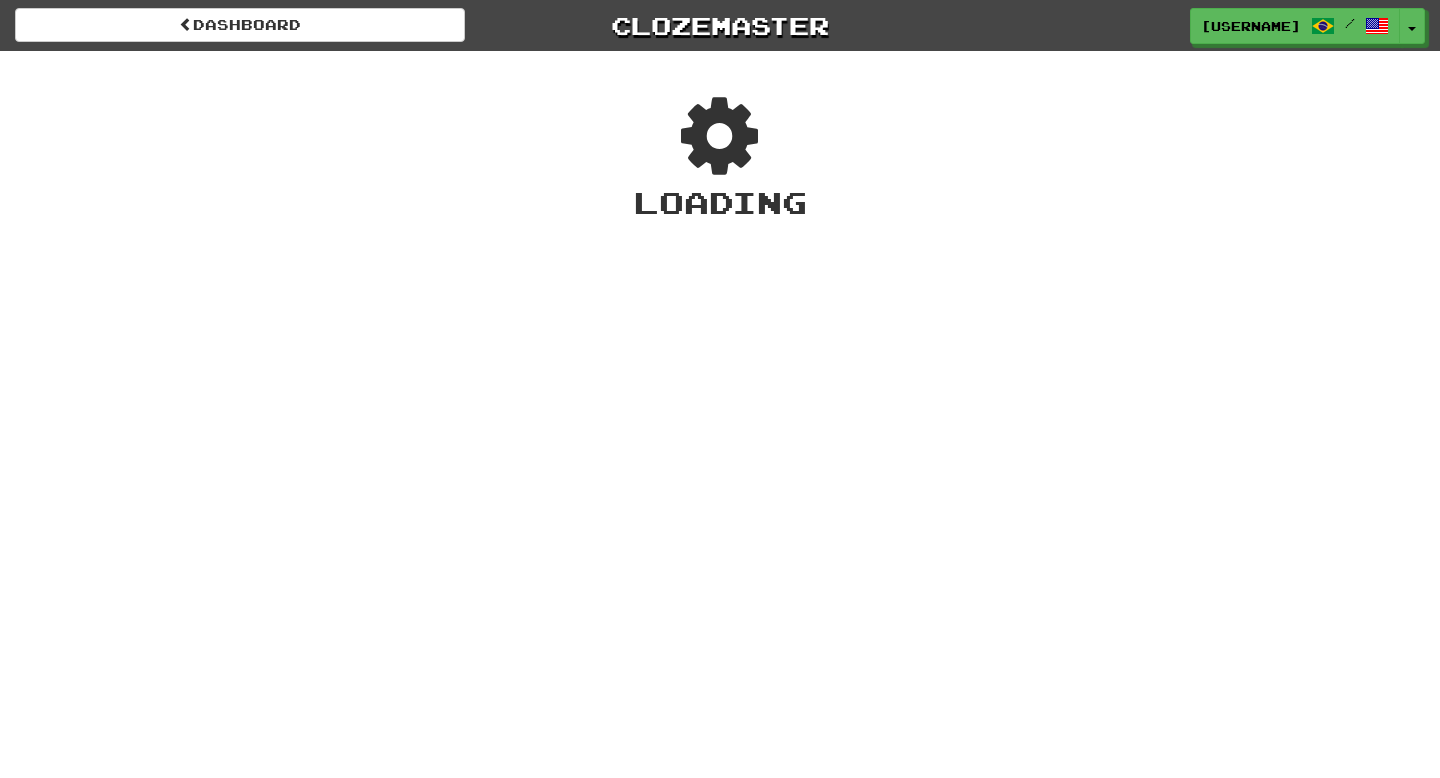 scroll, scrollTop: 0, scrollLeft: 0, axis: both 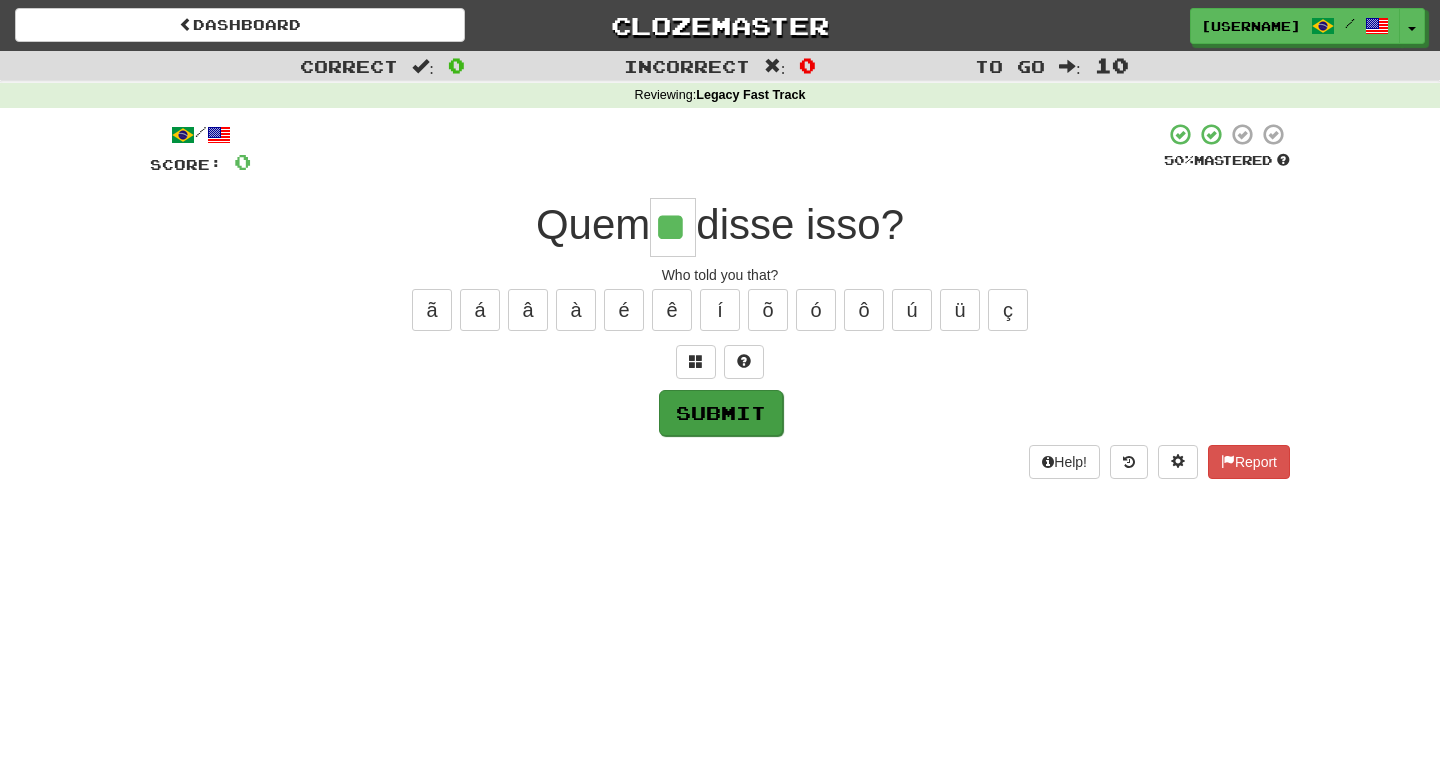 type on "**" 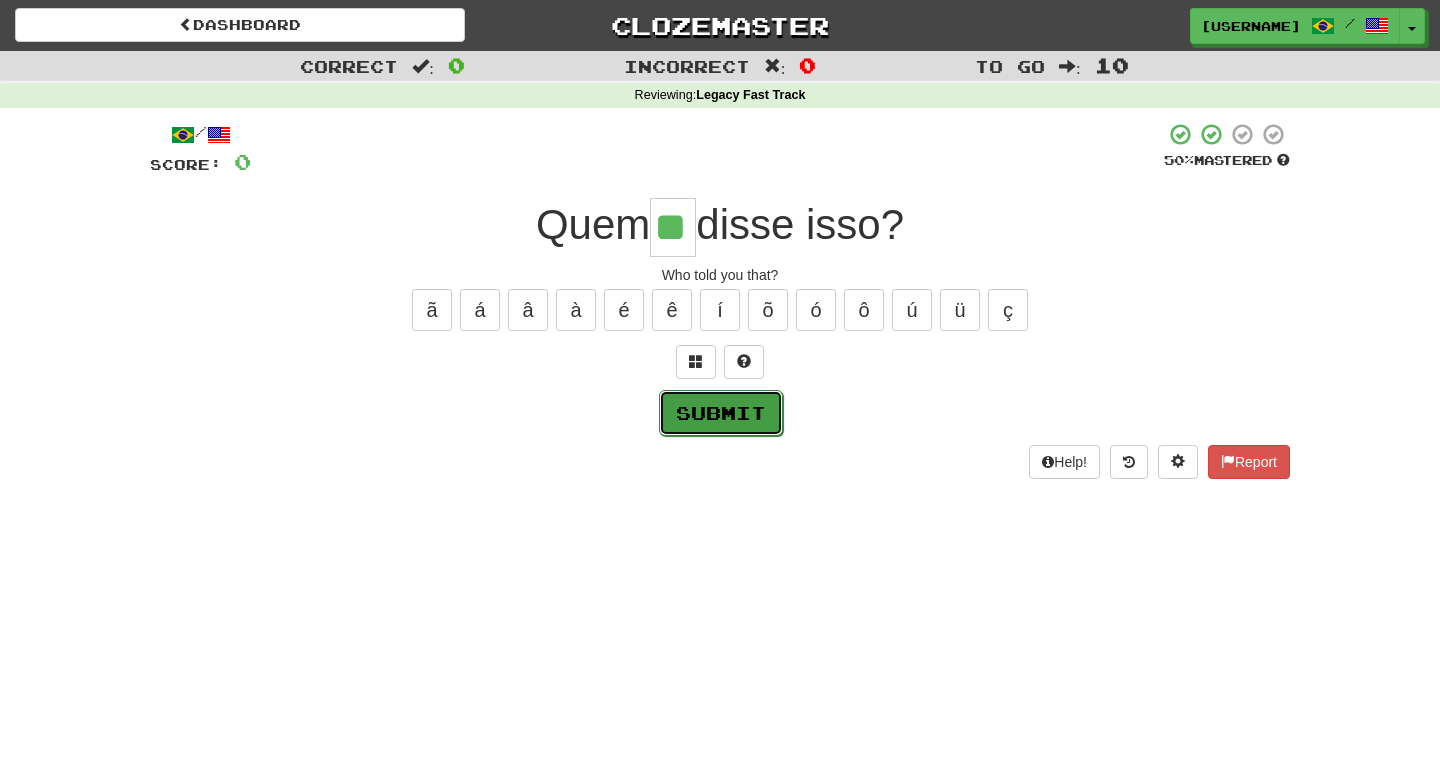 click on "Submit" at bounding box center (721, 413) 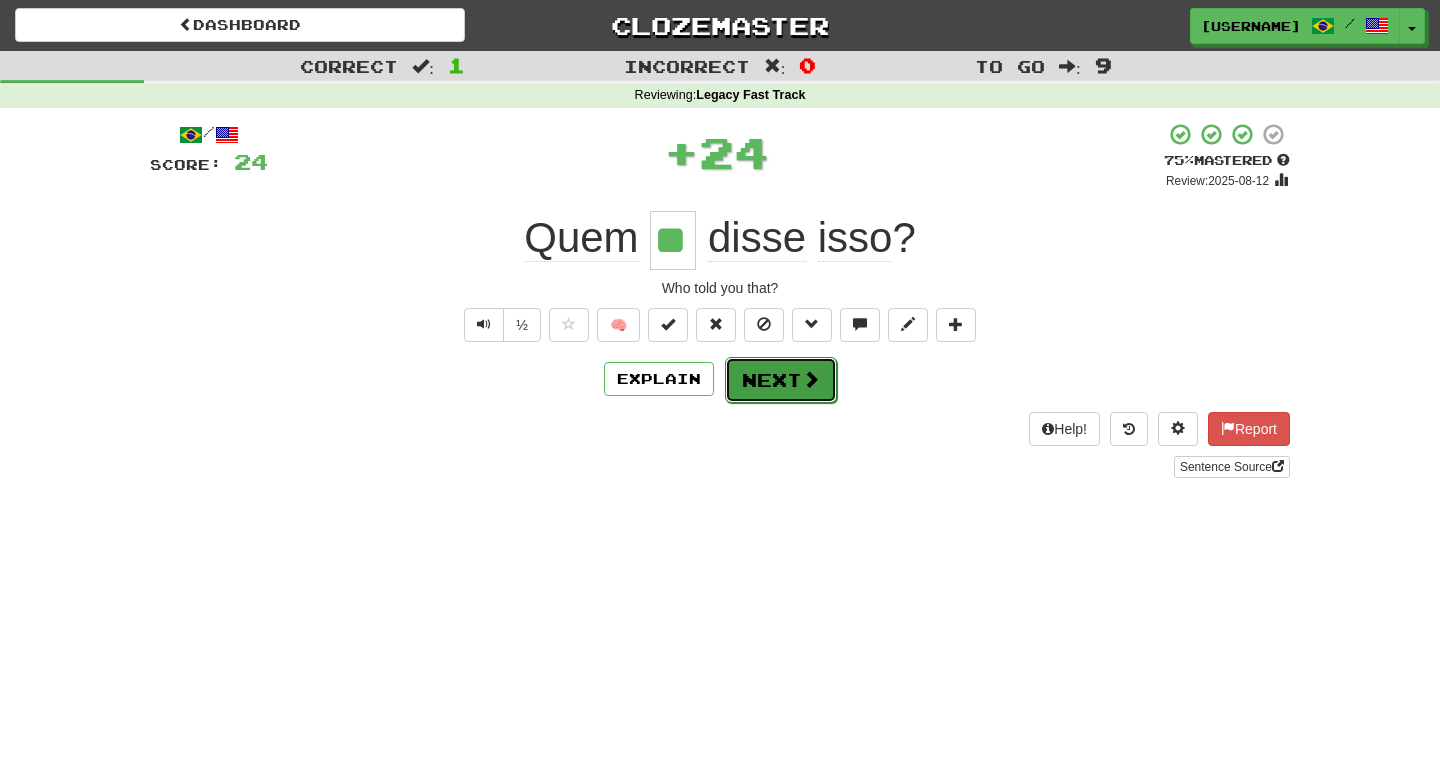 click on "Next" at bounding box center (781, 380) 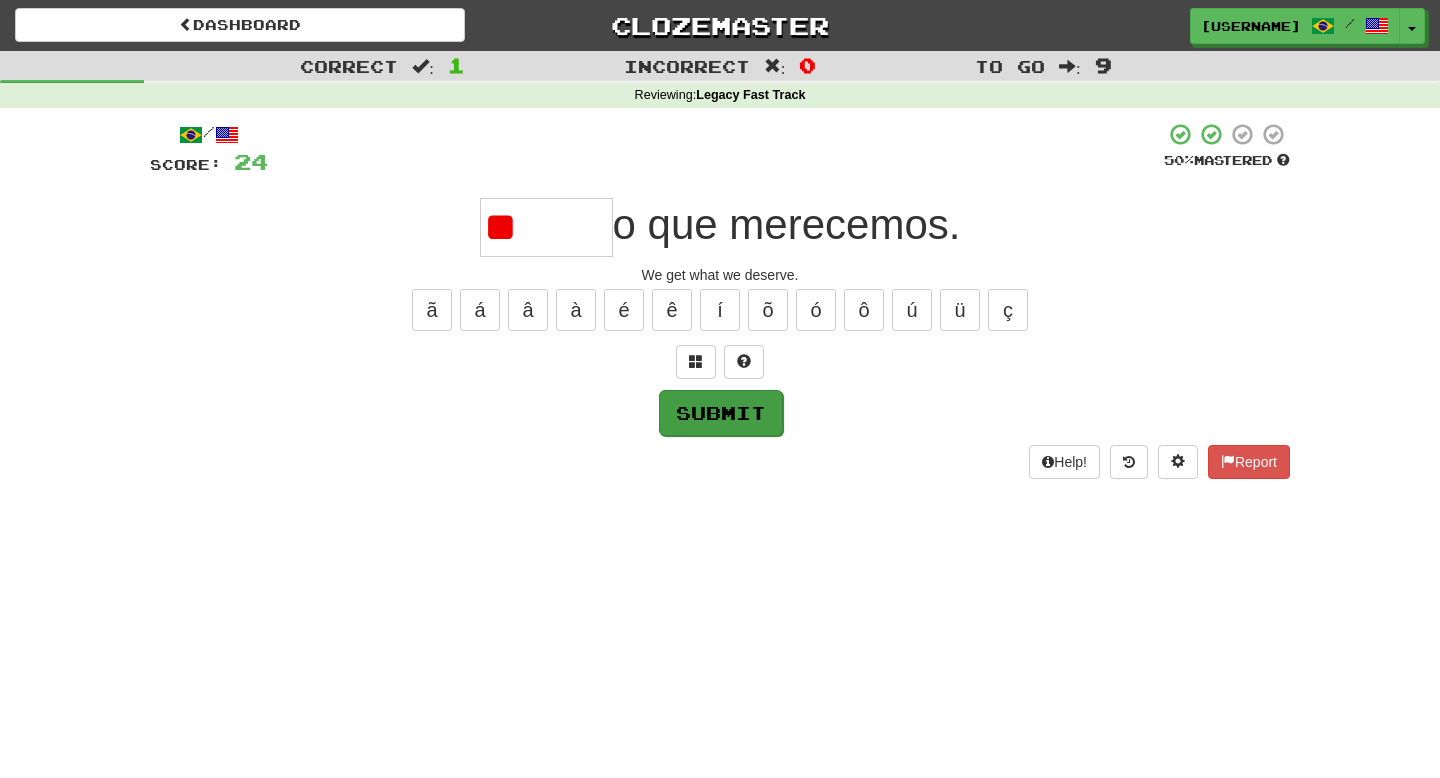 type on "*" 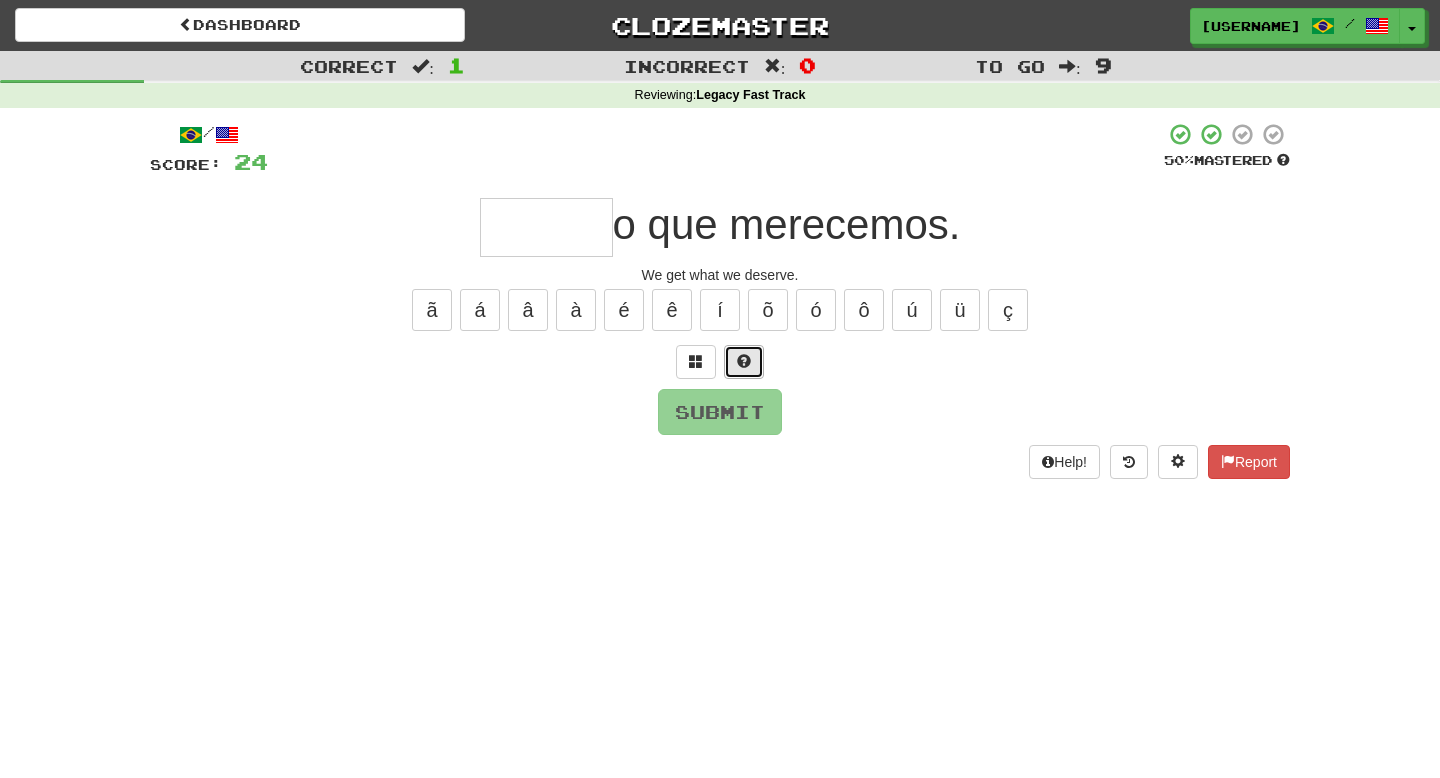 click at bounding box center (744, 362) 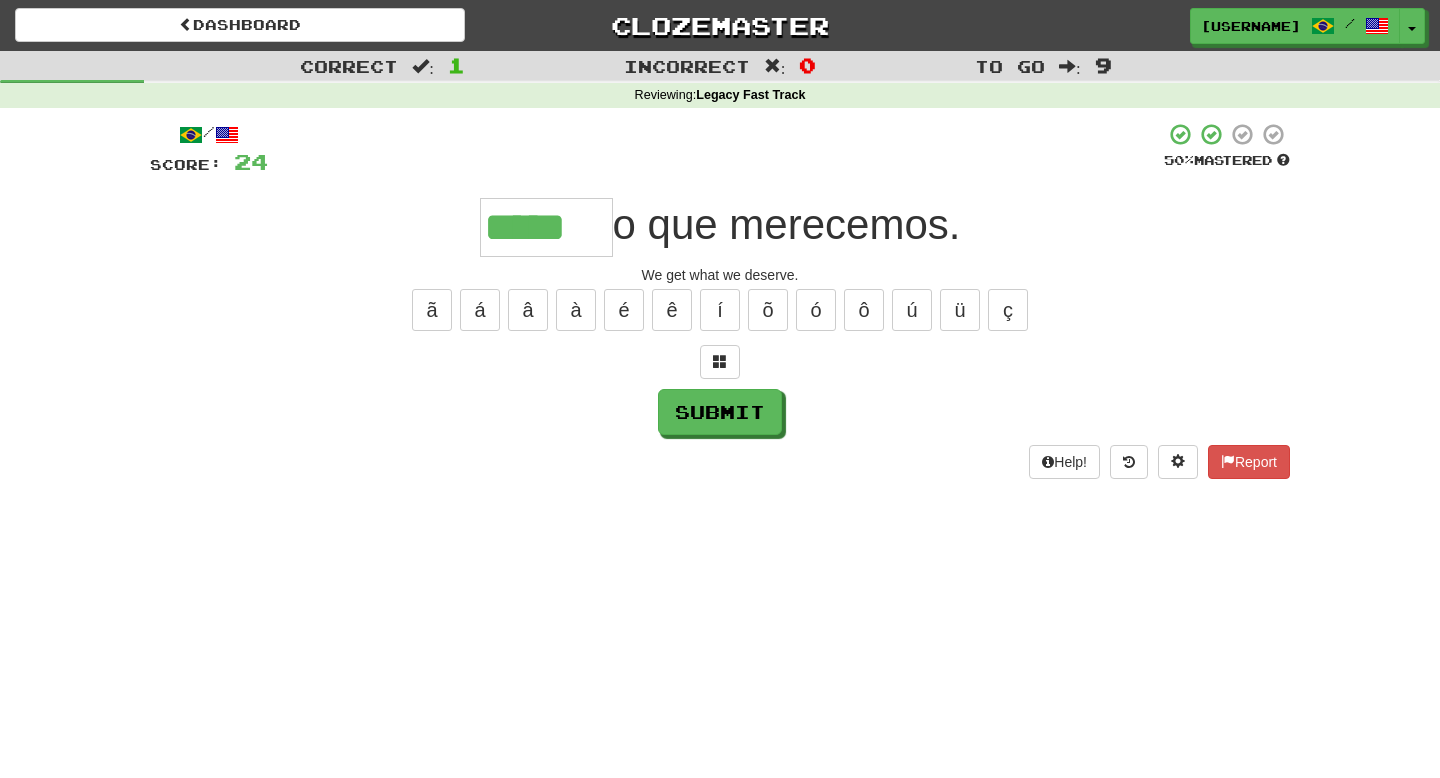 type on "*****" 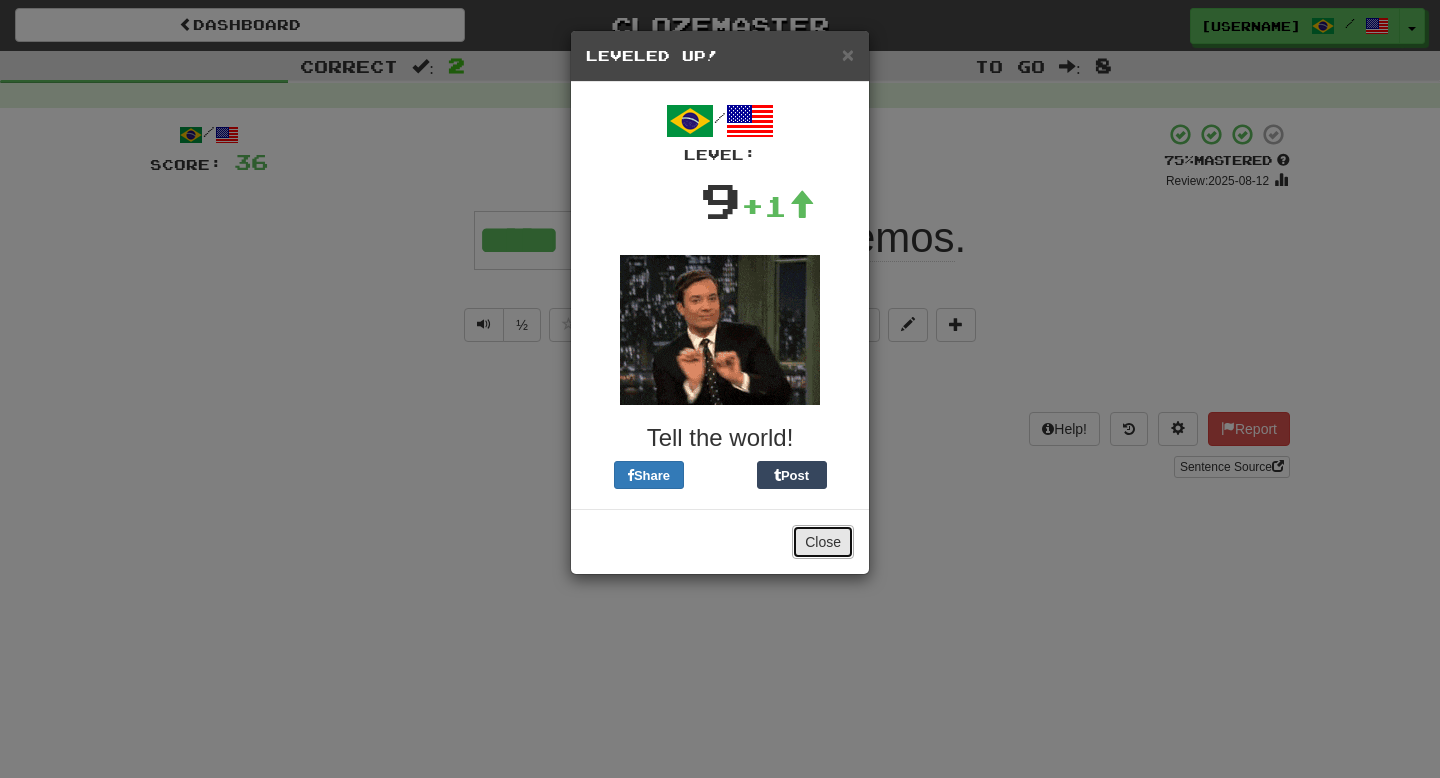 click on "Close" at bounding box center [823, 542] 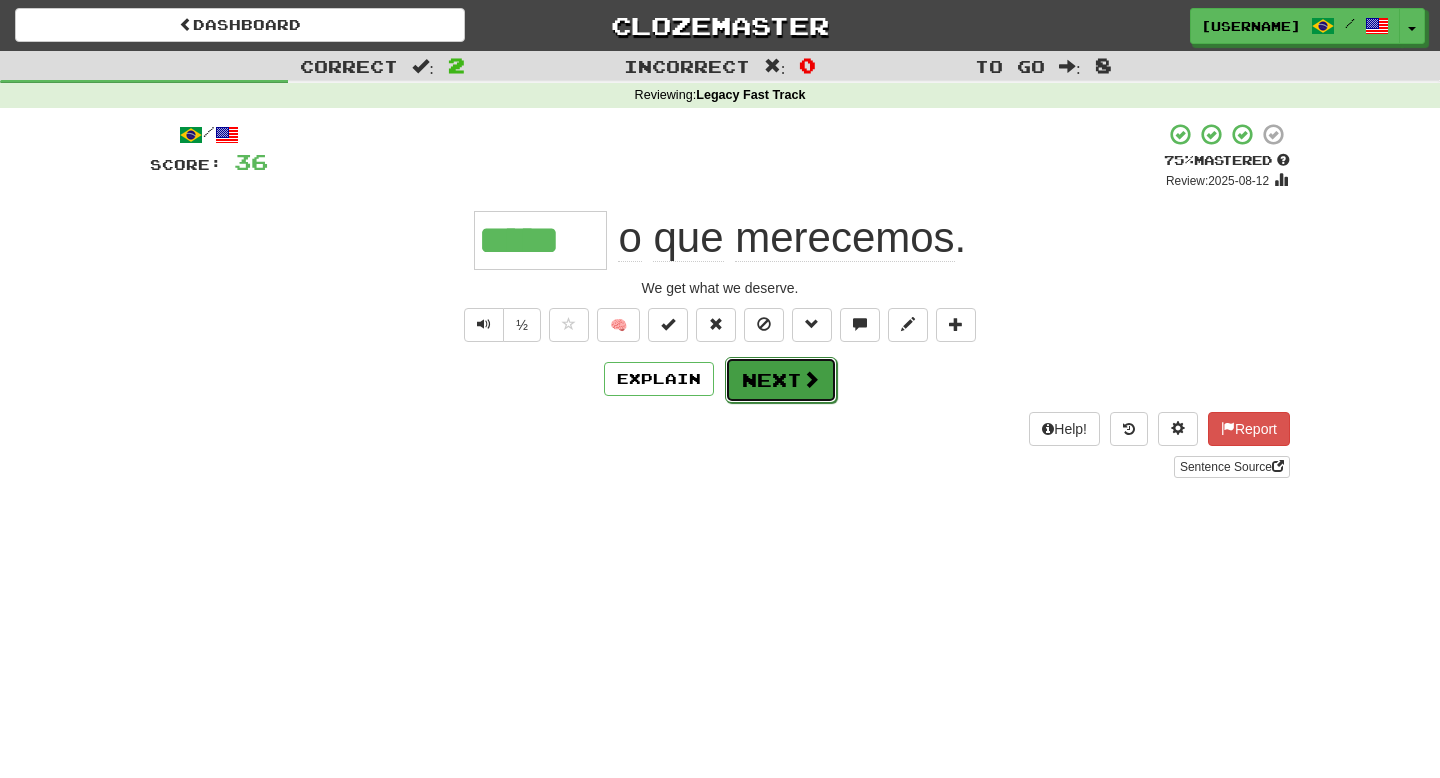click on "Next" at bounding box center [781, 380] 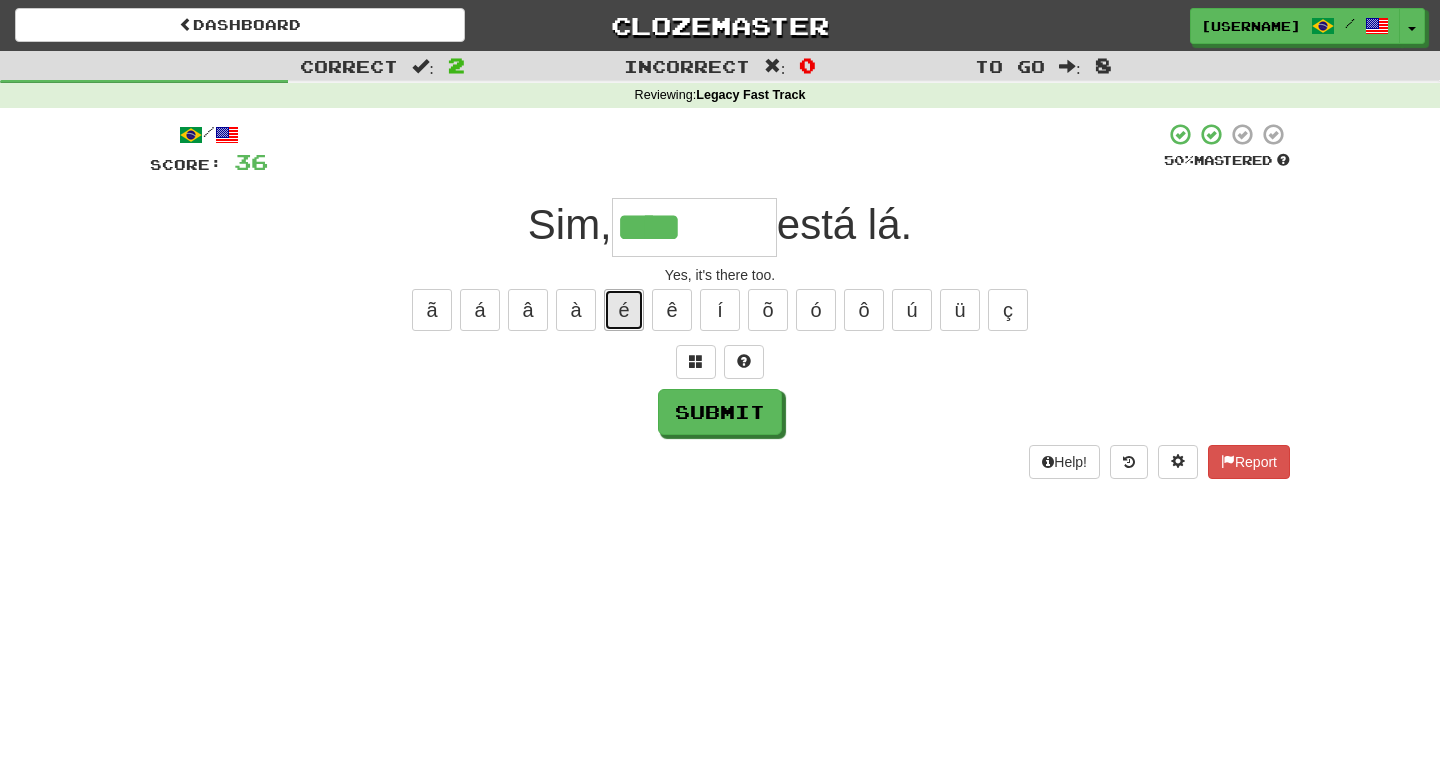 click on "é" at bounding box center (624, 310) 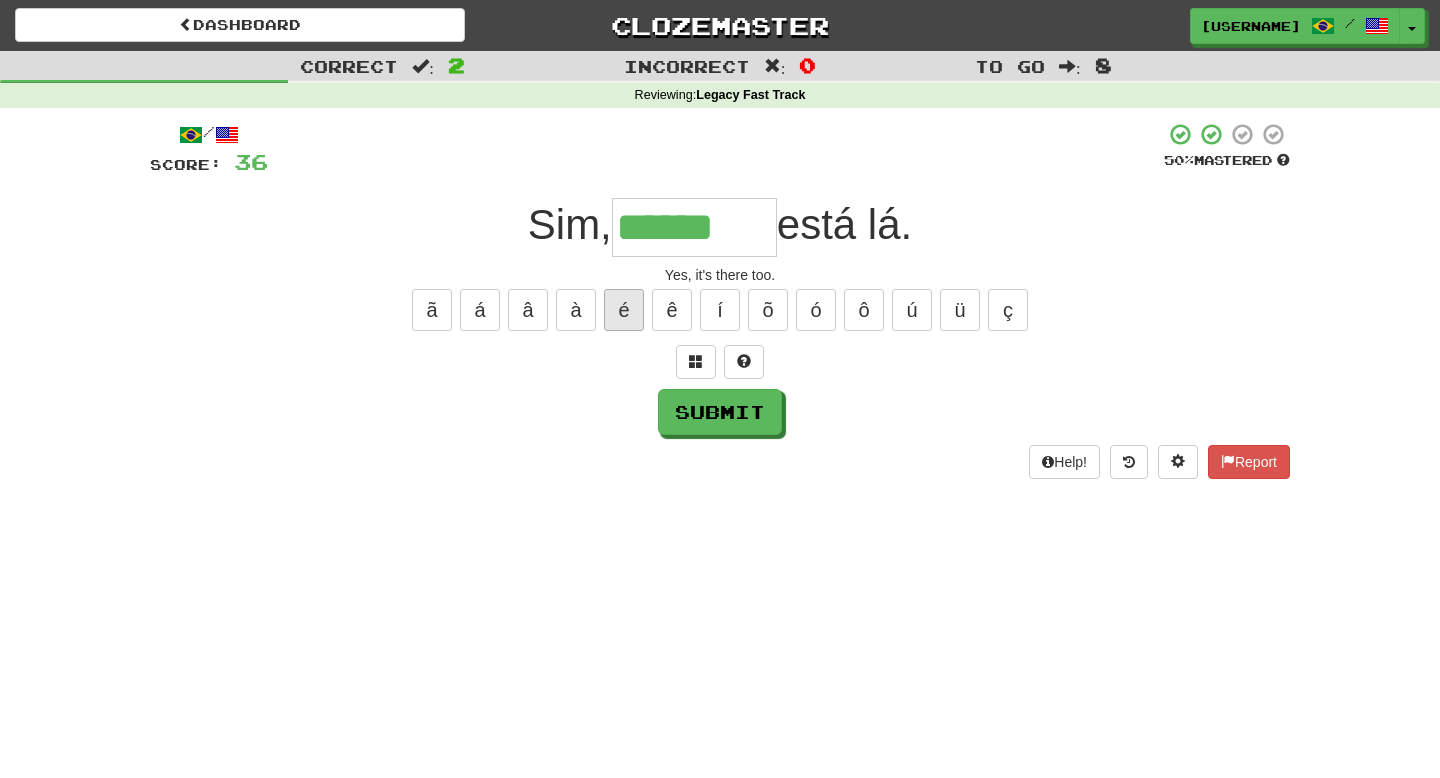 type on "******" 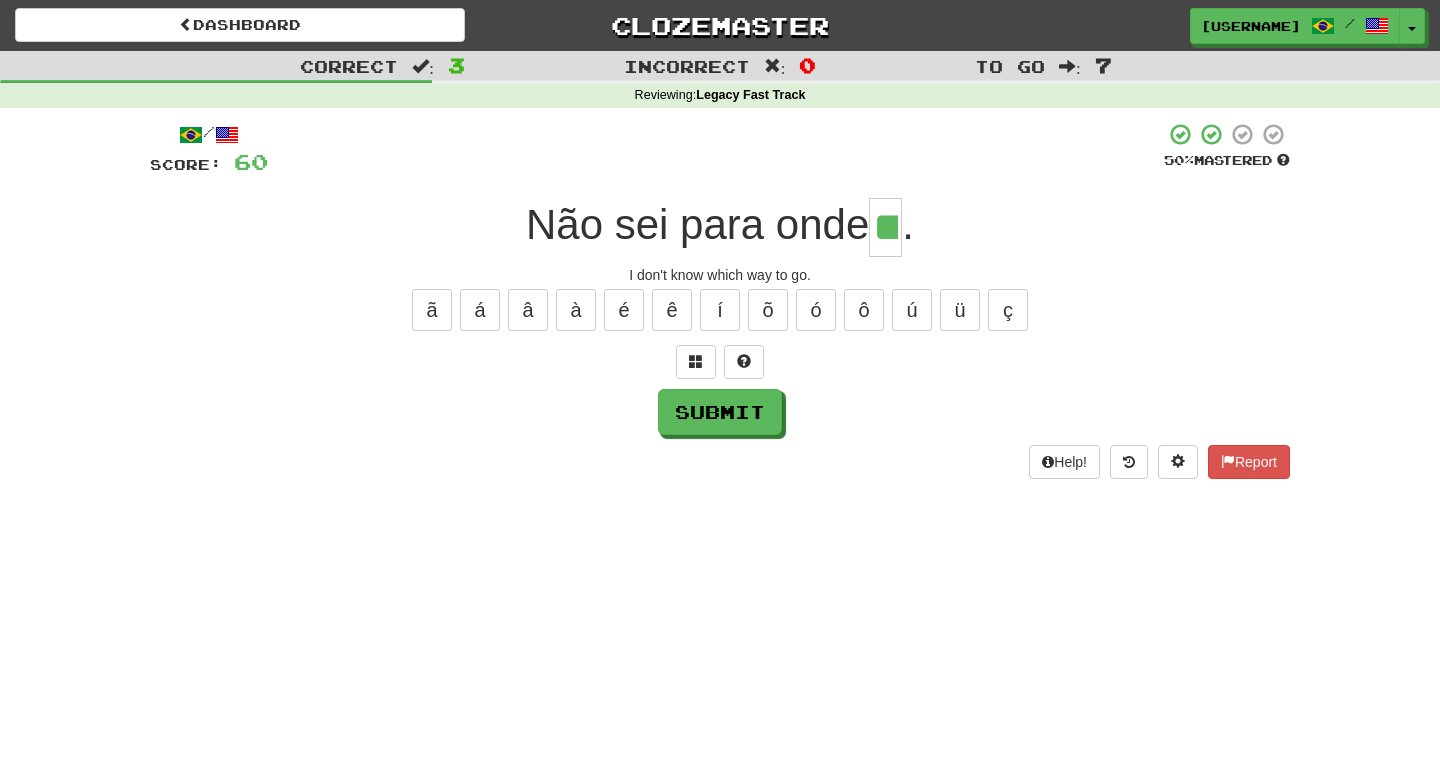 type on "**" 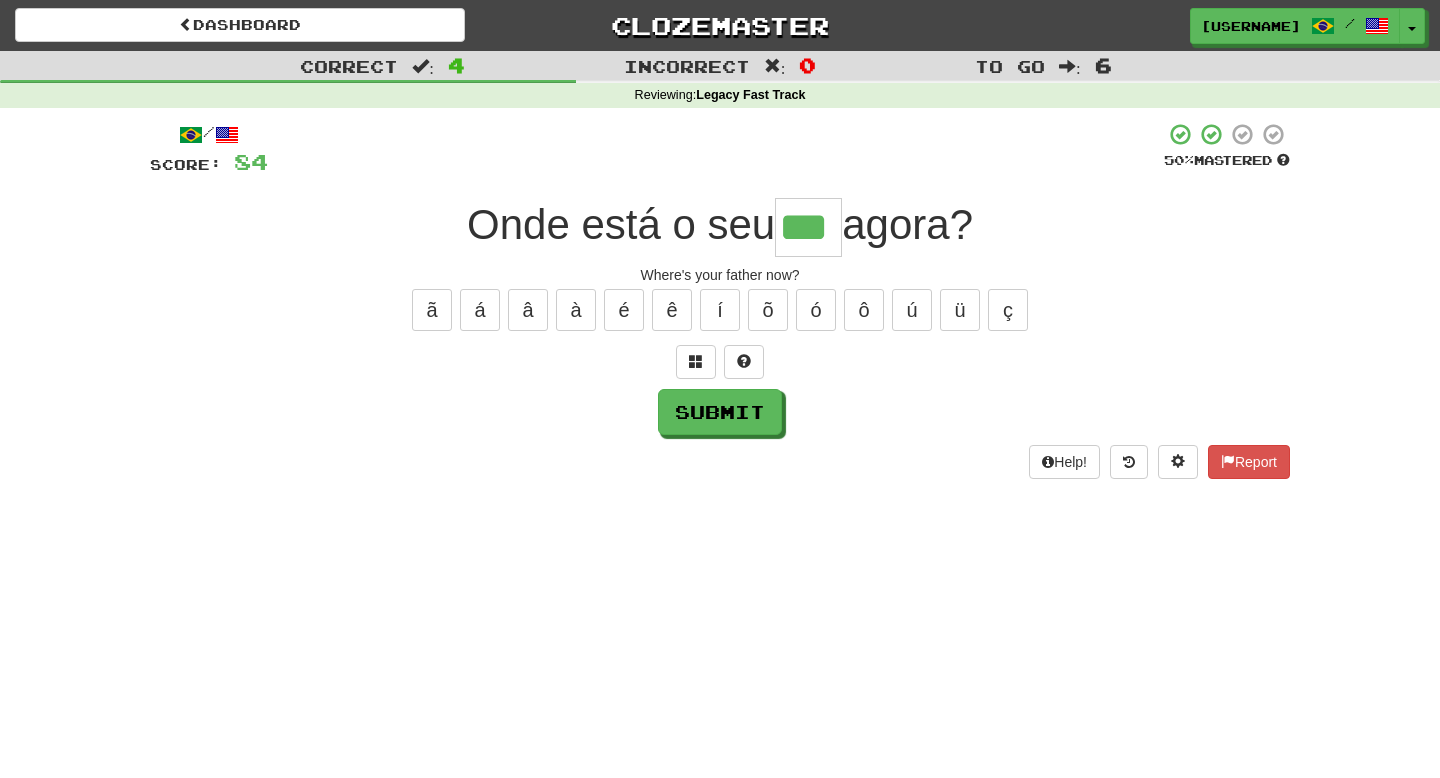 type on "***" 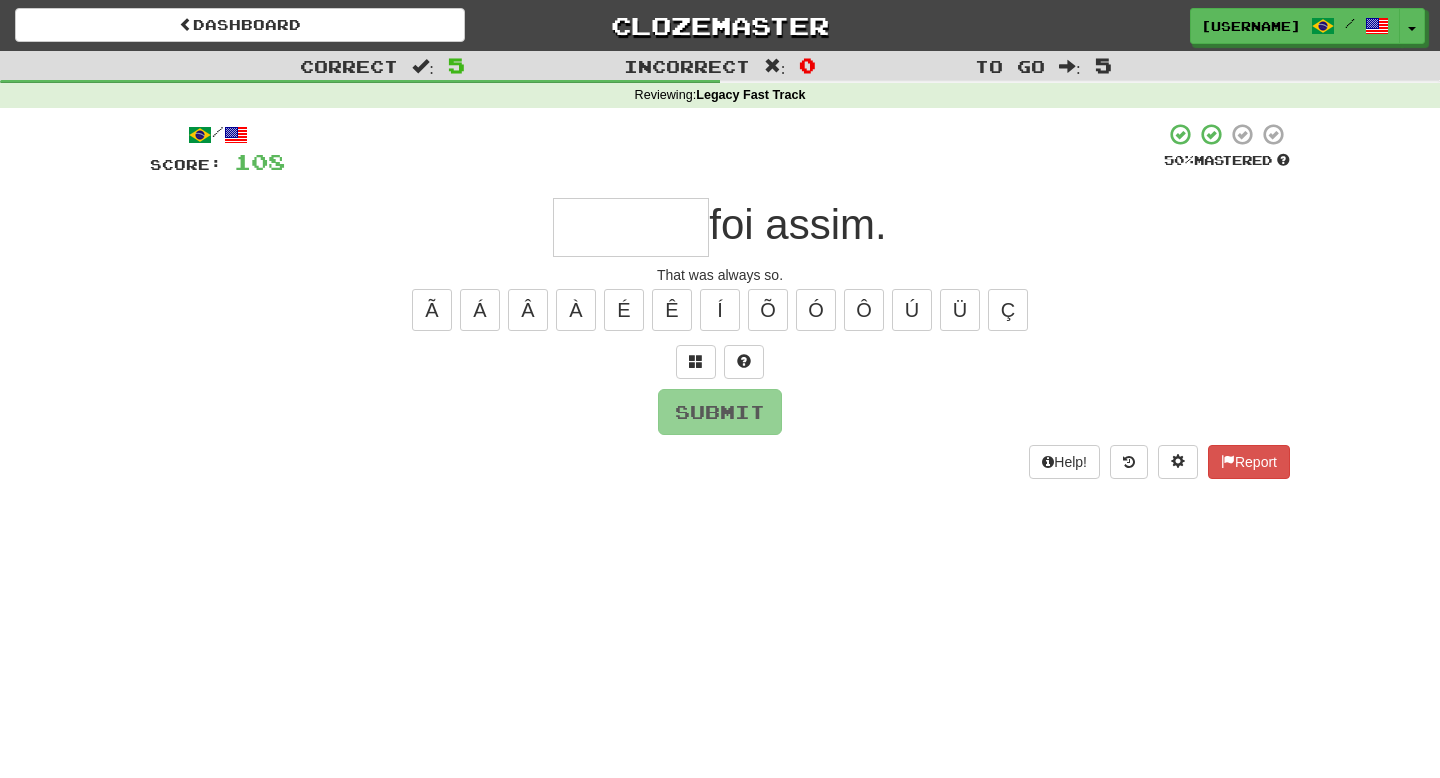 type on "*" 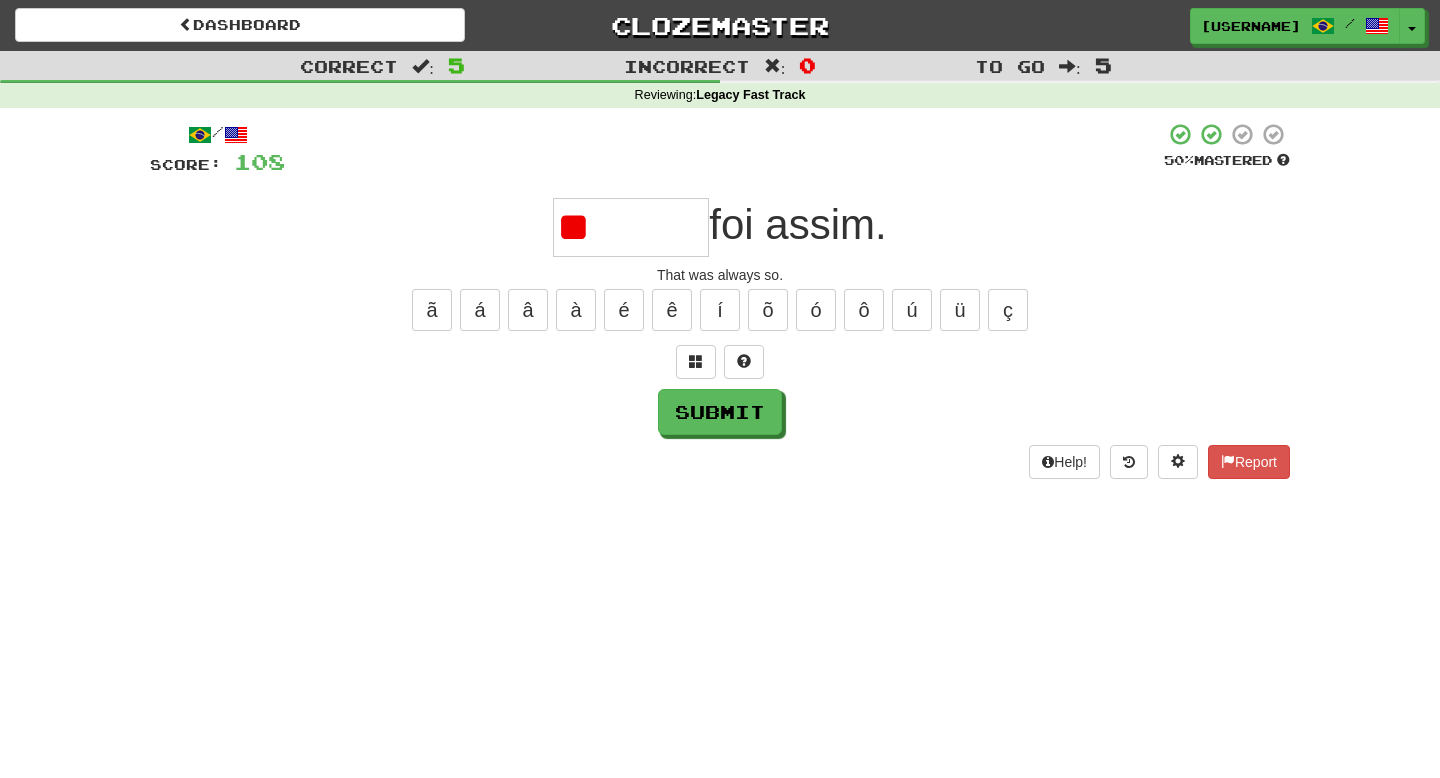 type on "*" 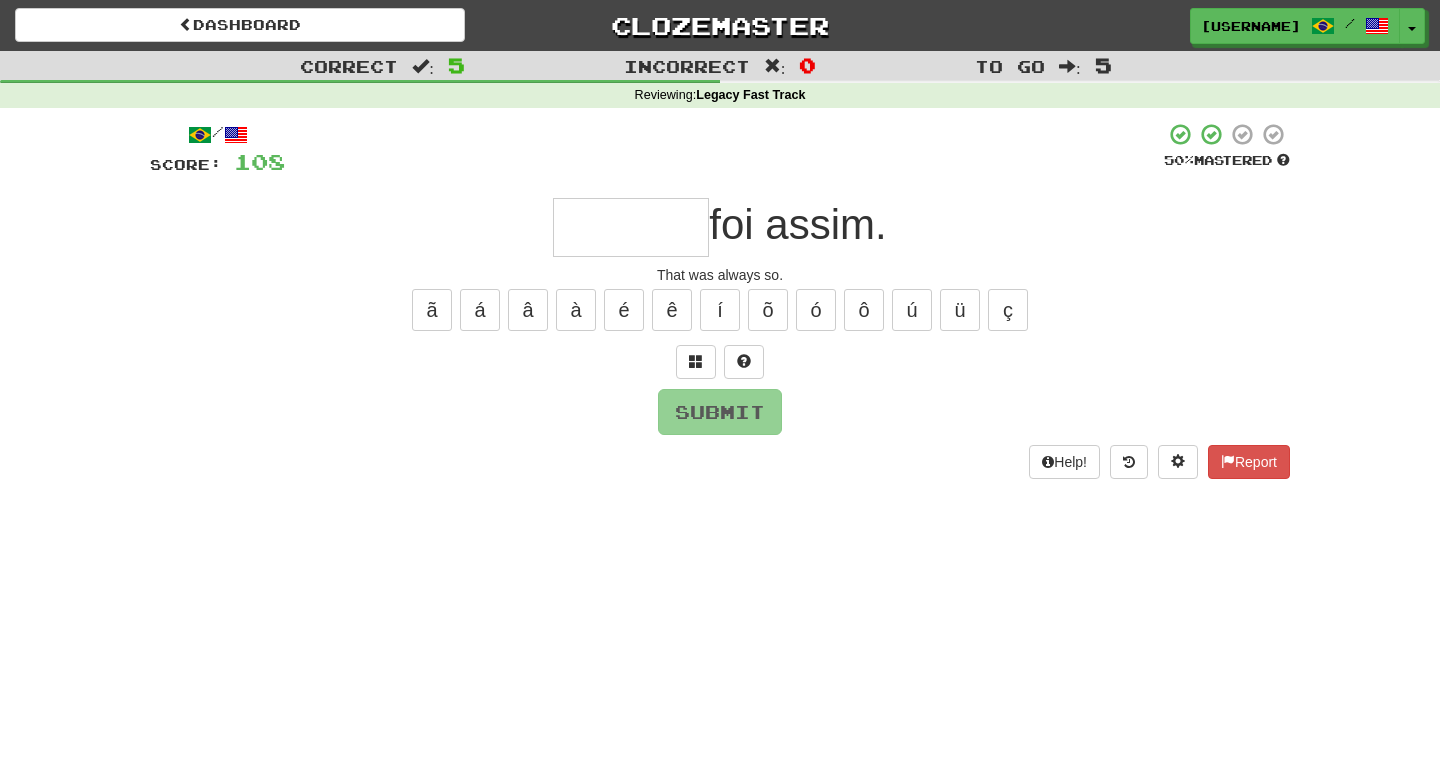 type on "*" 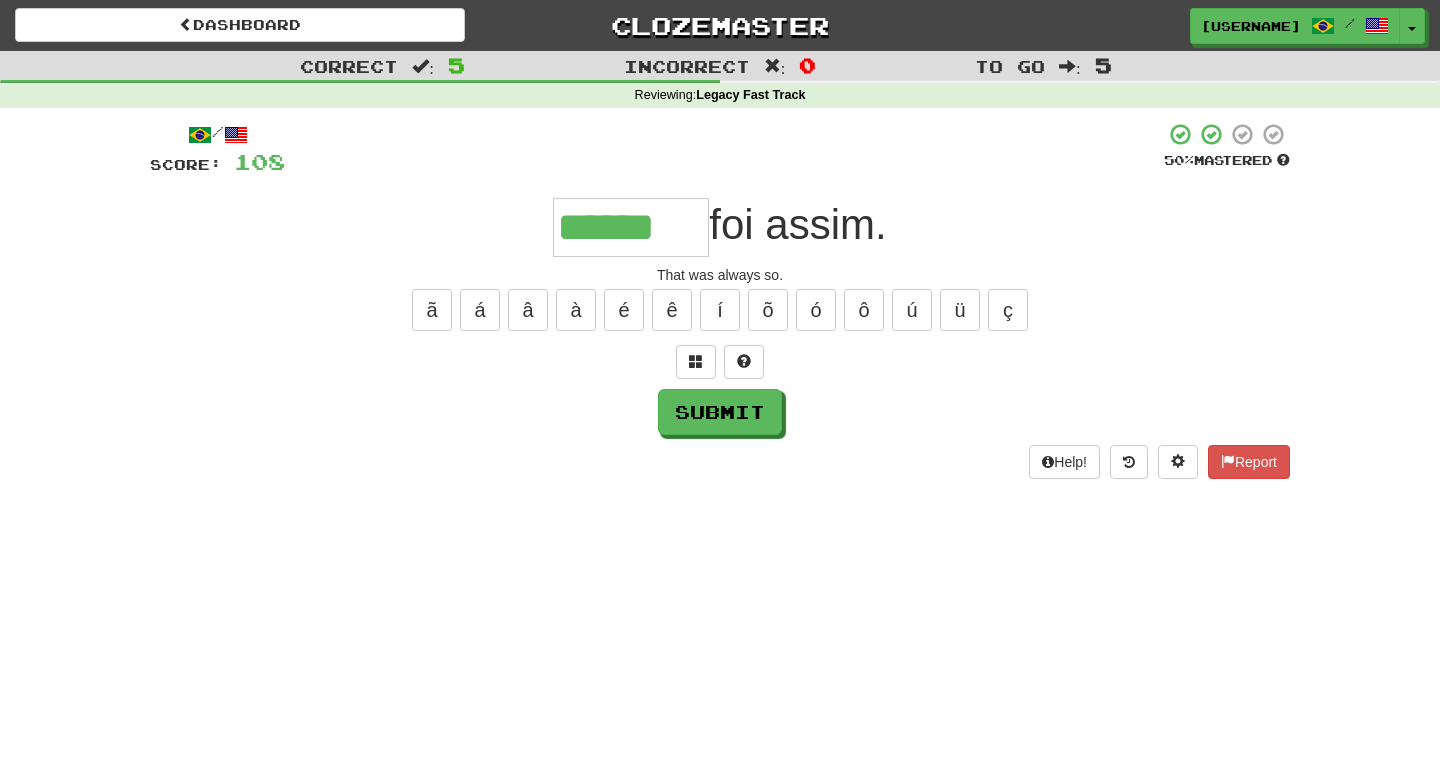 type on "******" 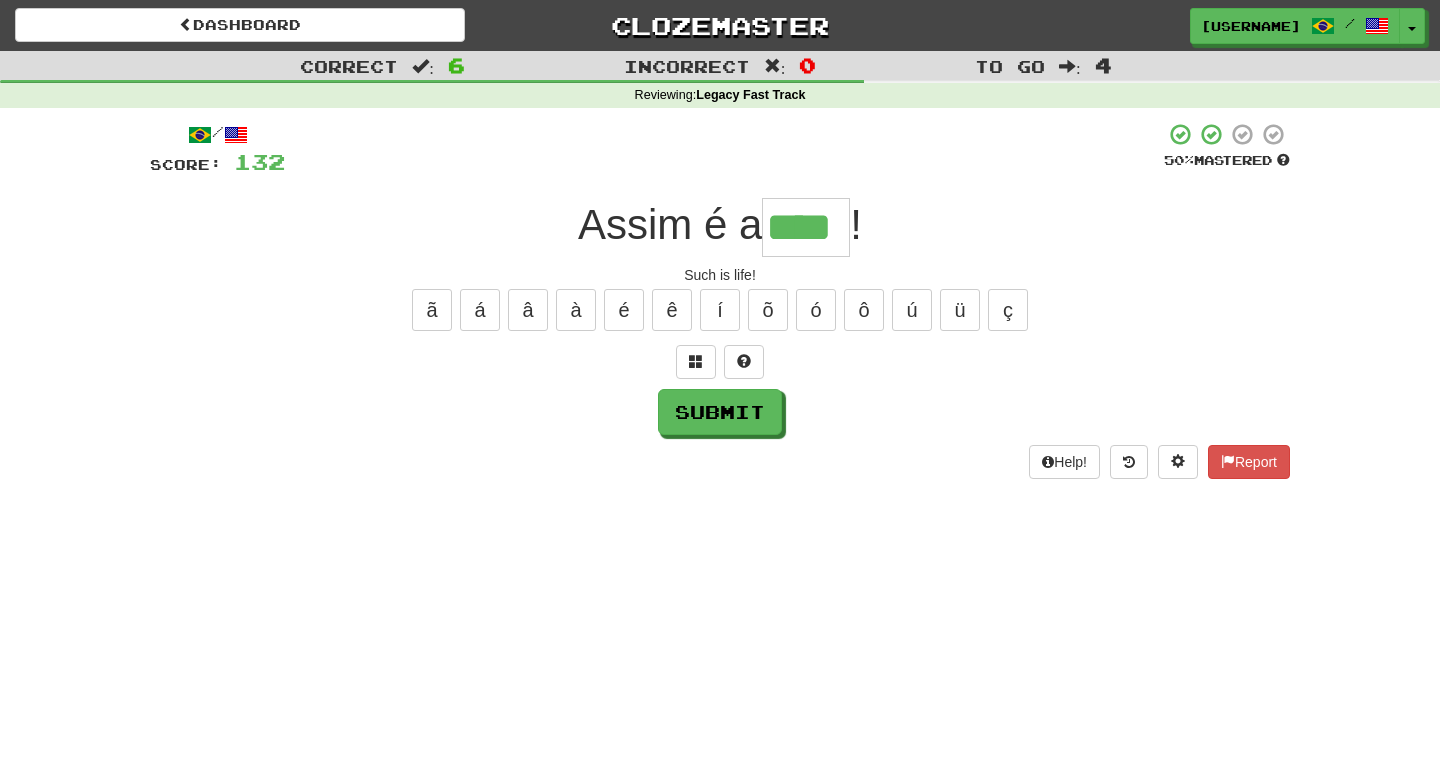 type on "****" 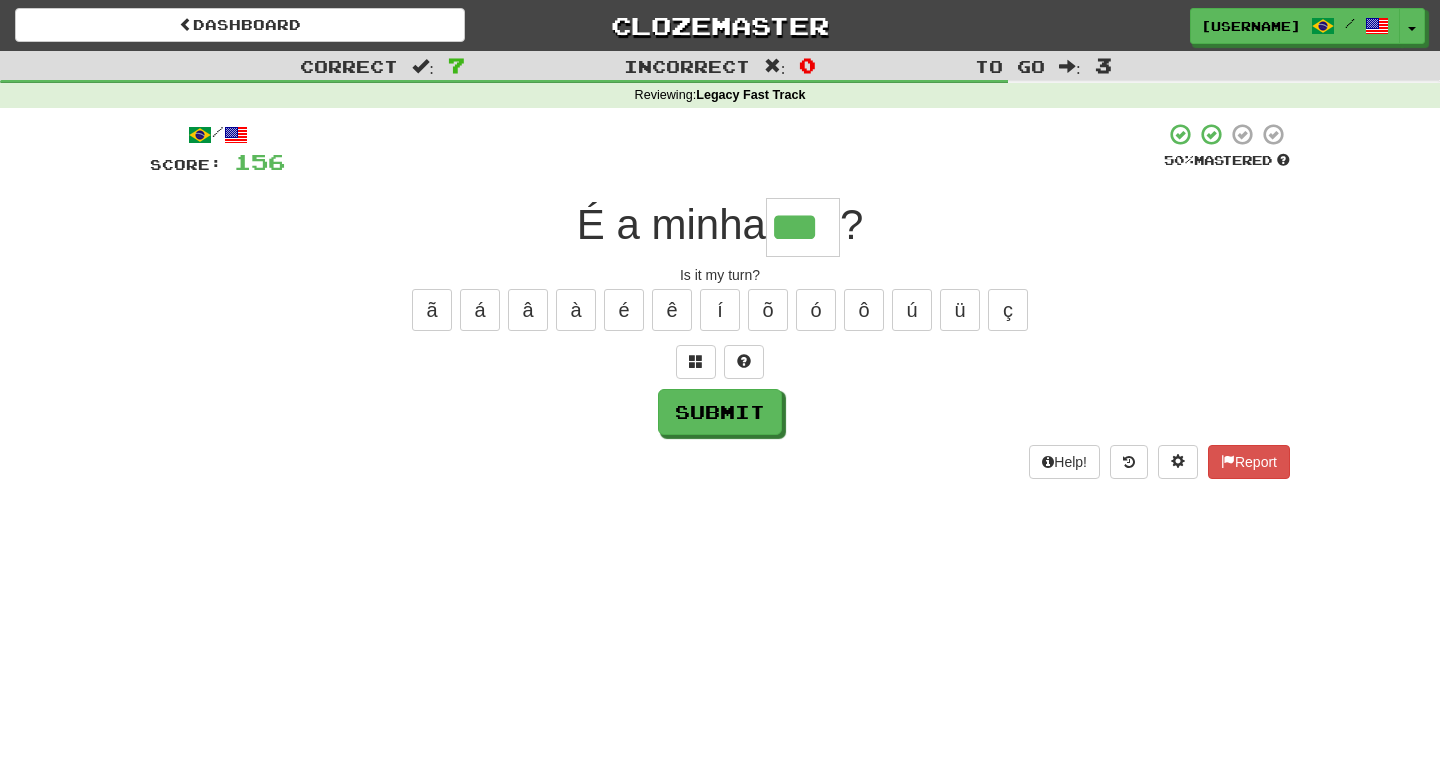 type on "***" 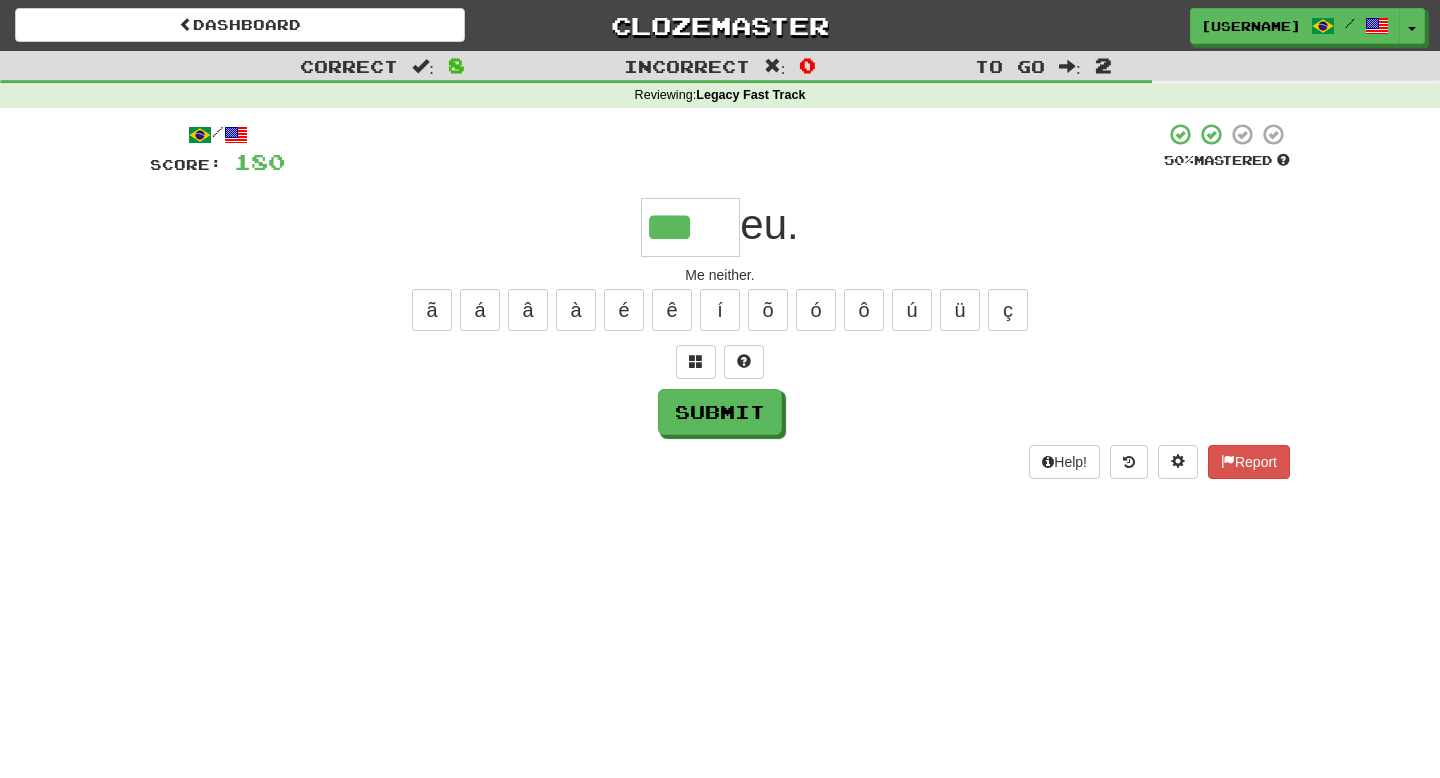 type on "***" 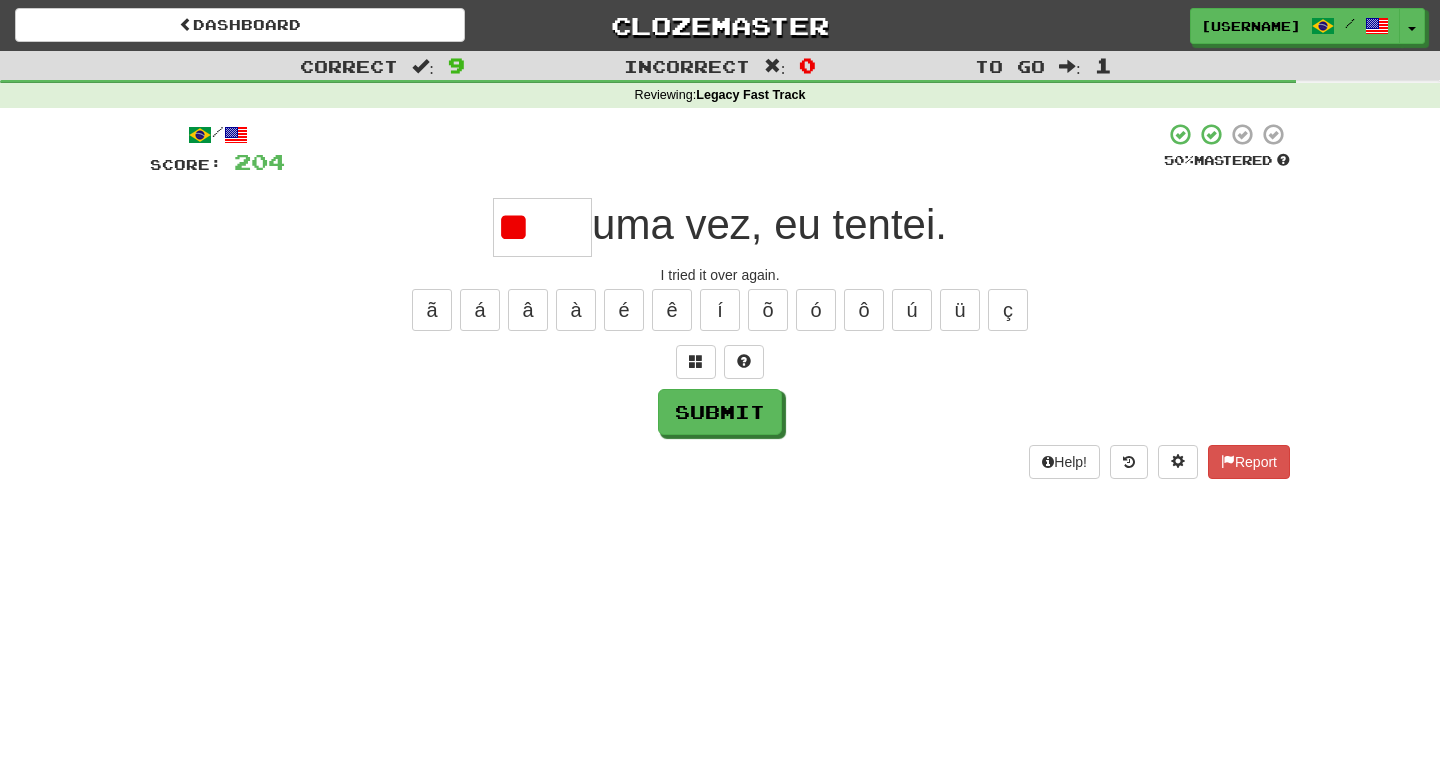type on "*" 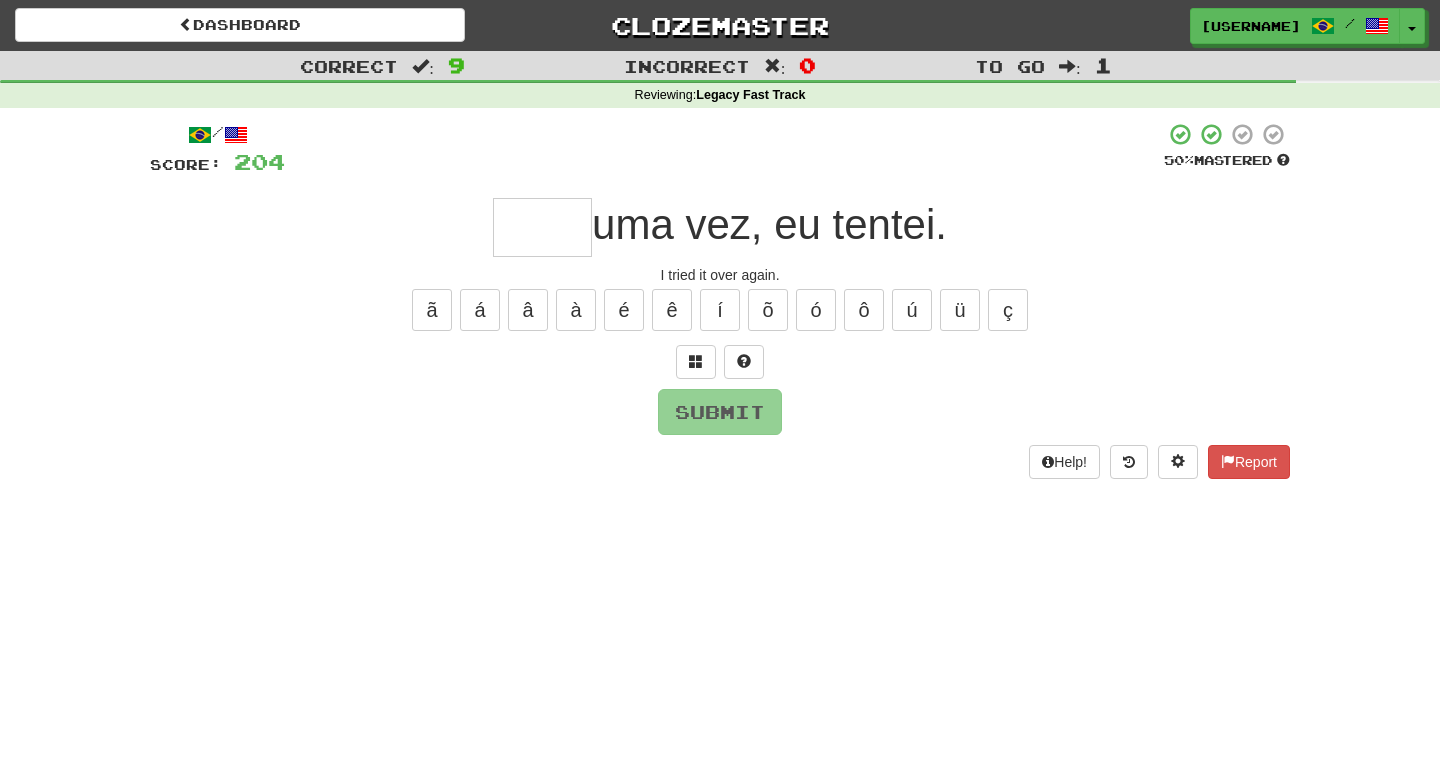 type on "*" 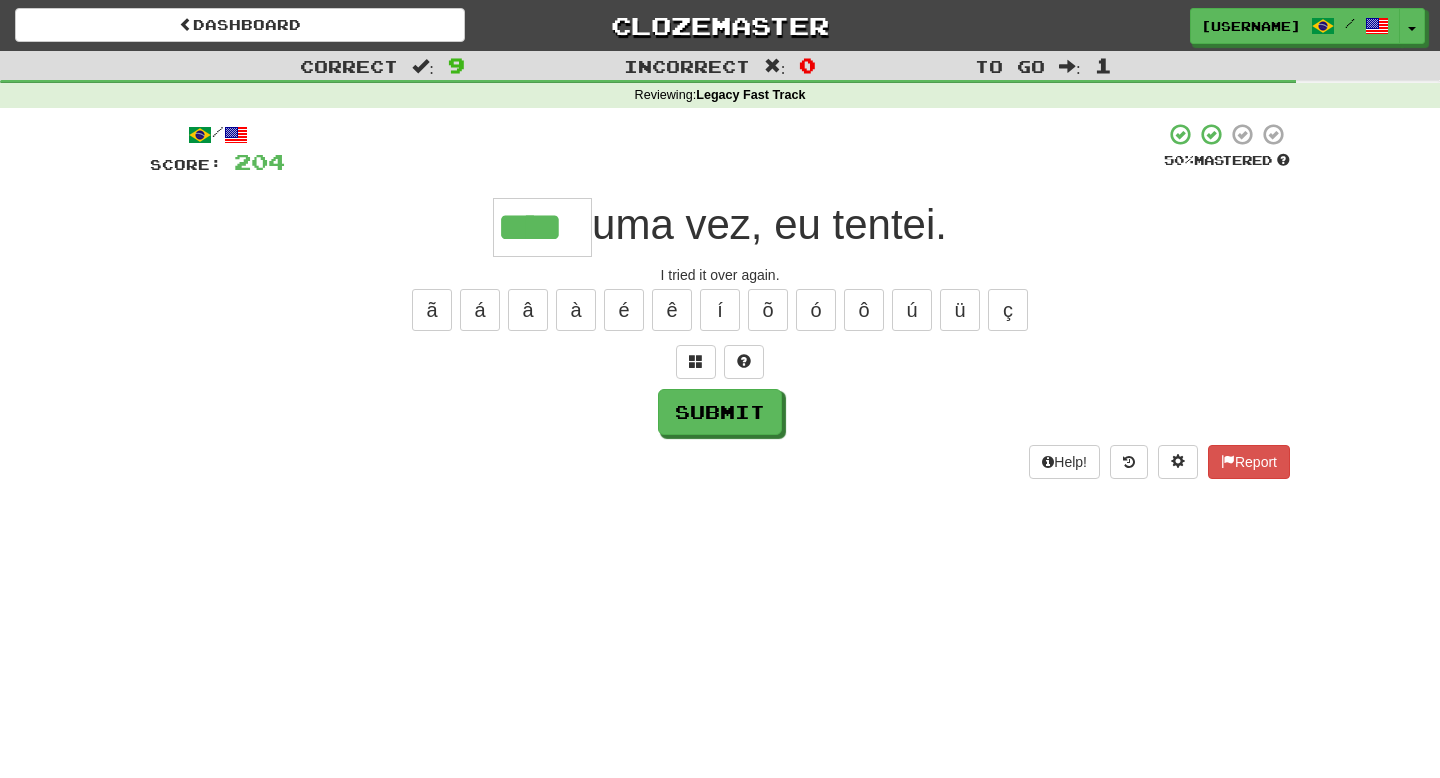type on "****" 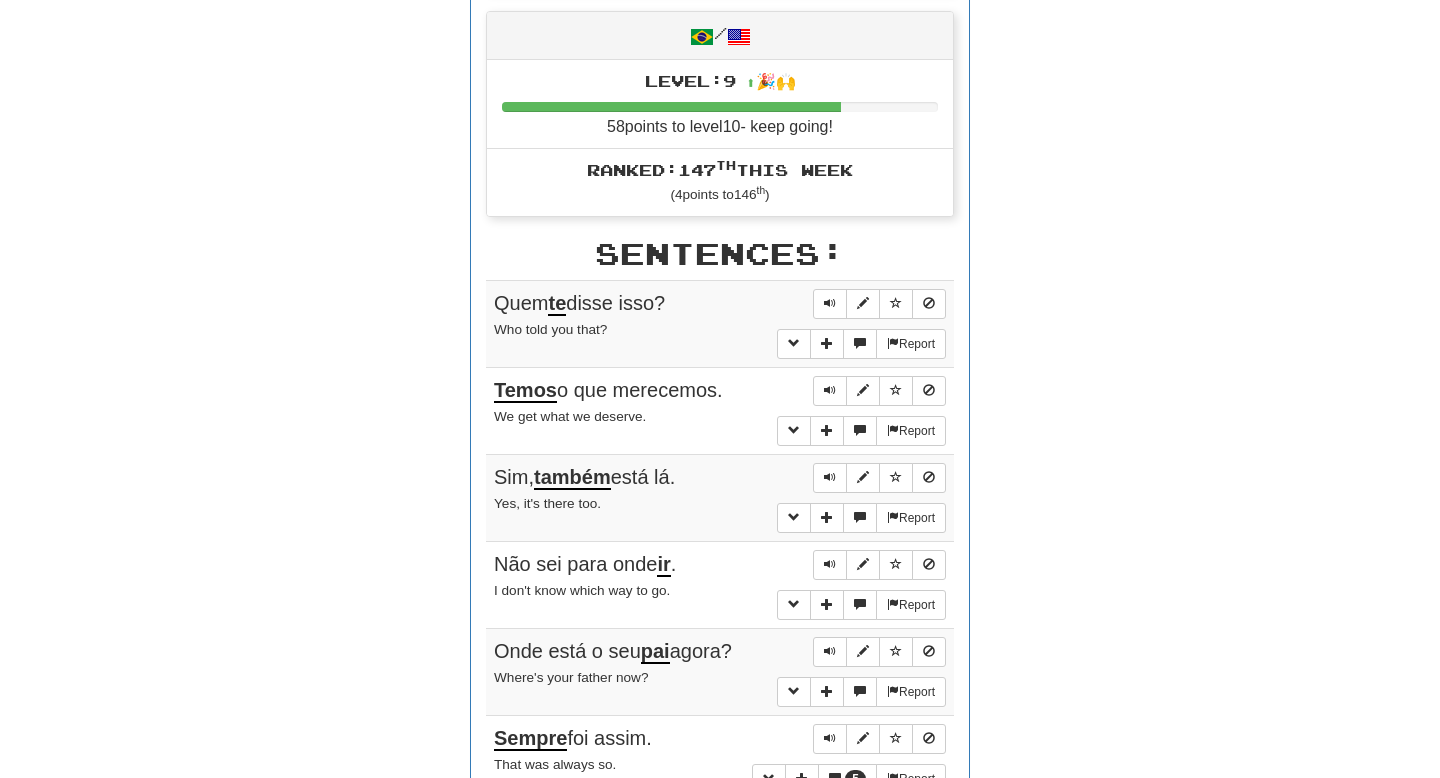 scroll, scrollTop: 1364, scrollLeft: 0, axis: vertical 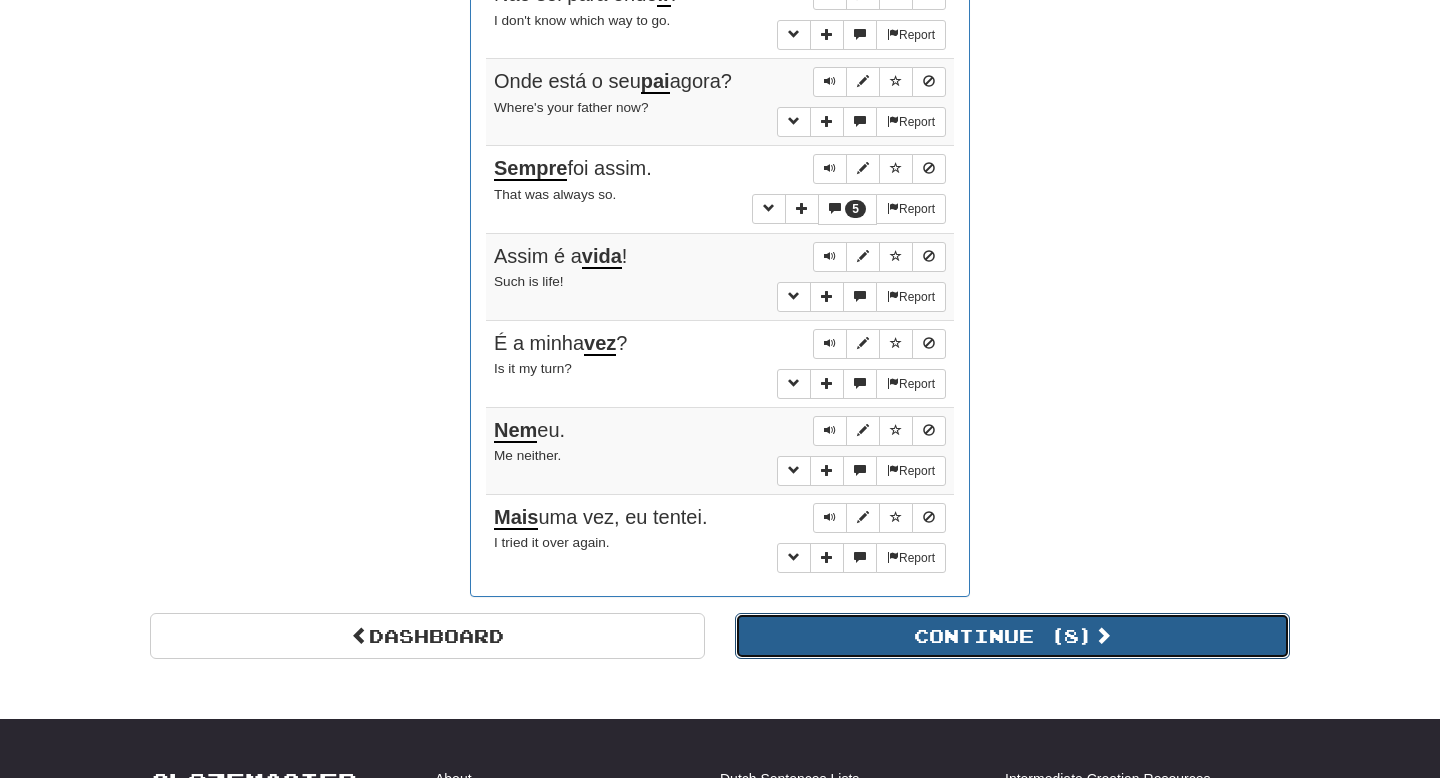 click on "Continue ( 8 )" at bounding box center [1012, 636] 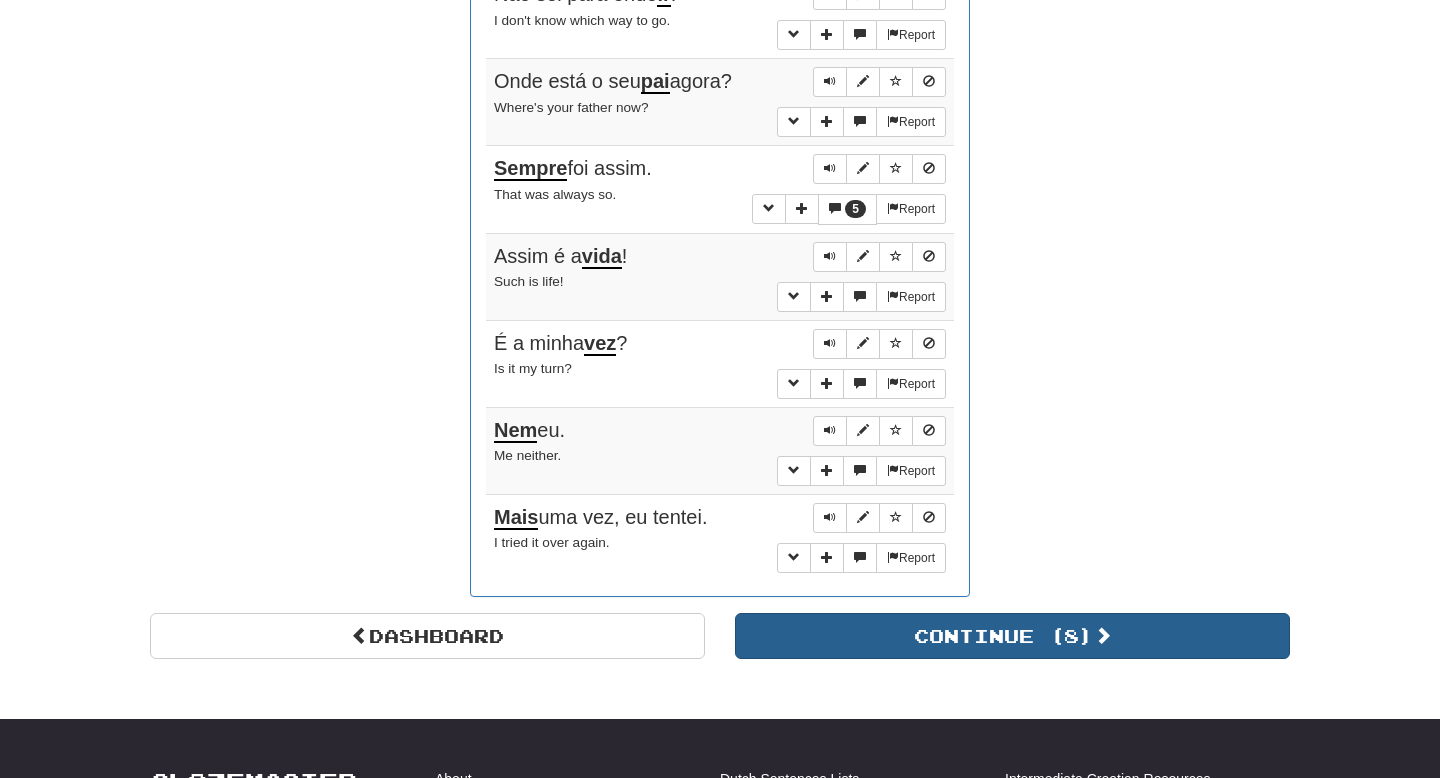 scroll, scrollTop: 710, scrollLeft: 0, axis: vertical 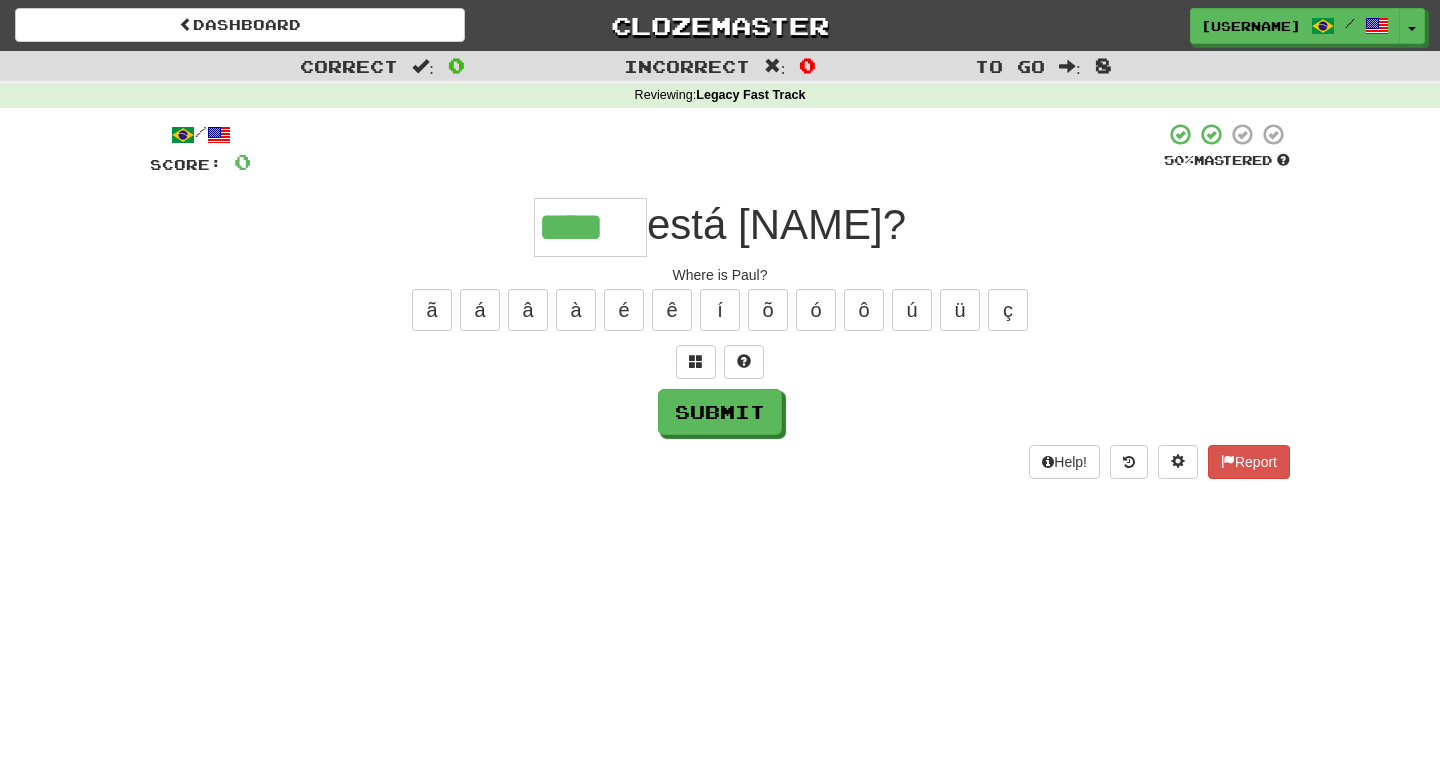 type on "****" 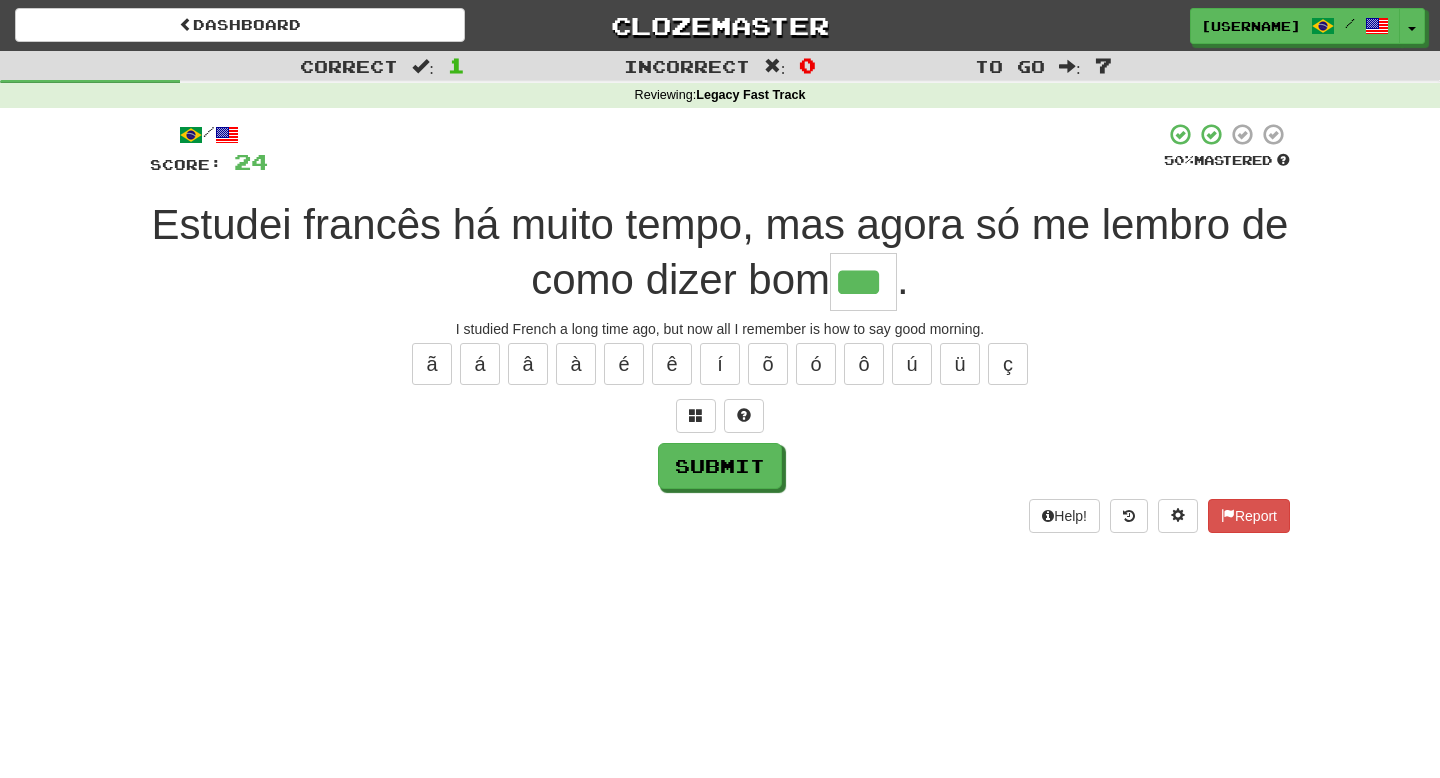 type on "***" 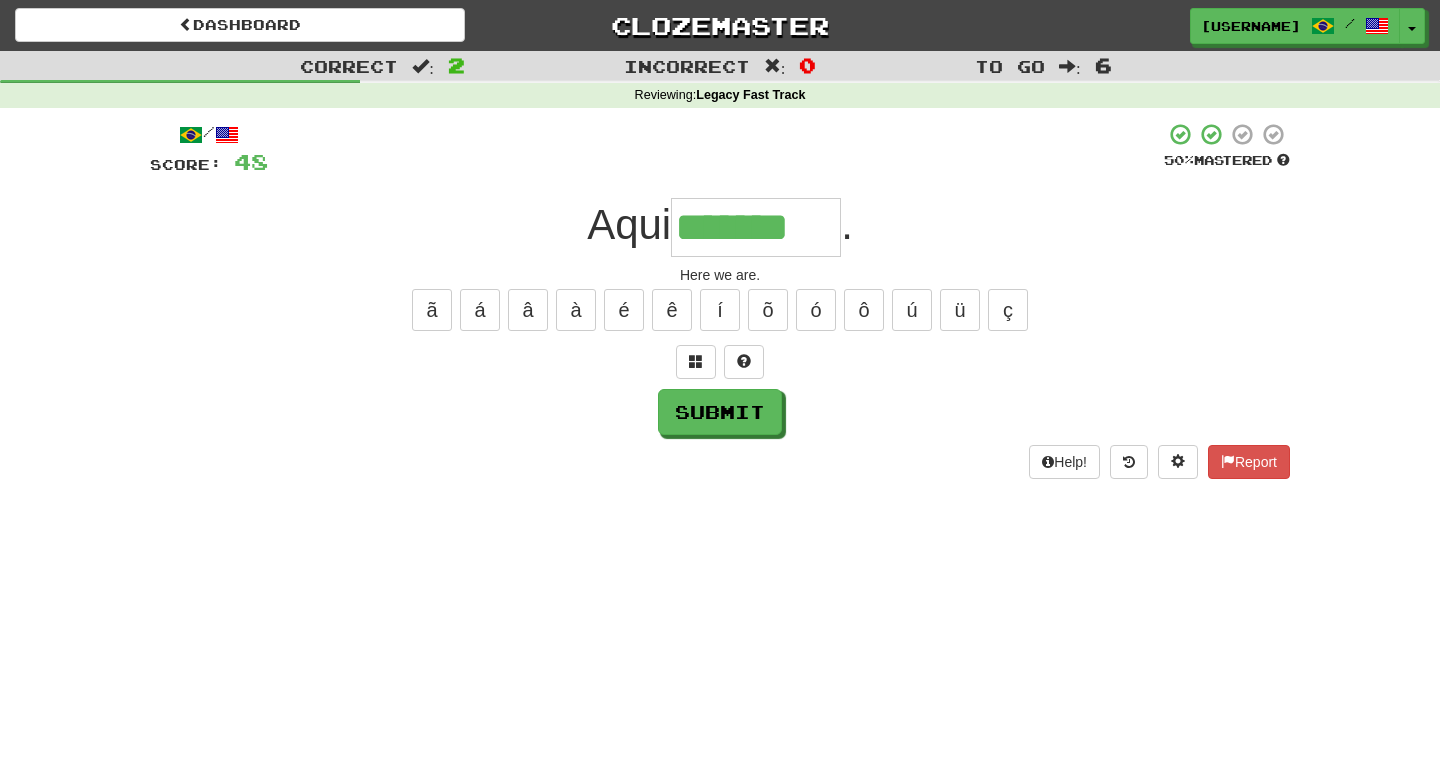 type on "*******" 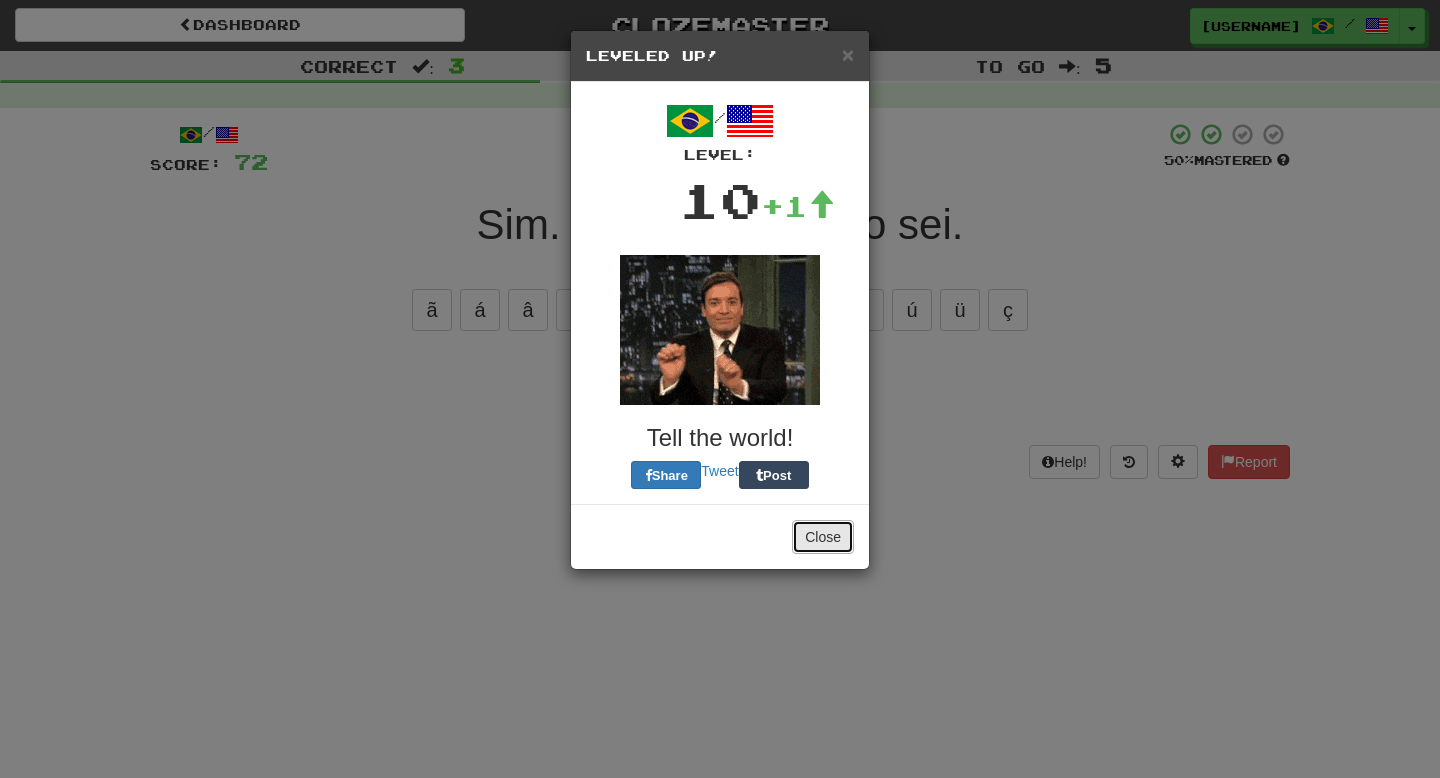 click on "Close" at bounding box center [823, 537] 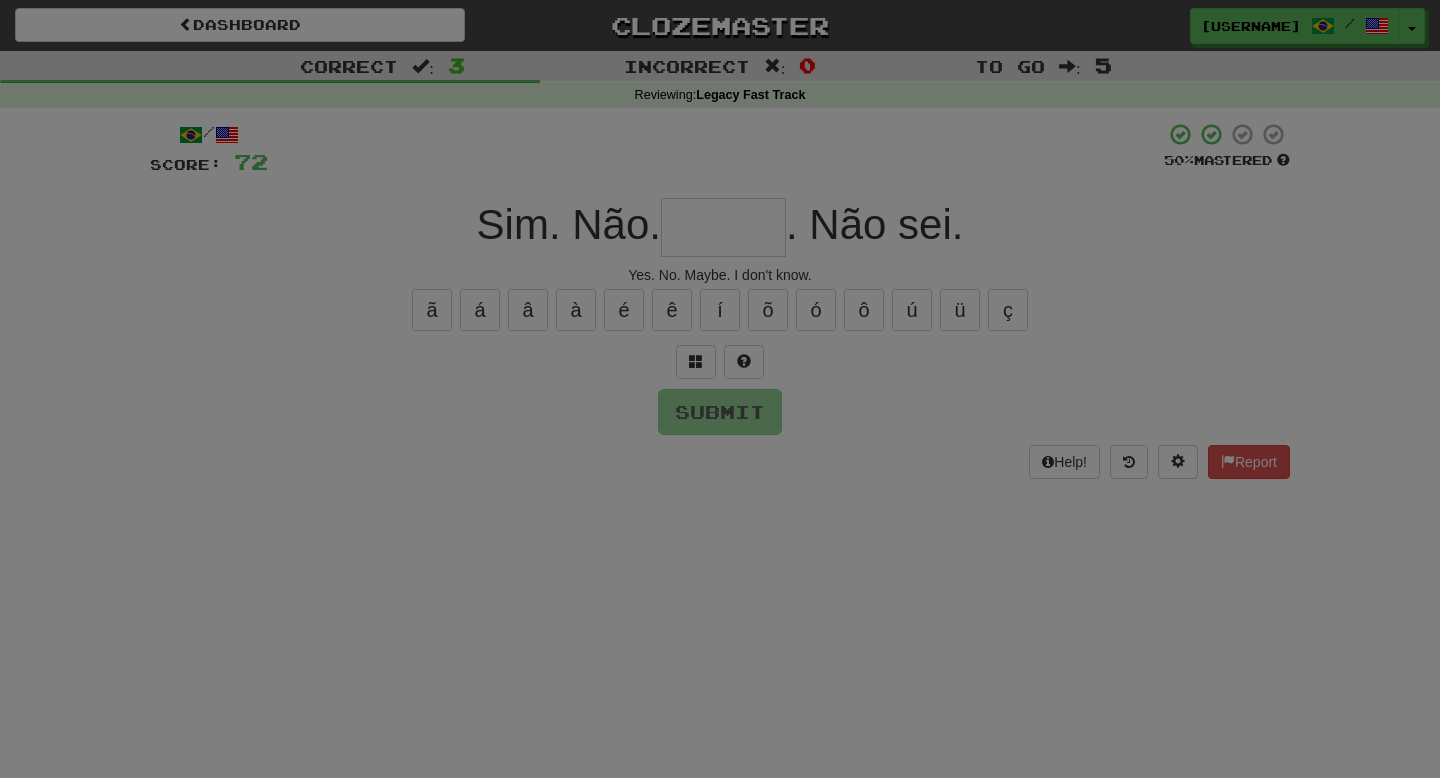 type on "******" 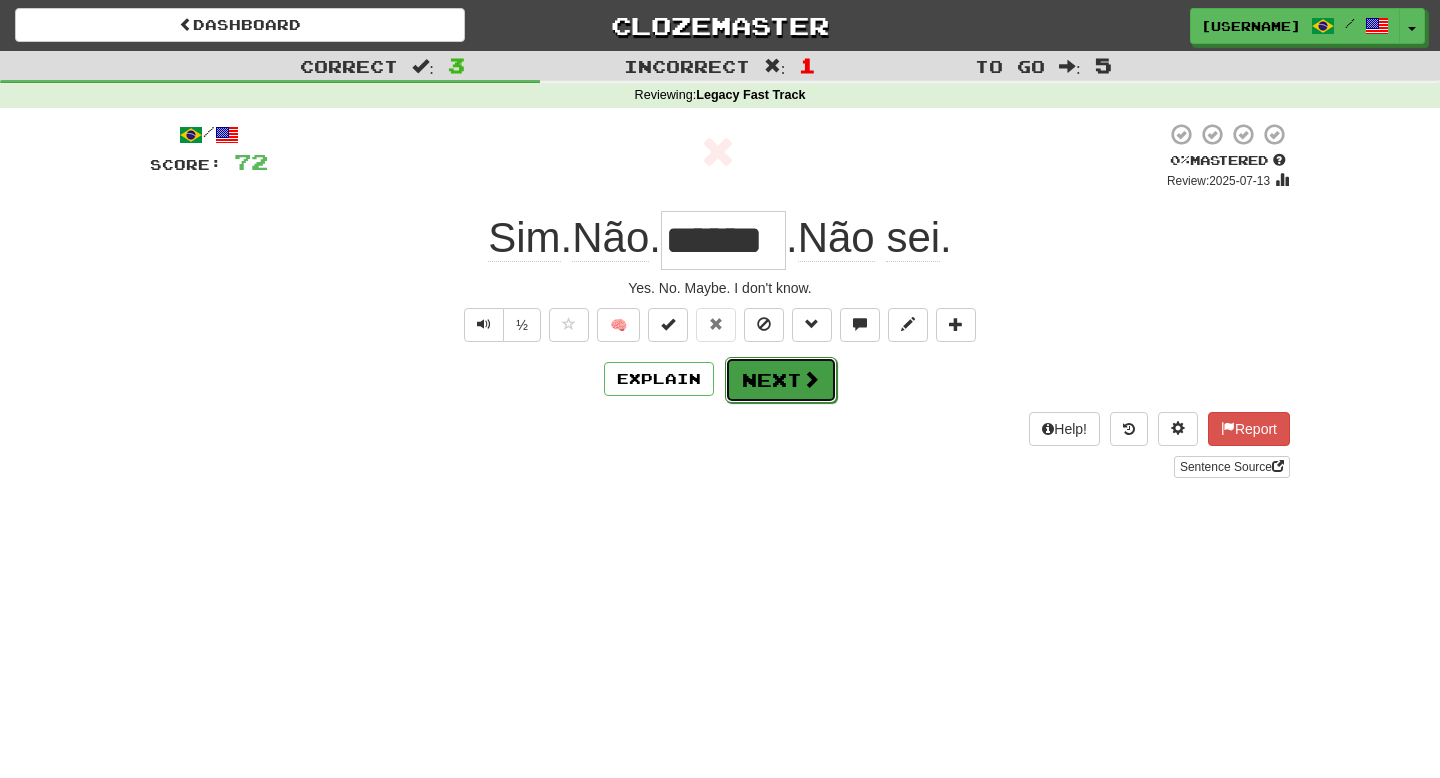 click on "Next" at bounding box center [781, 380] 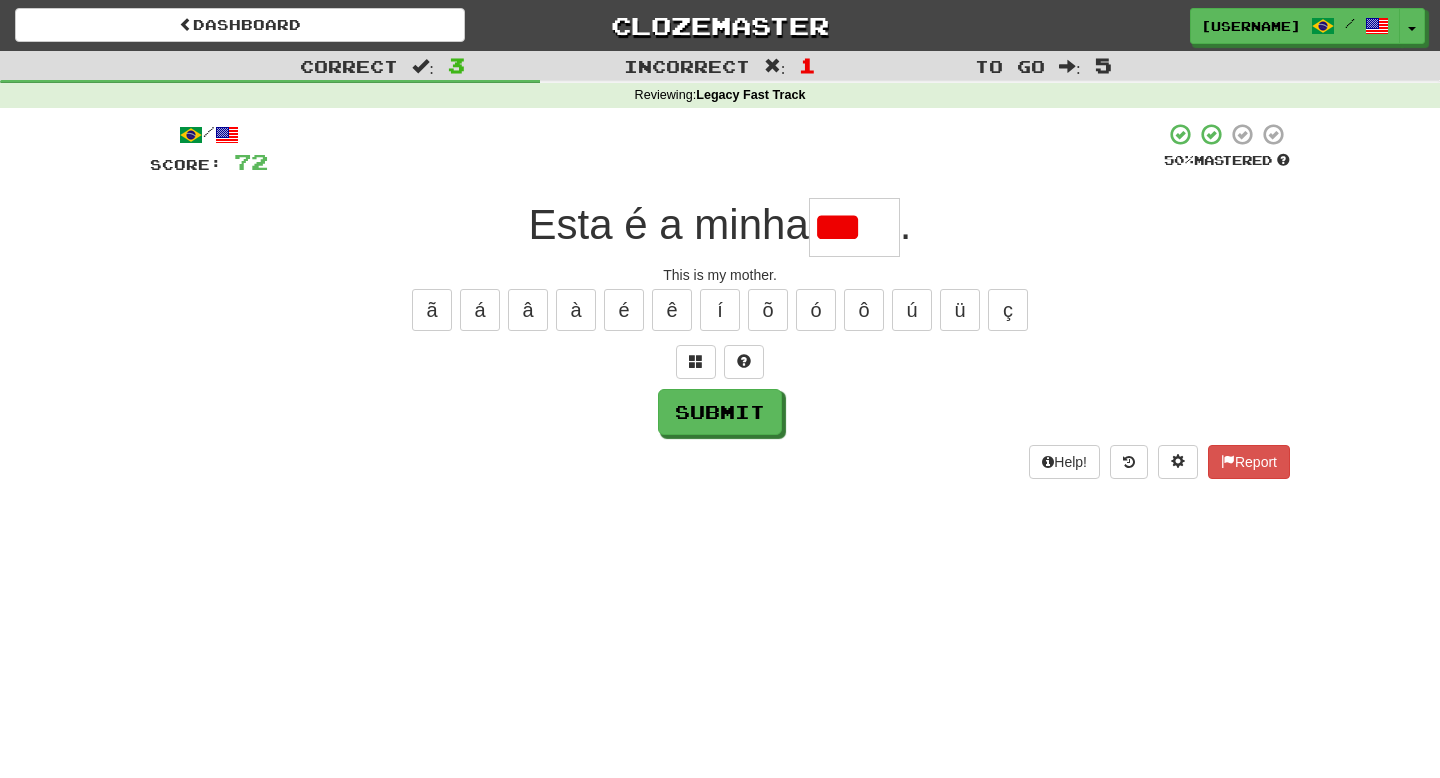 scroll, scrollTop: 0, scrollLeft: 0, axis: both 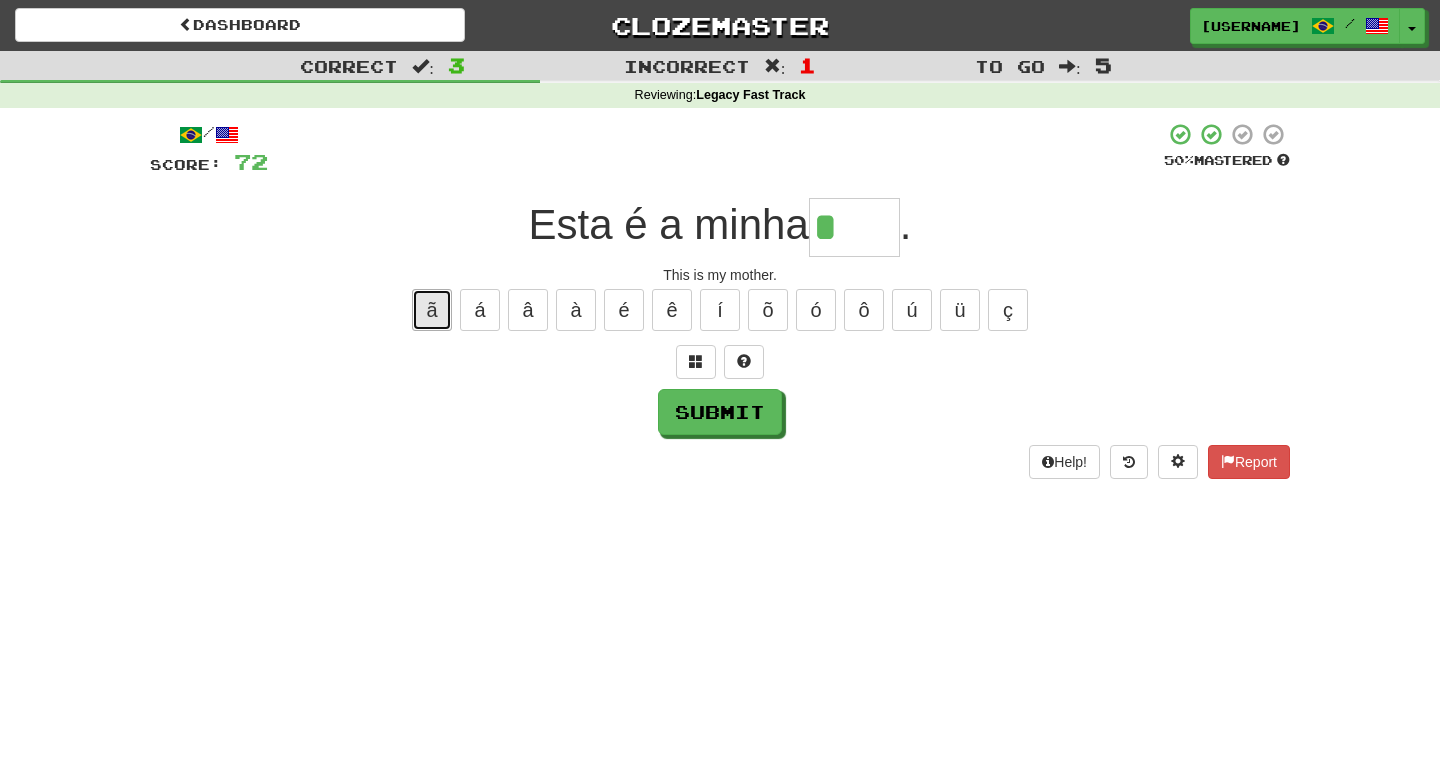 click on "ã" at bounding box center [432, 310] 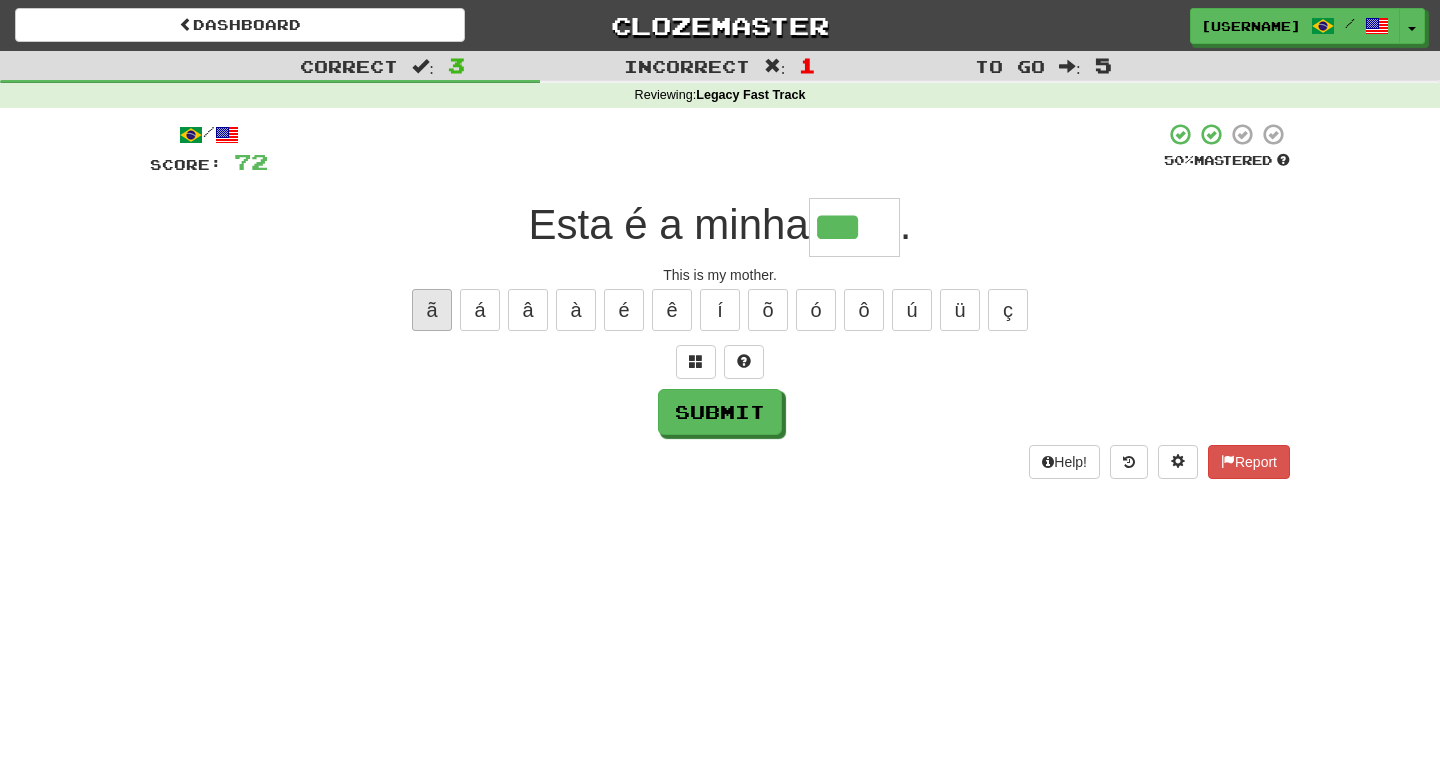 type on "***" 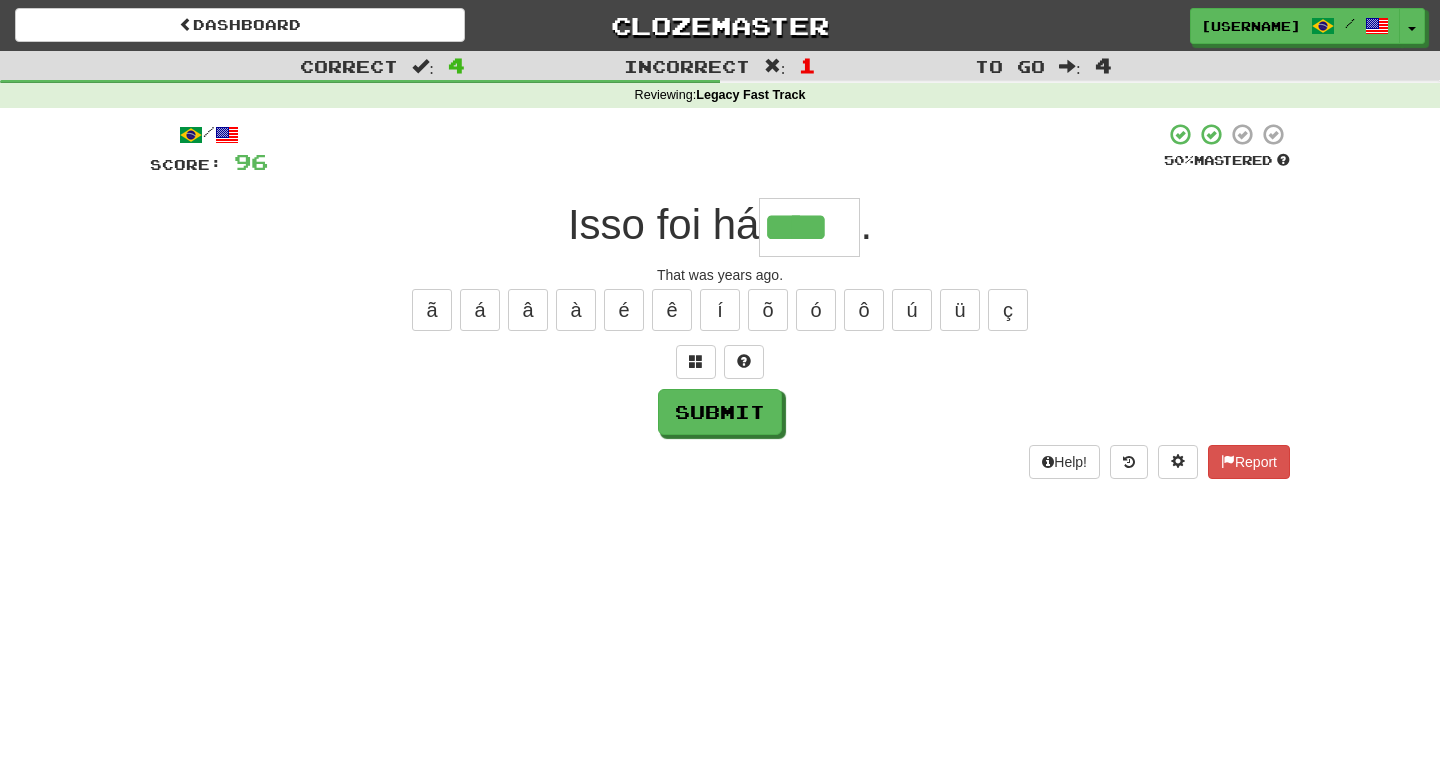 type on "****" 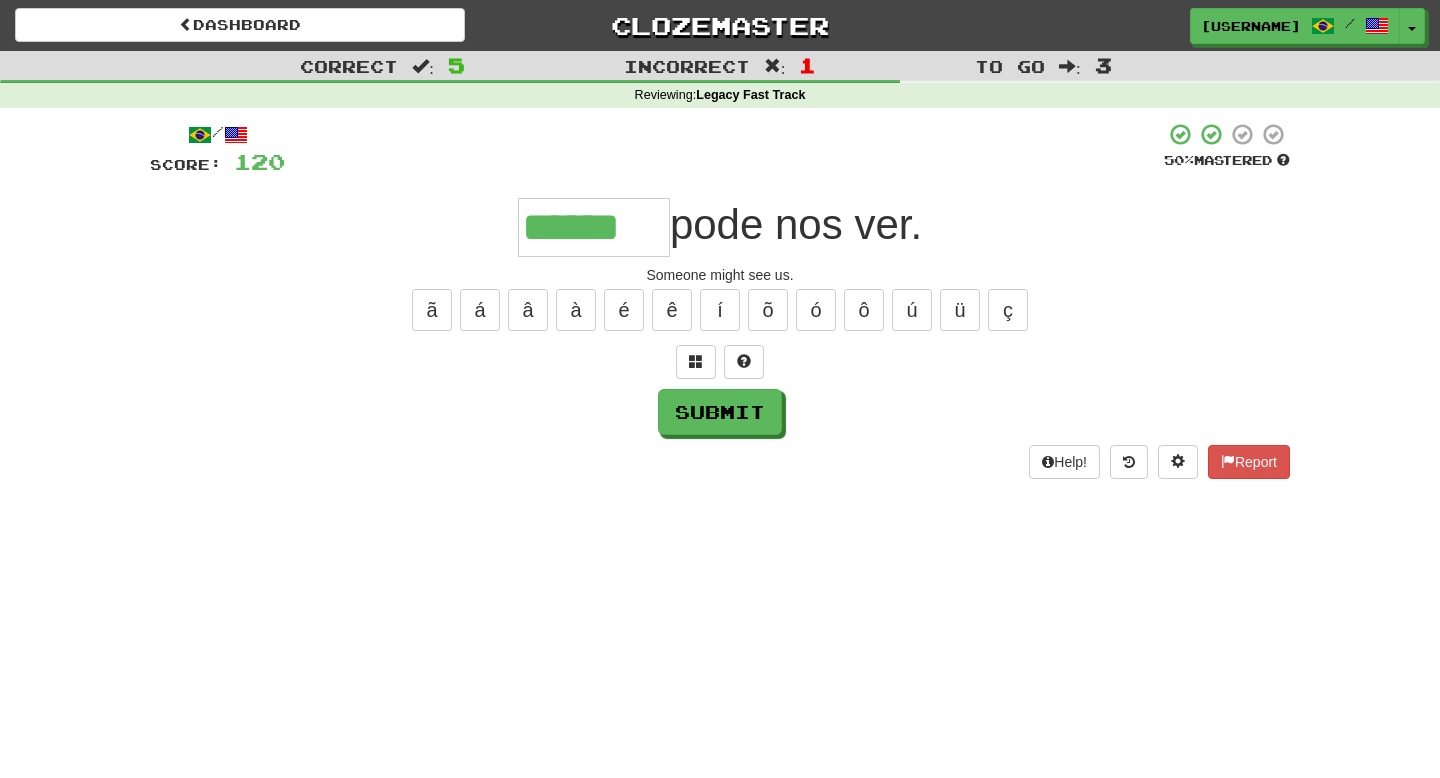 type on "******" 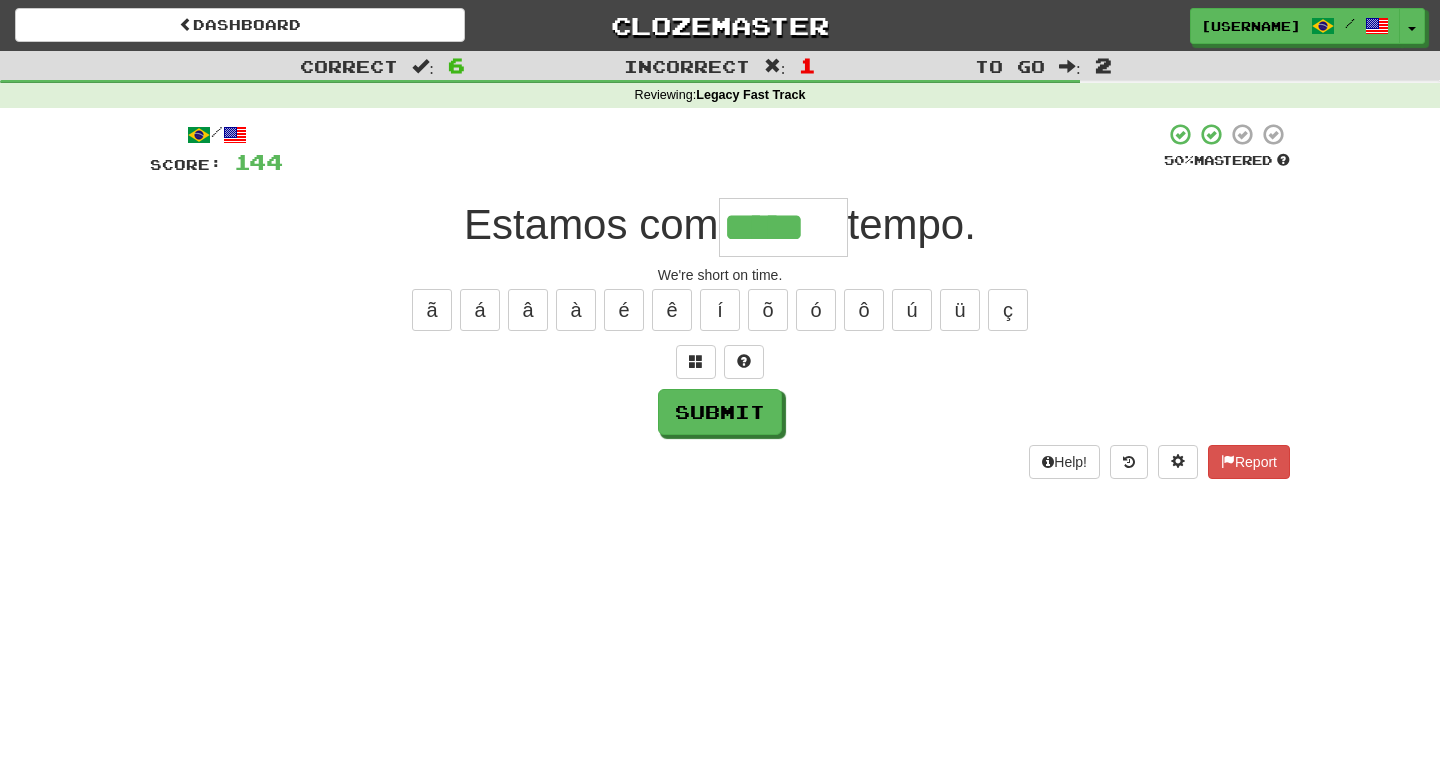 type on "*****" 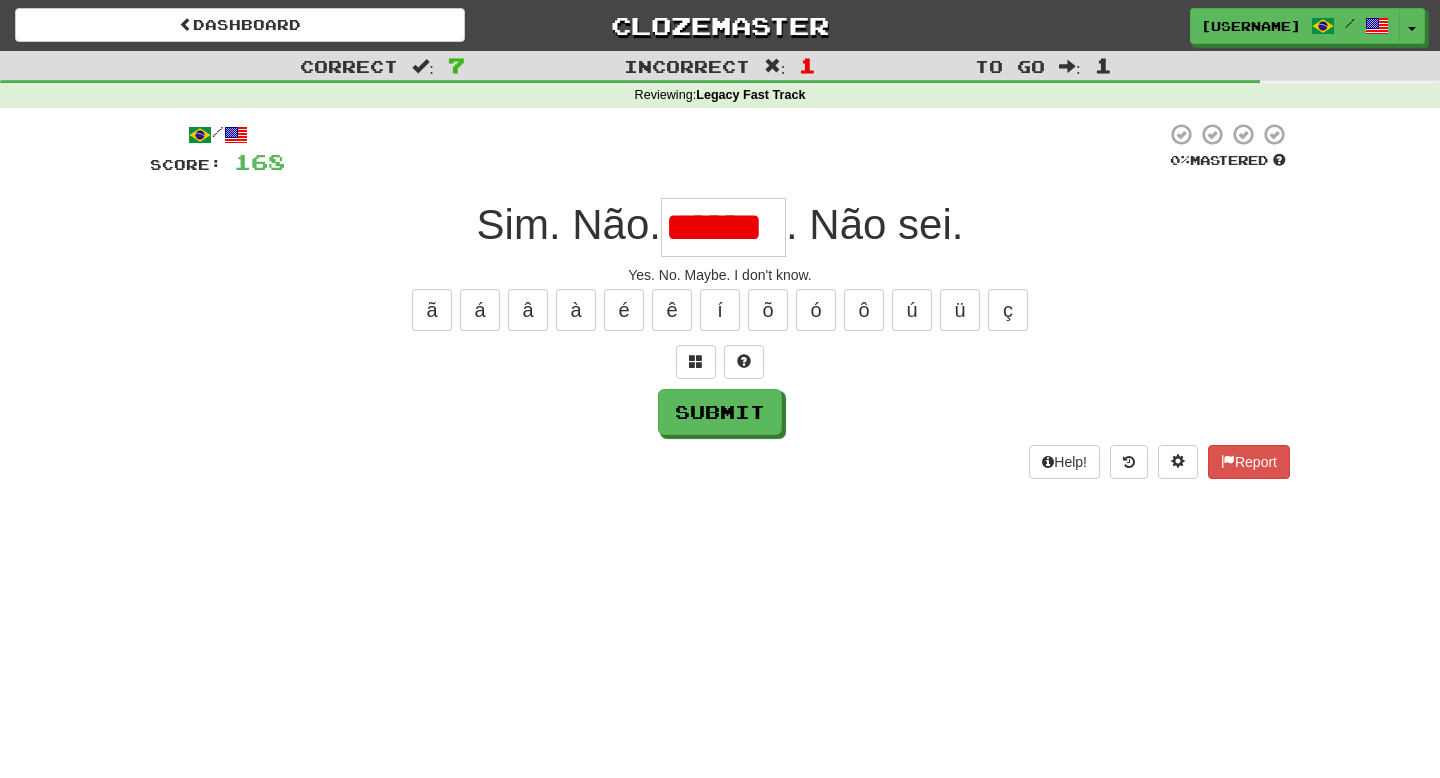 scroll, scrollTop: 0, scrollLeft: 0, axis: both 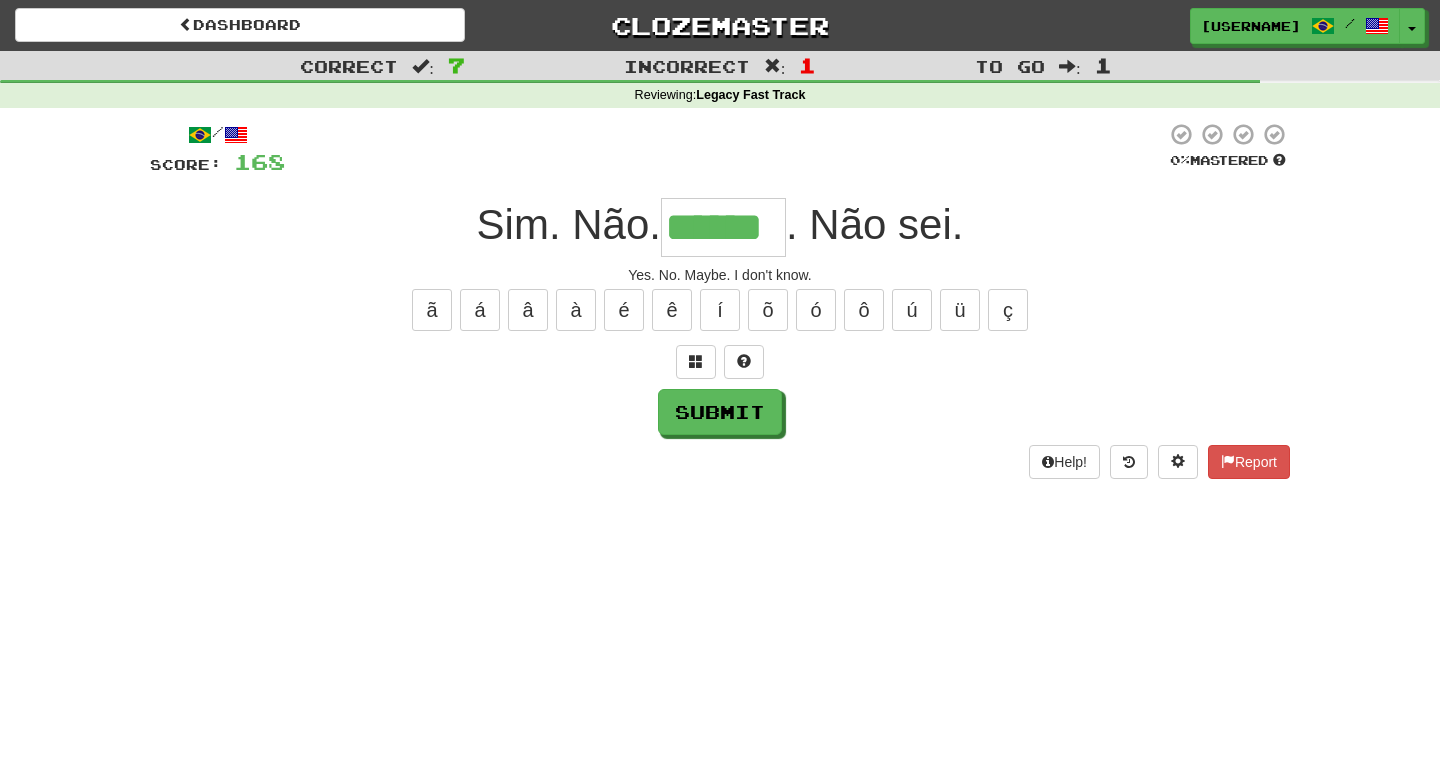 type on "******" 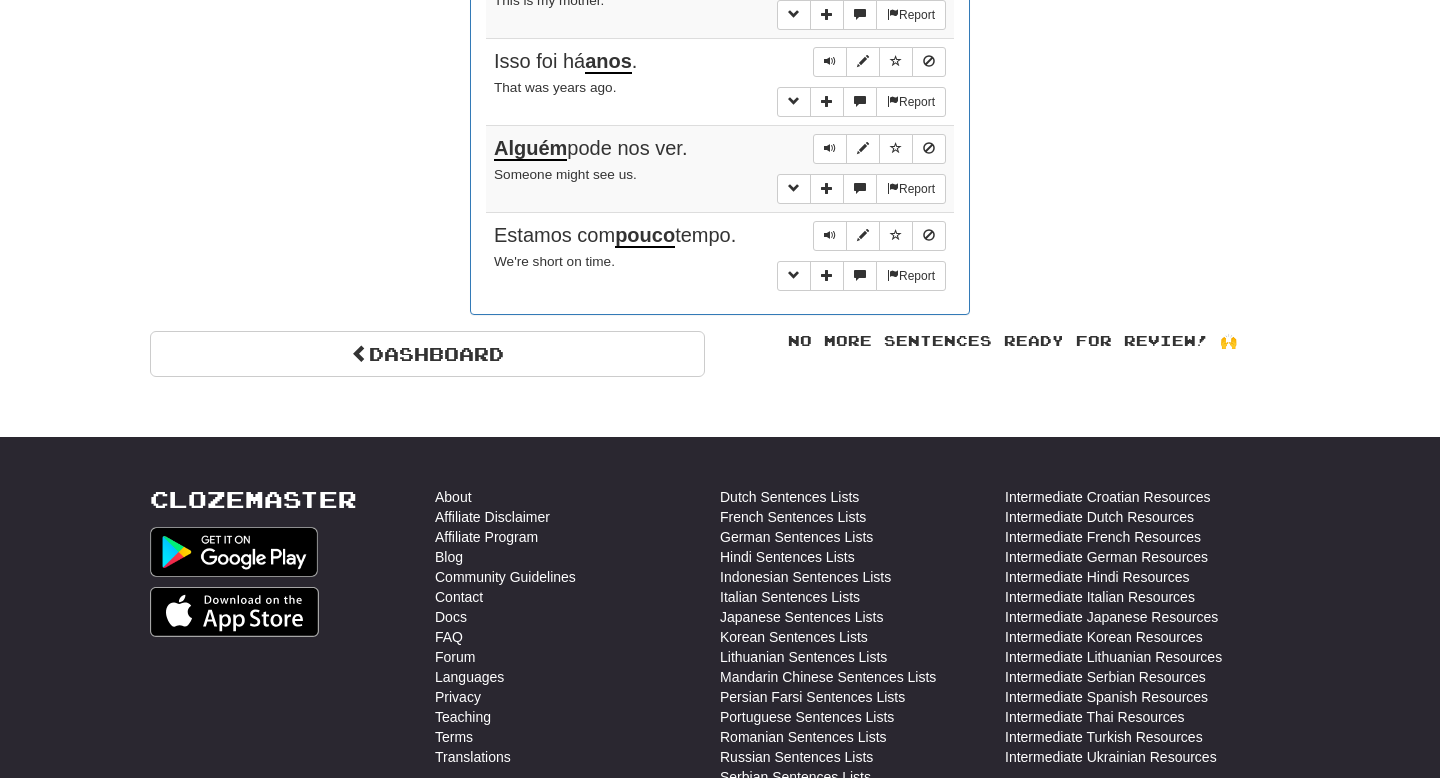 scroll, scrollTop: 1476, scrollLeft: 0, axis: vertical 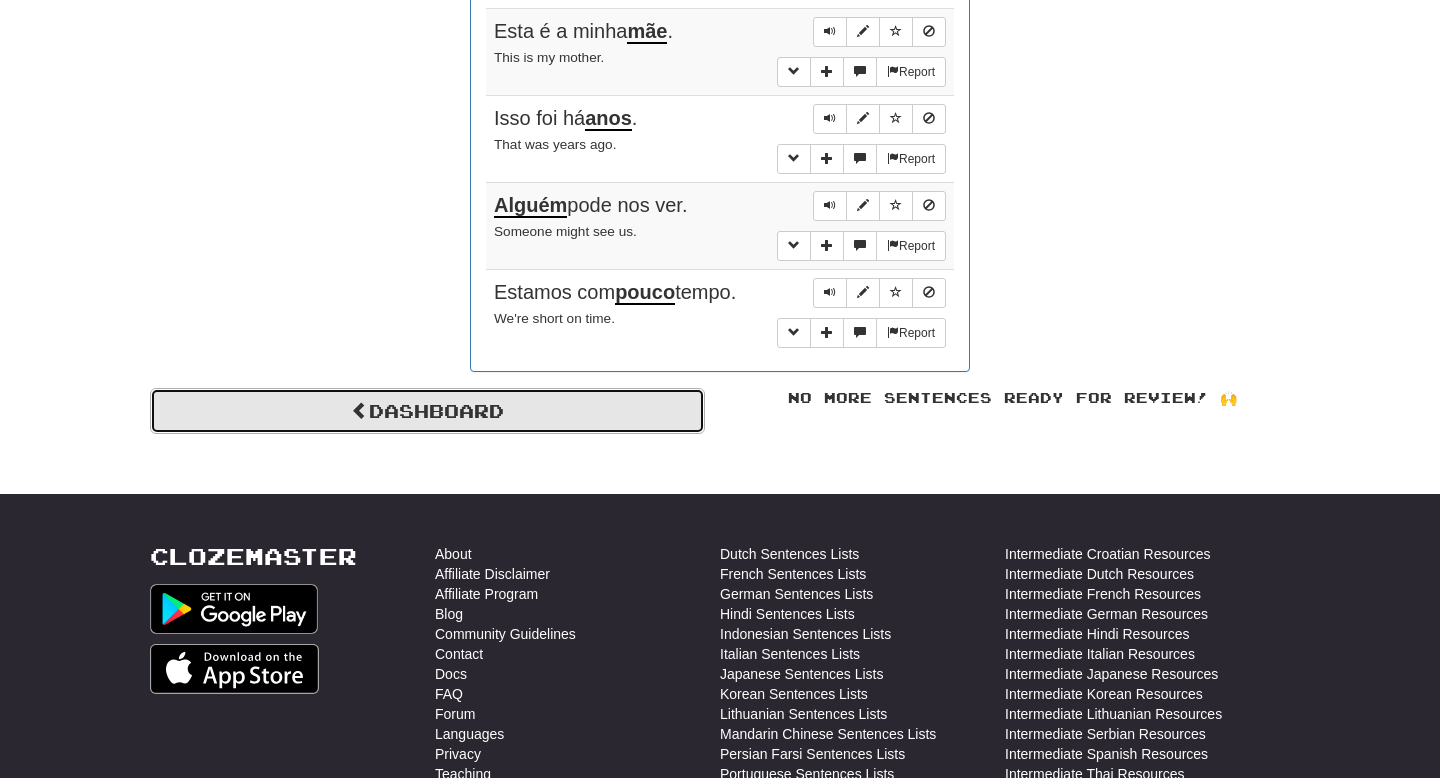 click on "Dashboard" at bounding box center [427, 411] 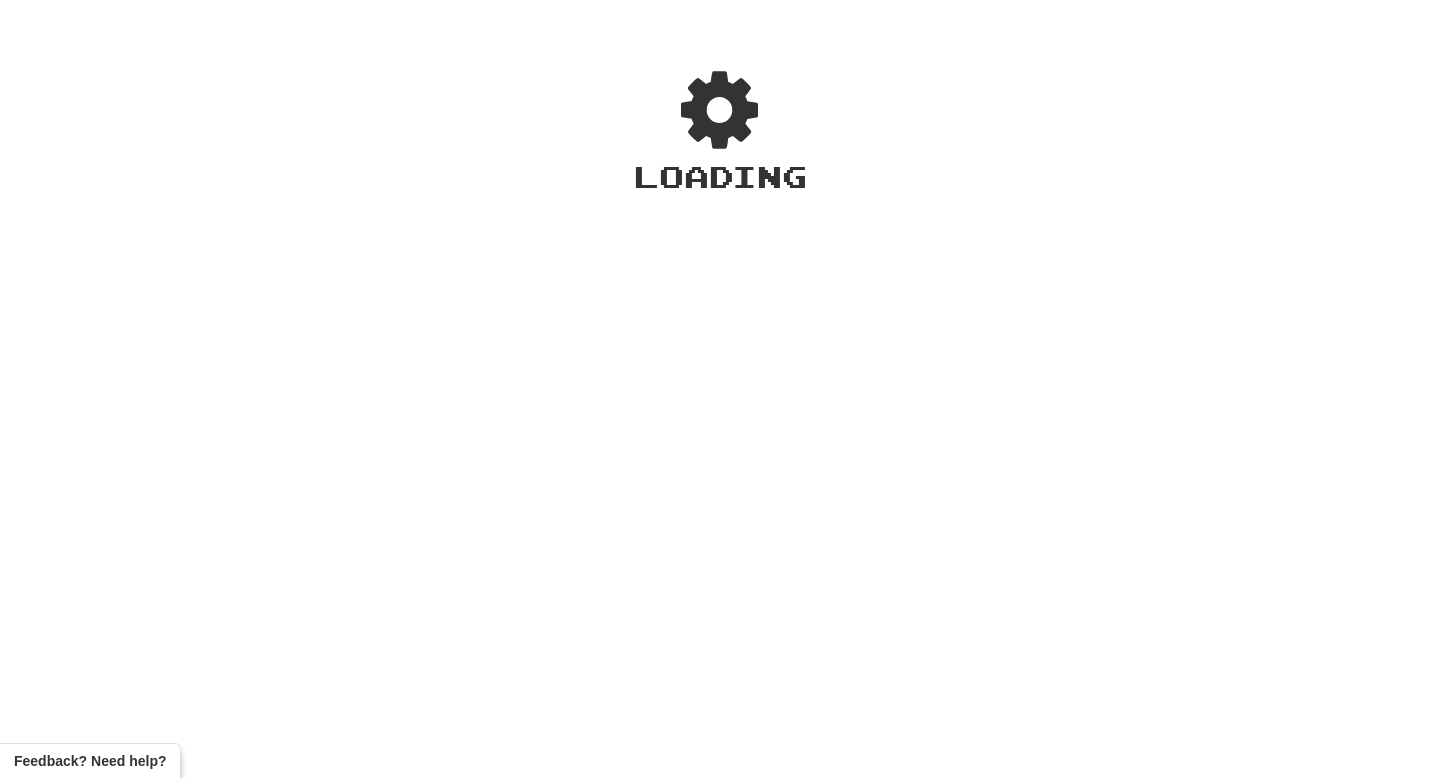 scroll, scrollTop: 0, scrollLeft: 0, axis: both 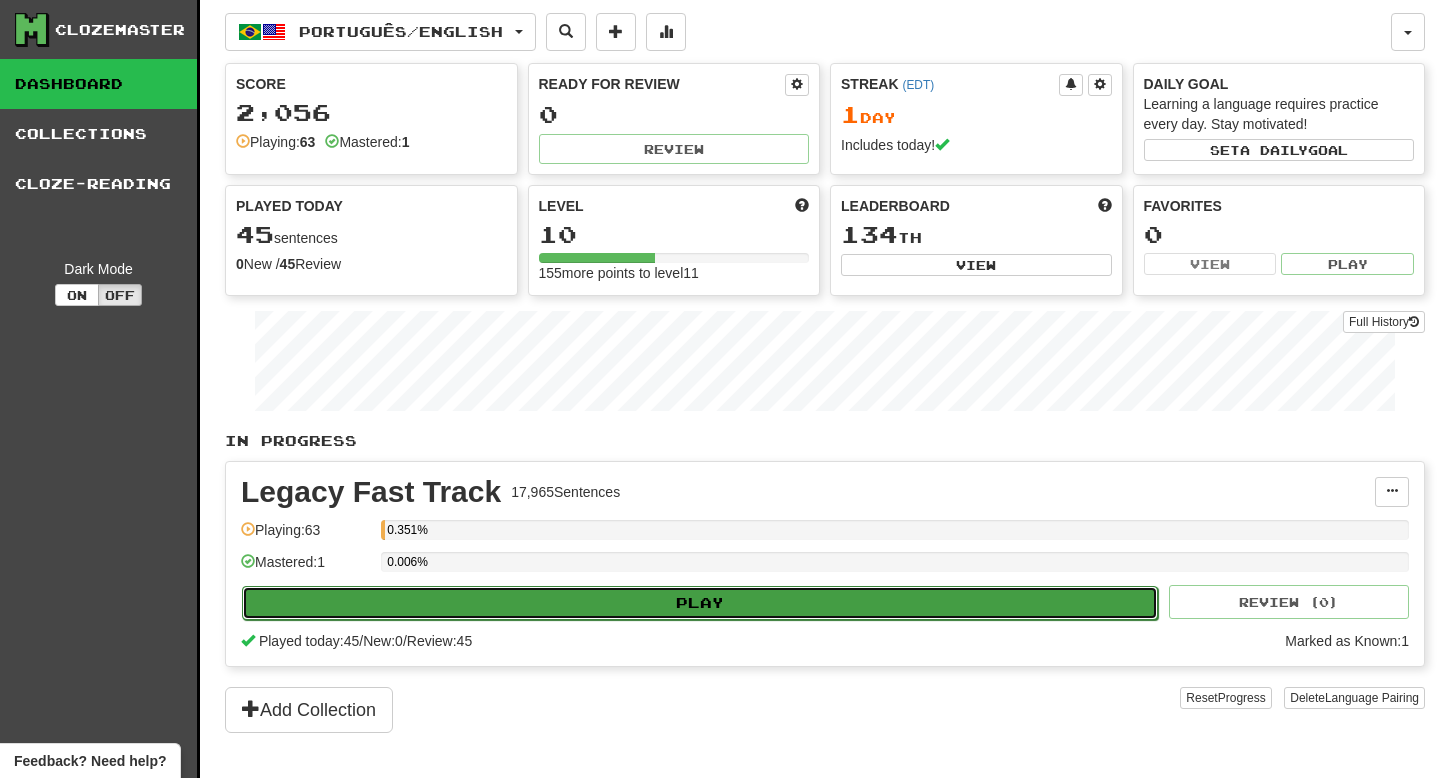 click on "Play" at bounding box center [700, 603] 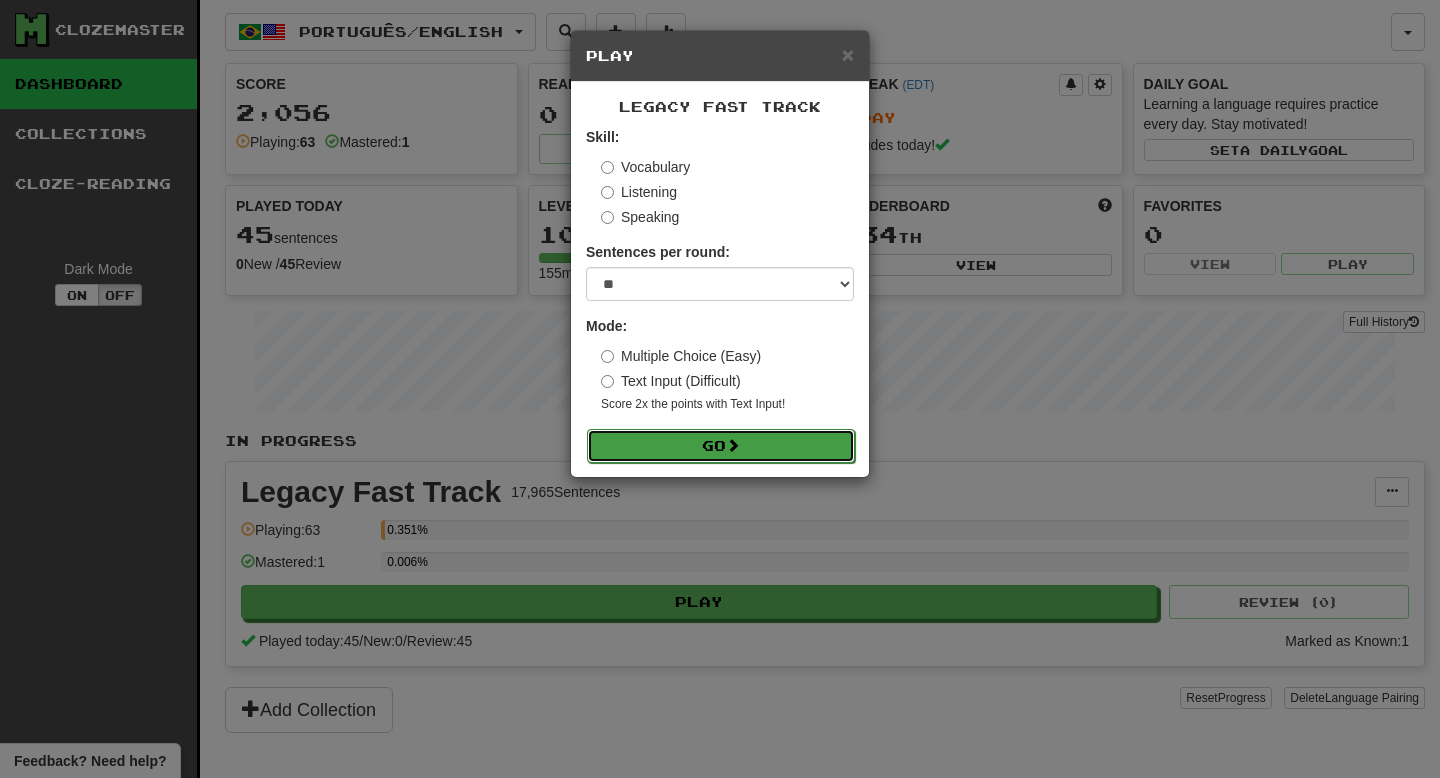 click on "Go" at bounding box center (721, 446) 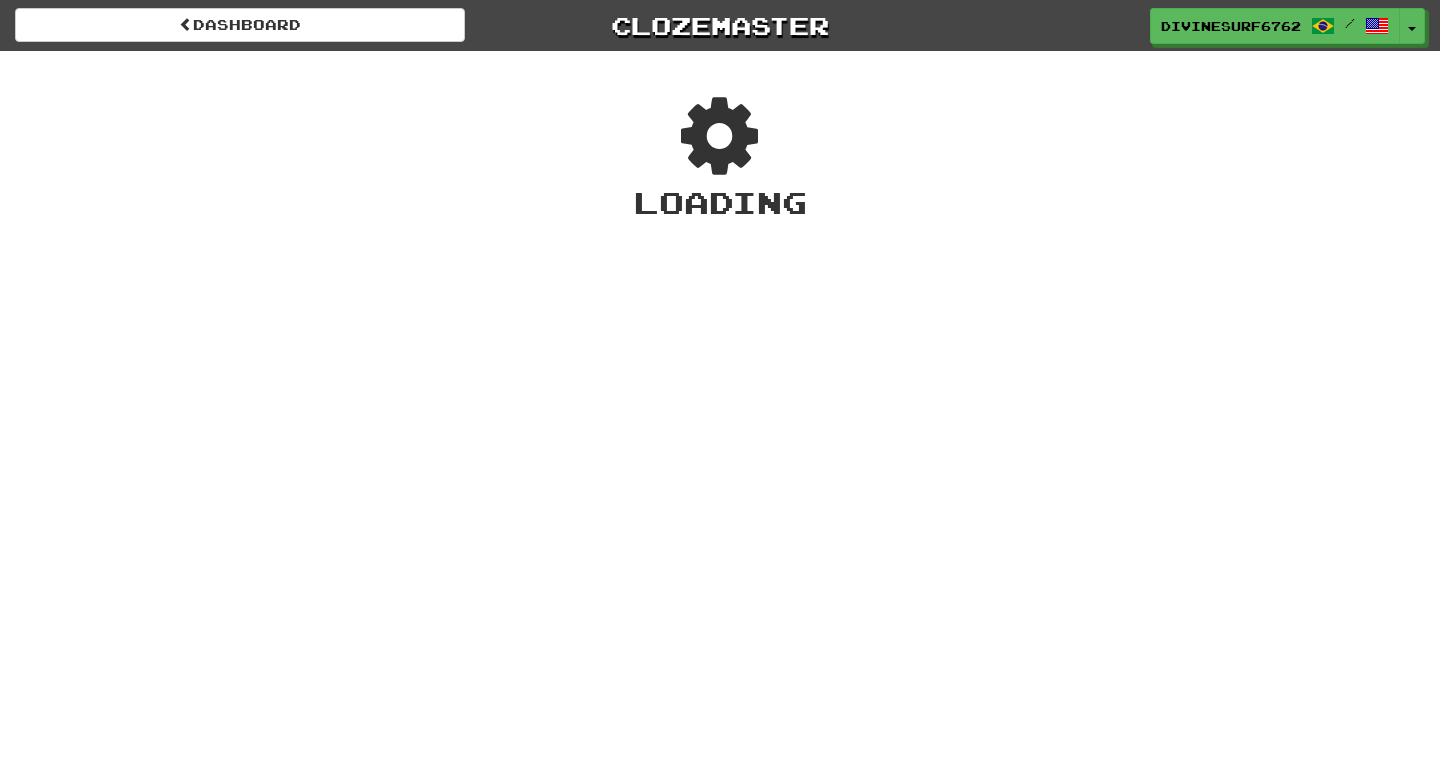 scroll, scrollTop: 0, scrollLeft: 0, axis: both 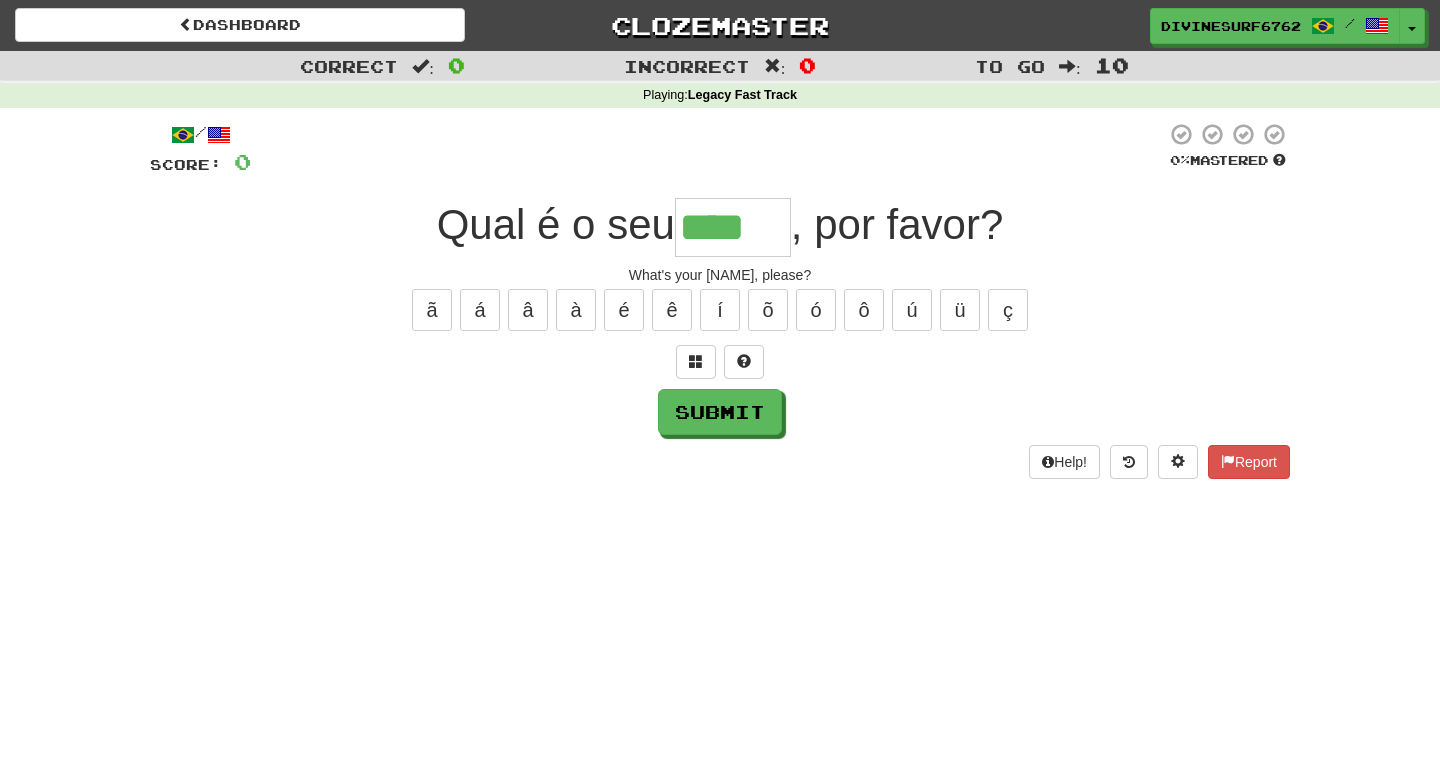 type on "****" 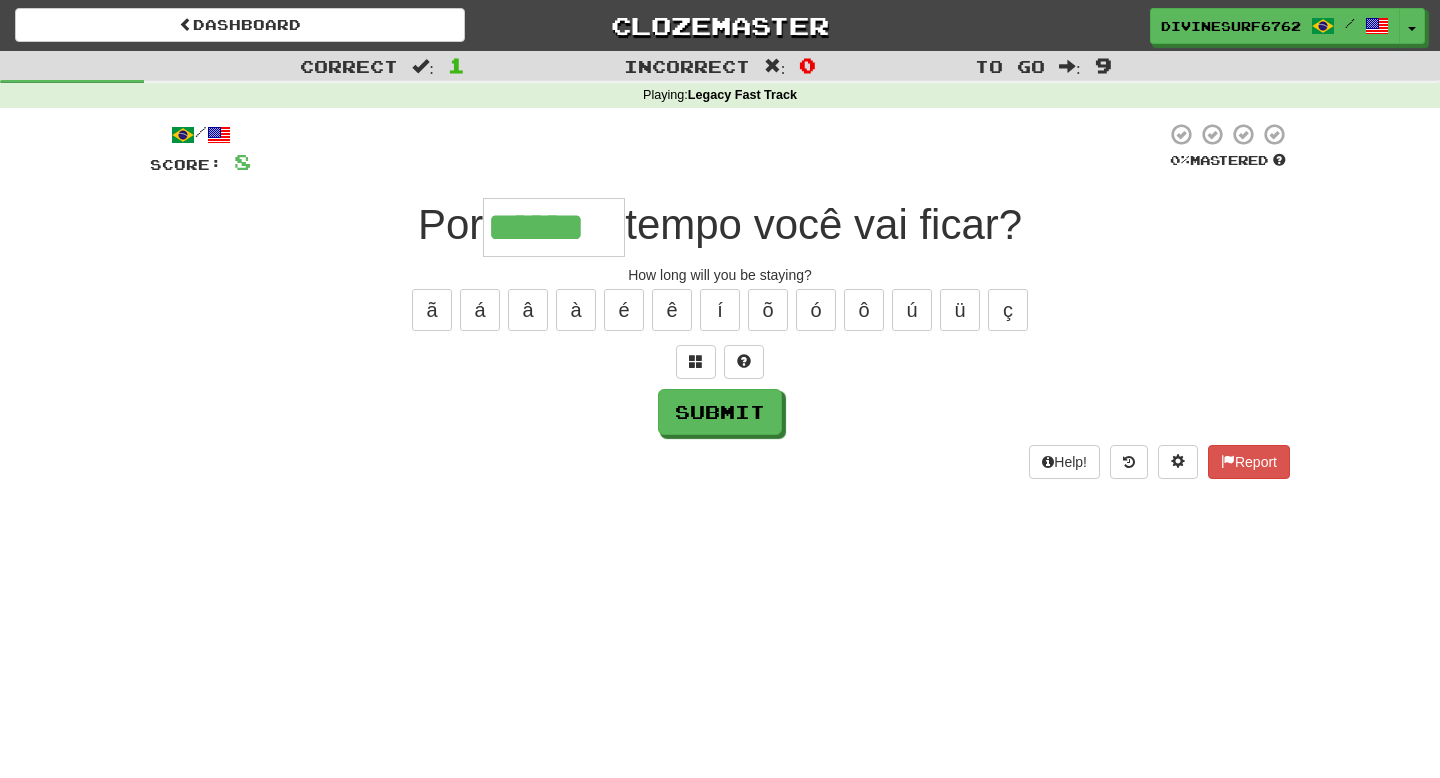 type on "******" 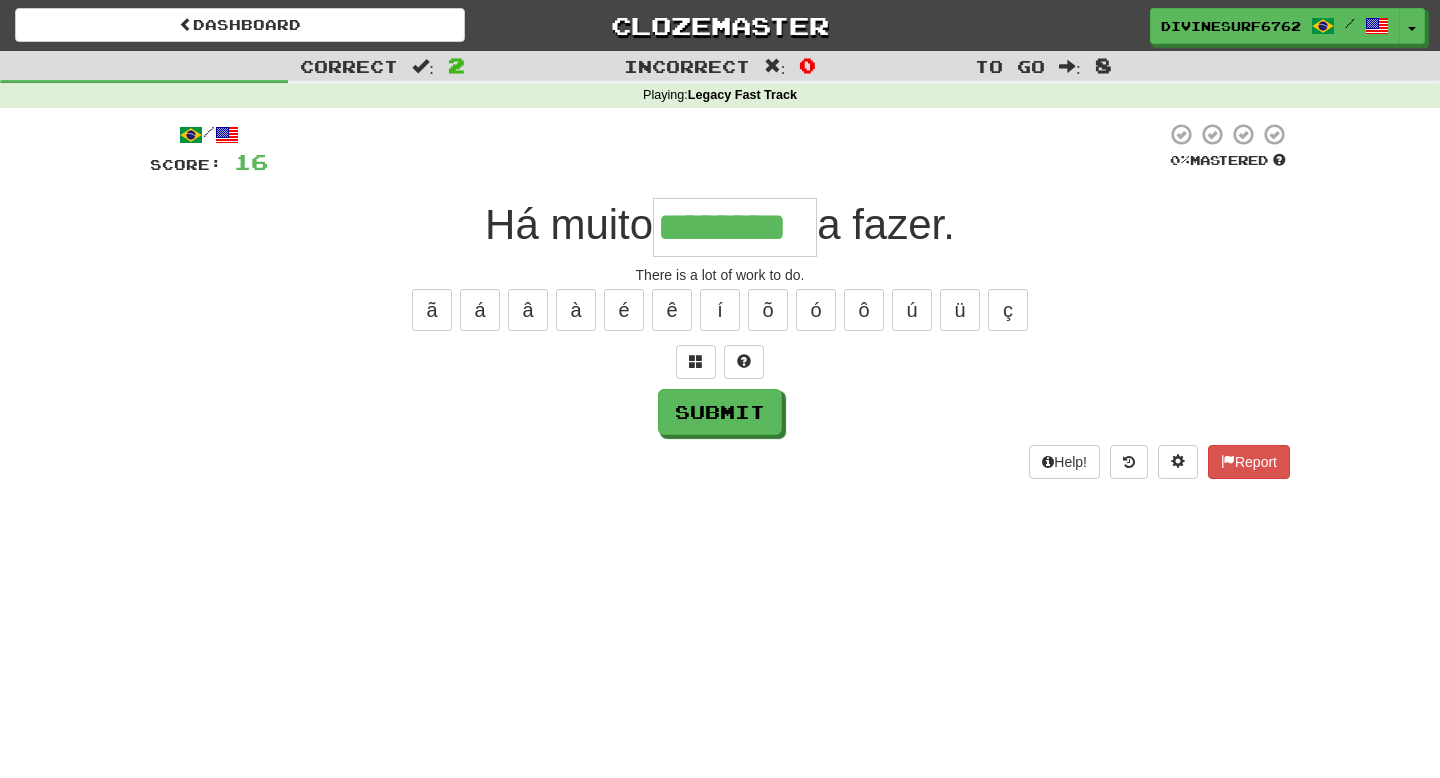 type on "********" 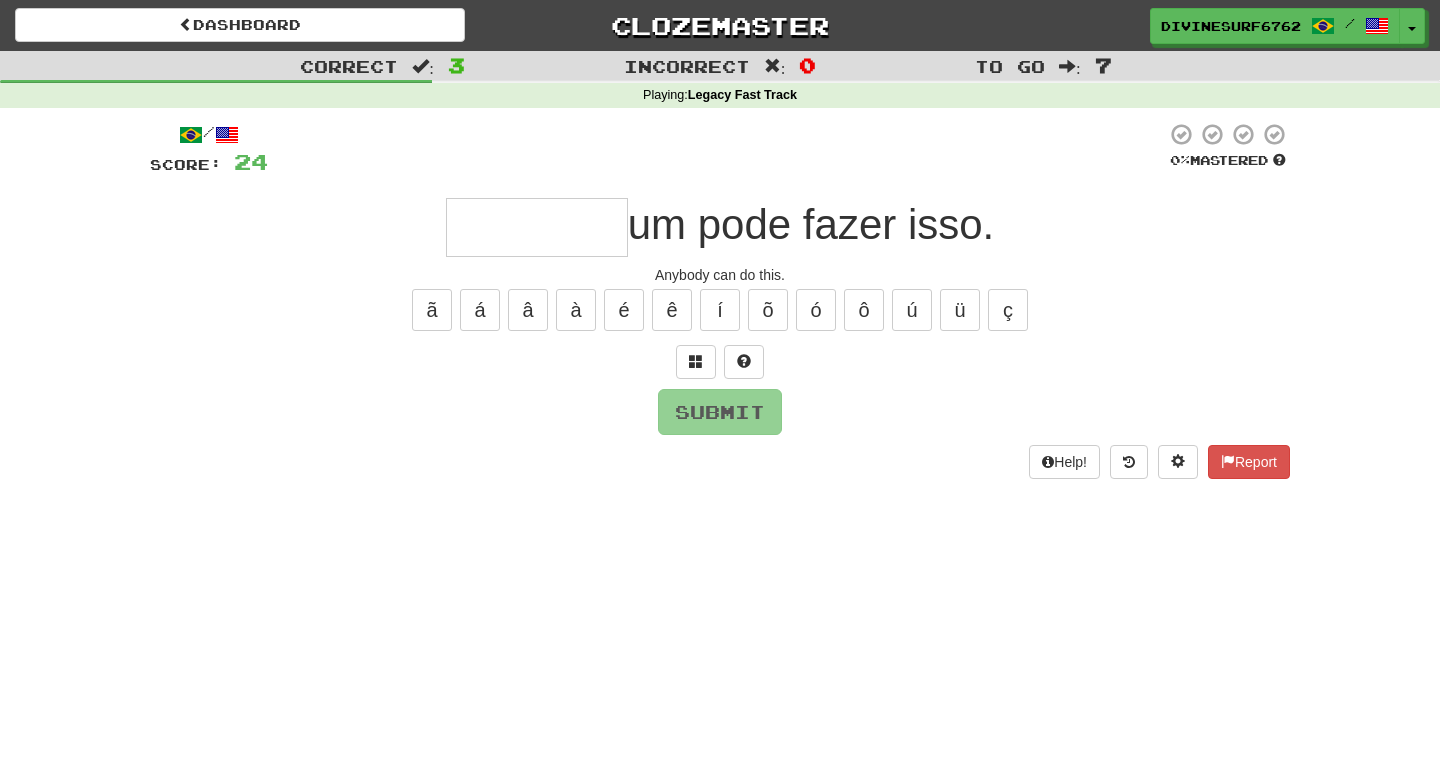 type on "*" 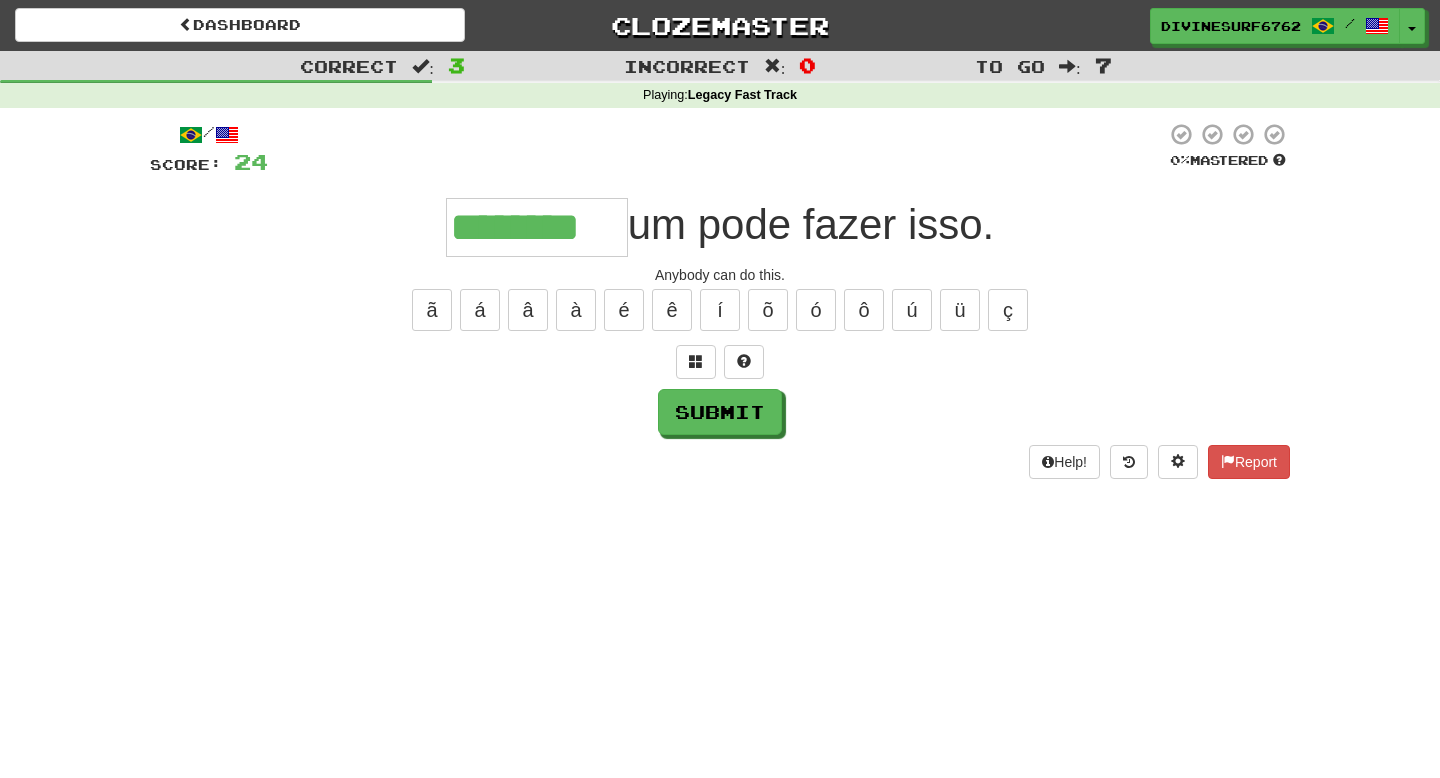 type on "********" 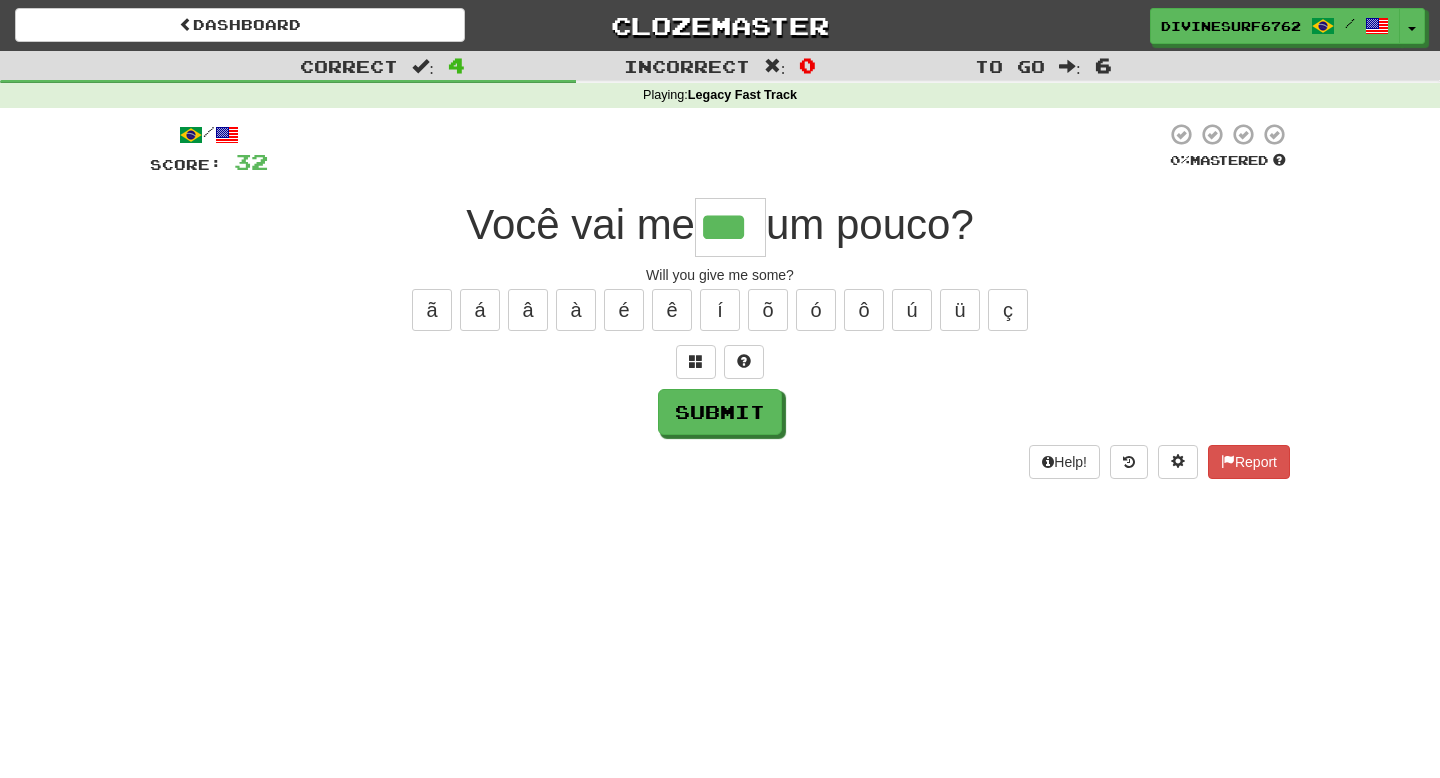 type on "***" 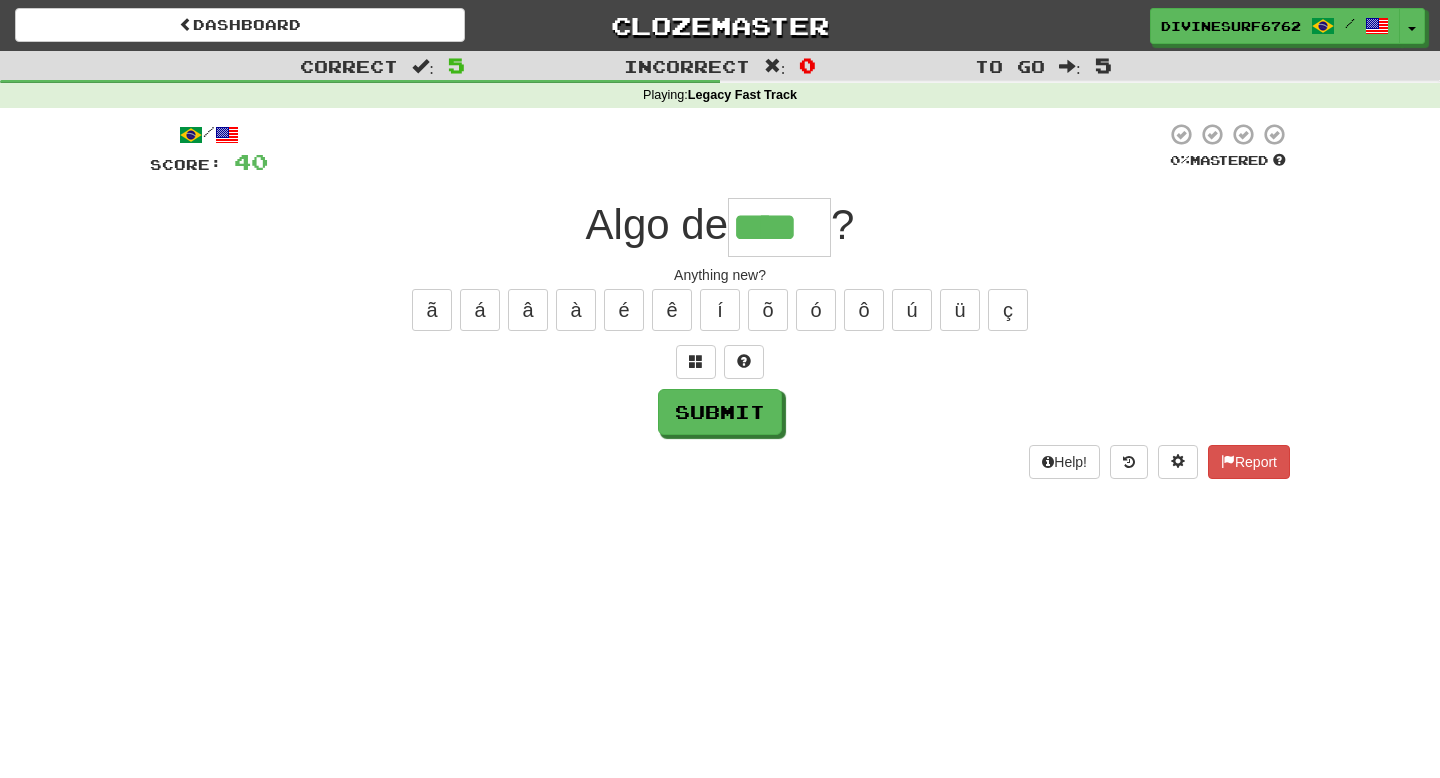 type on "****" 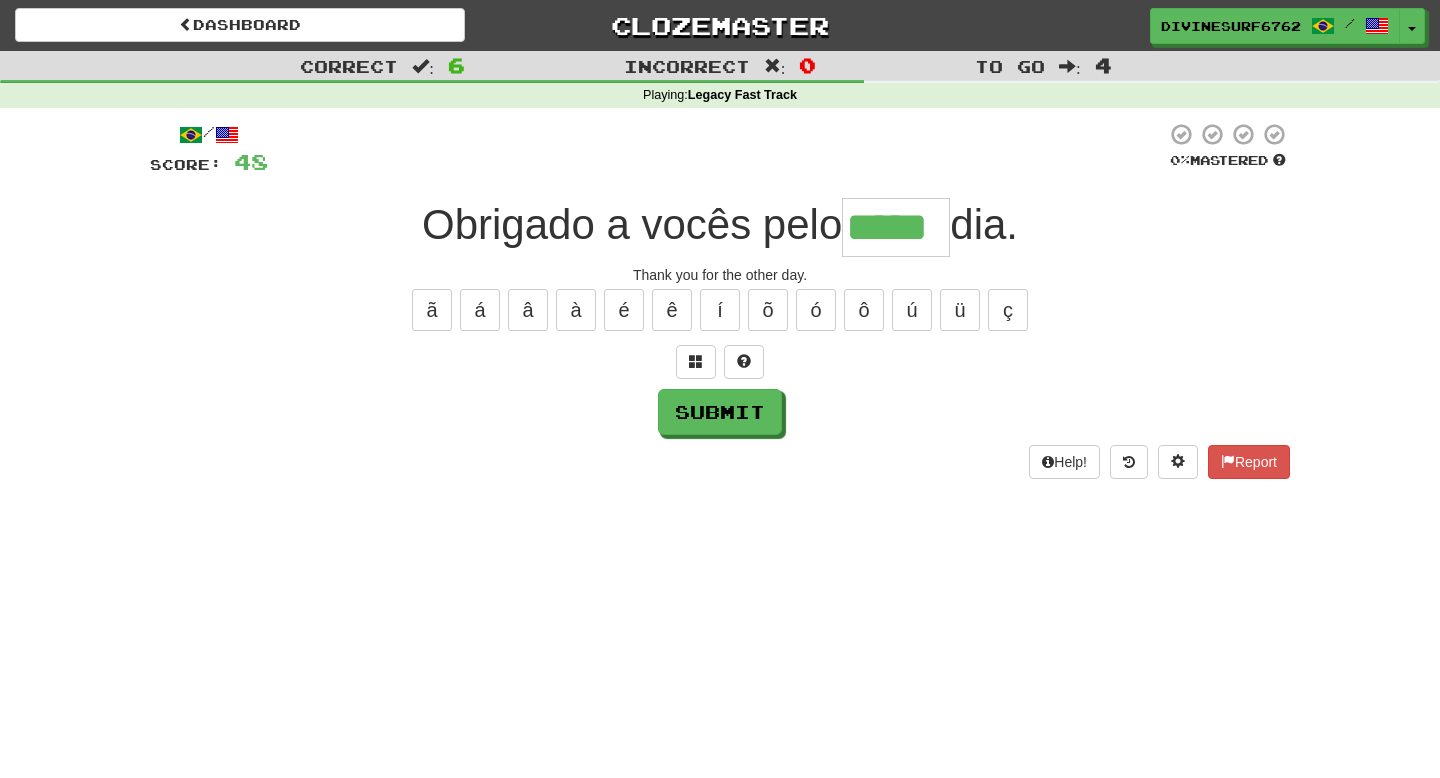 type on "*****" 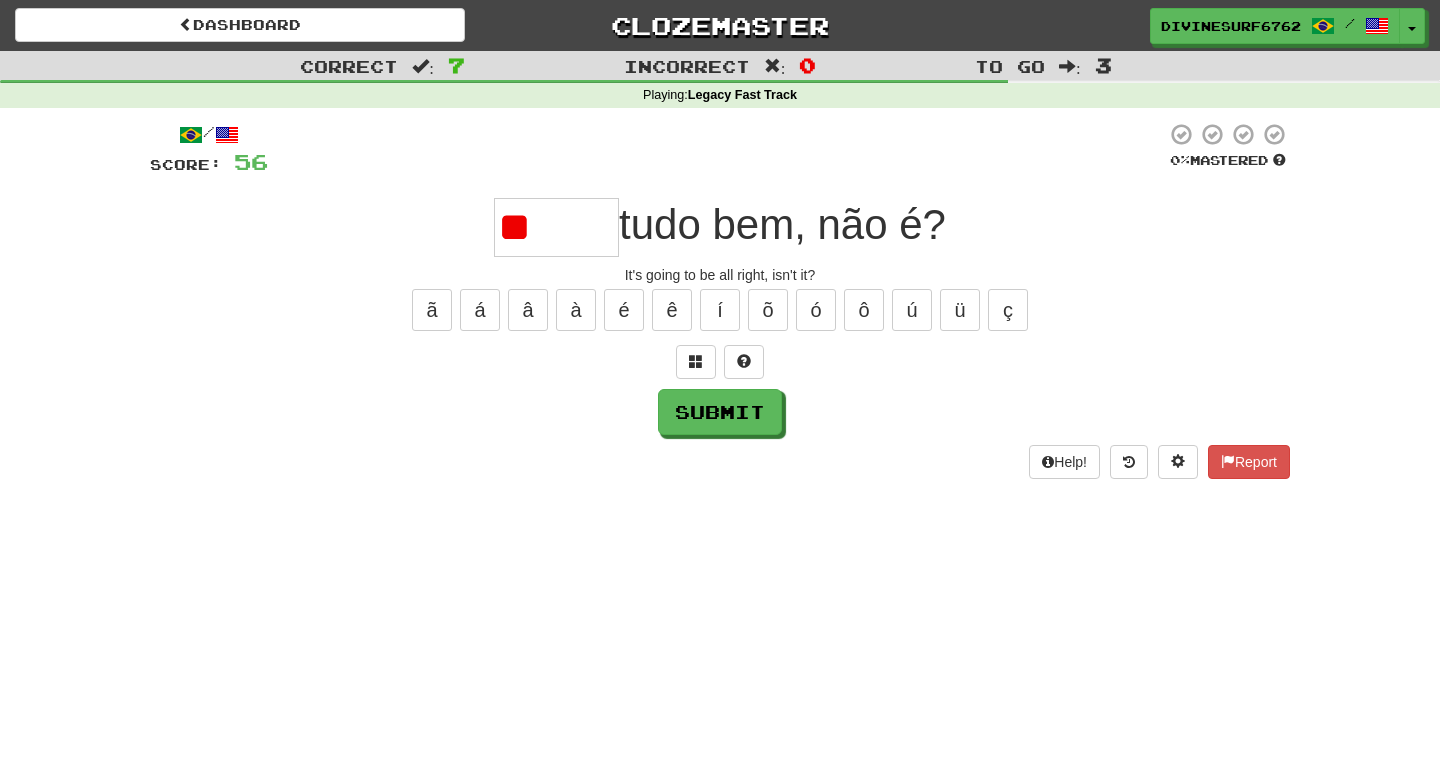 type on "*" 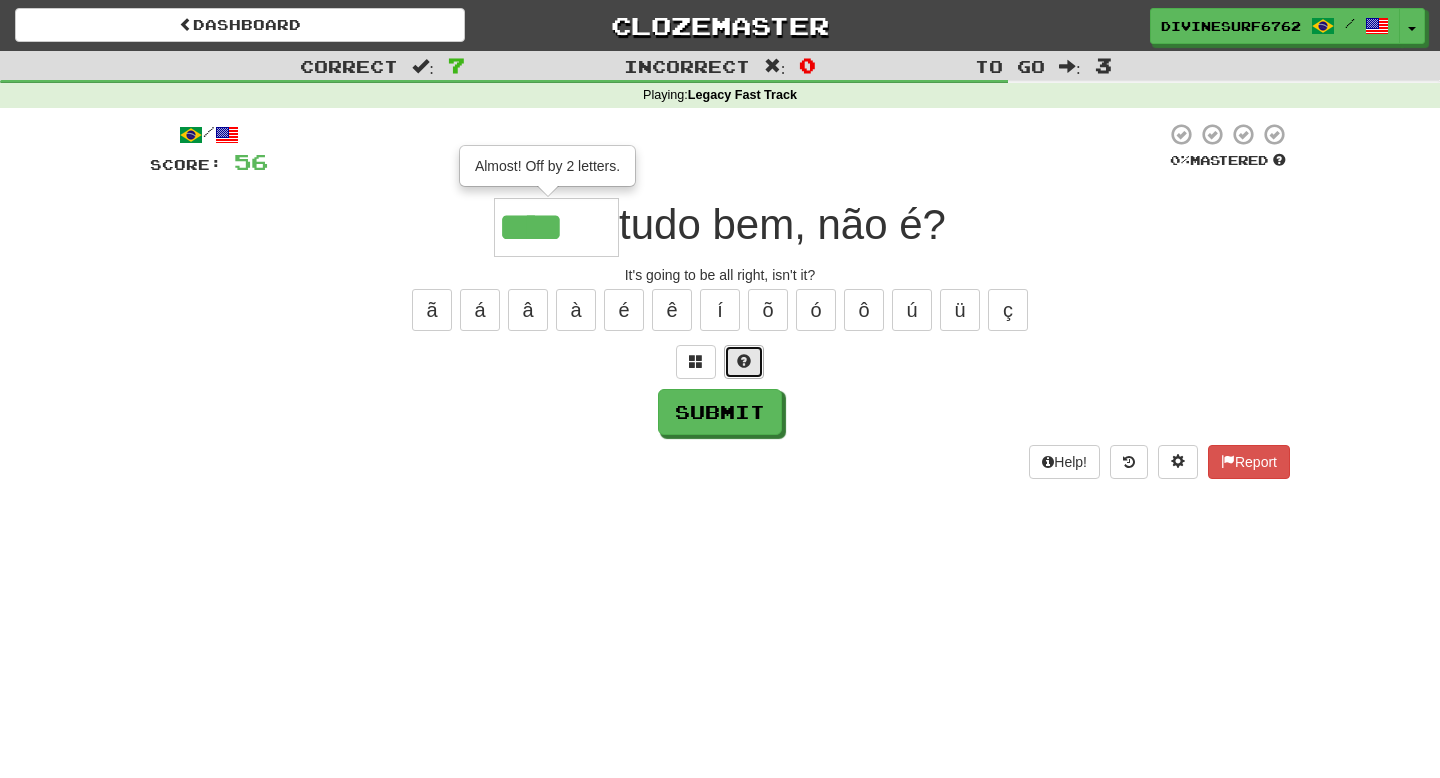 click at bounding box center (744, 362) 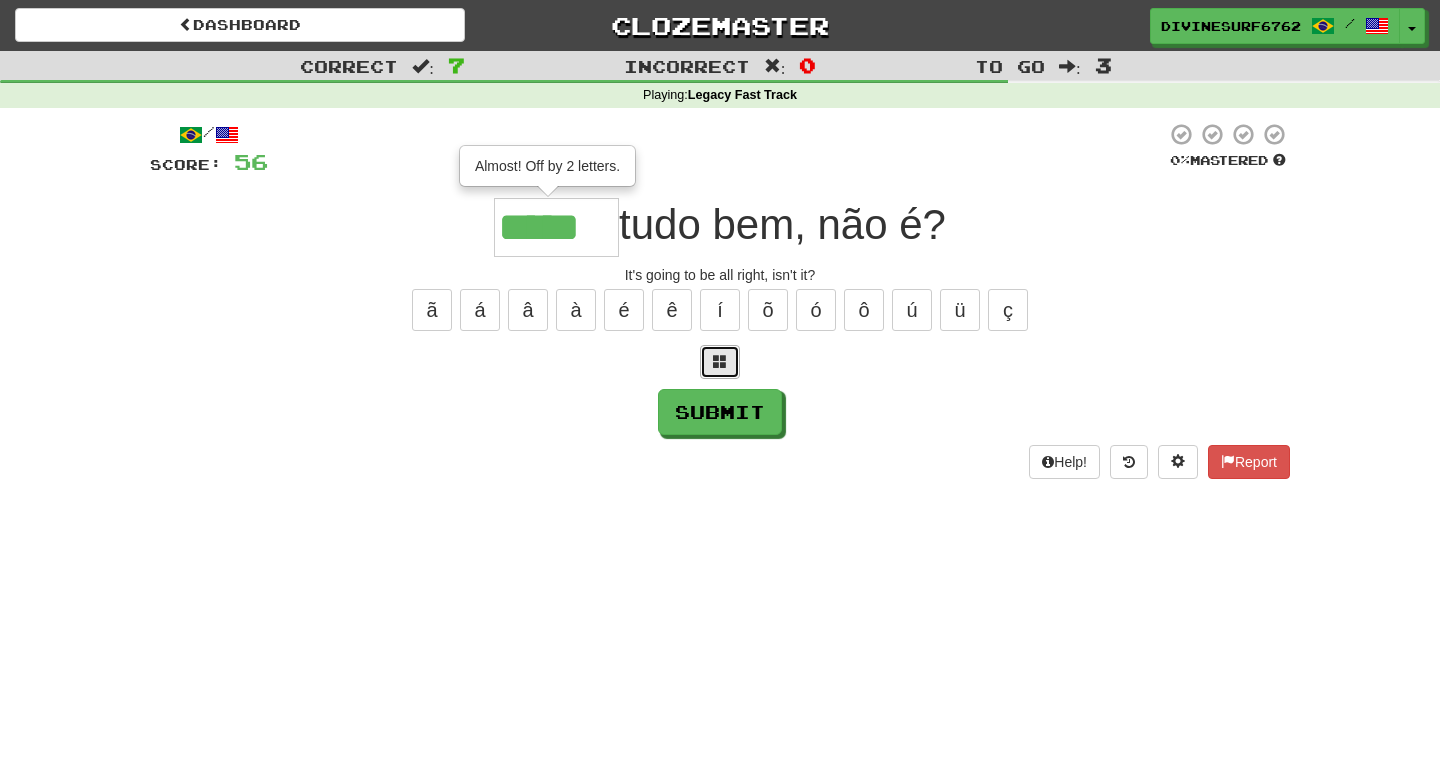 click at bounding box center [720, 362] 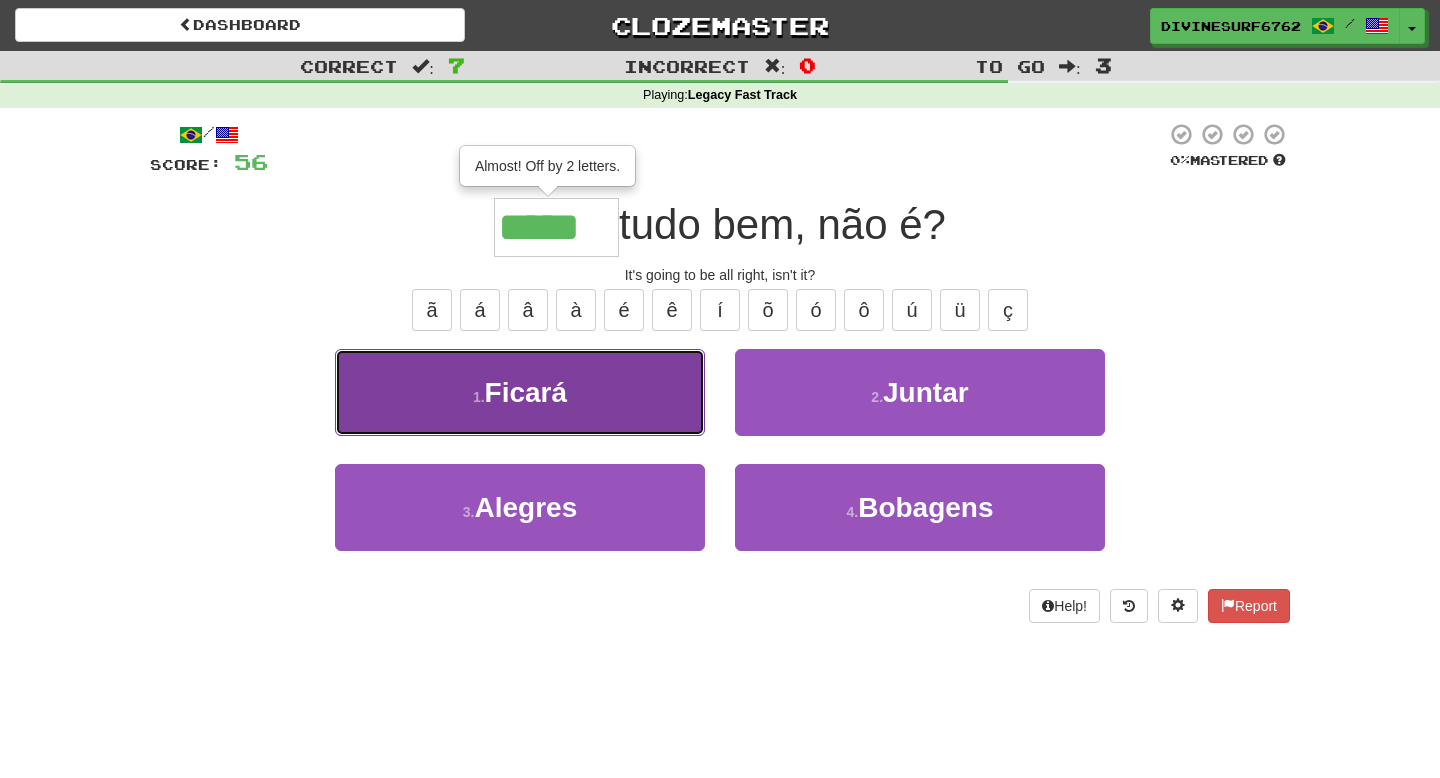 click on "1 .  Ficará" at bounding box center (520, 392) 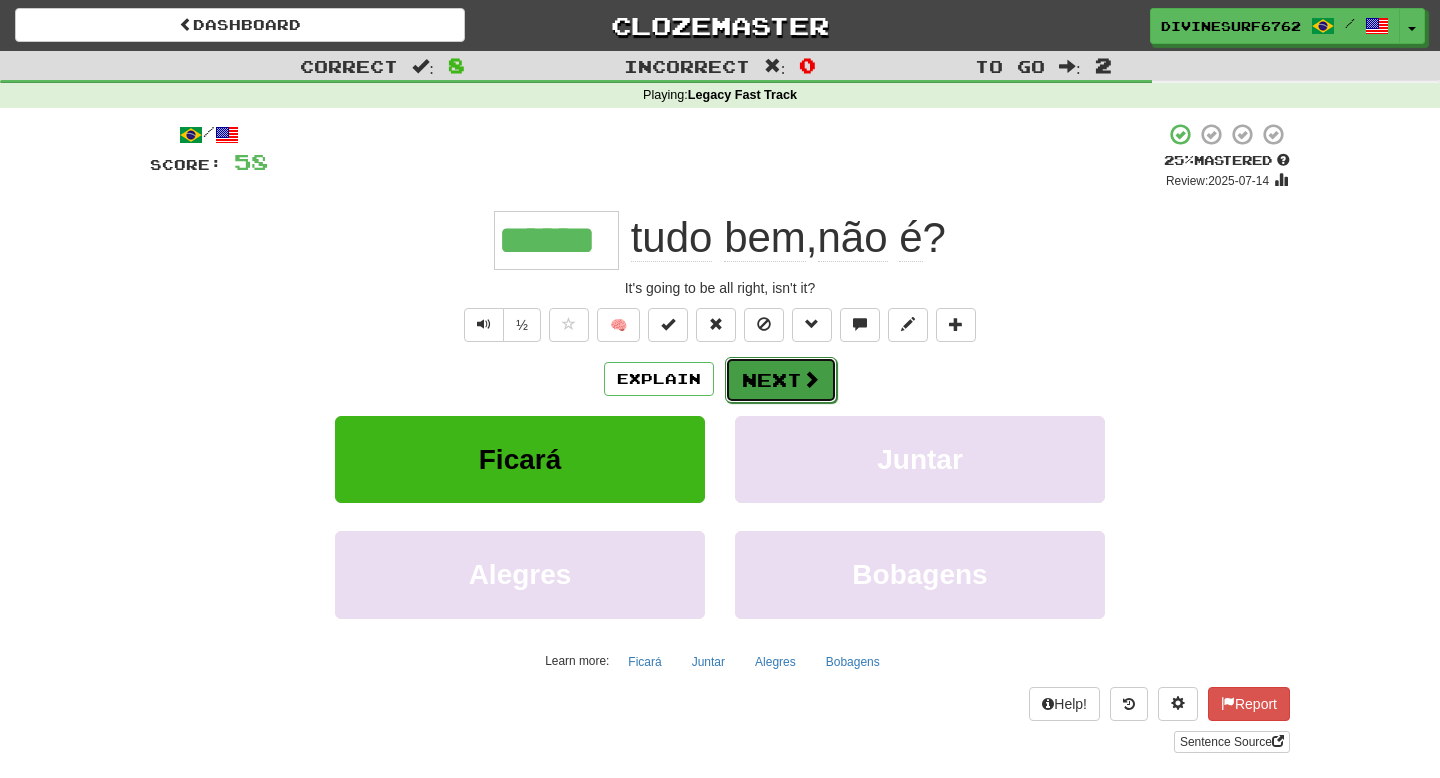 click on "Next" at bounding box center (781, 380) 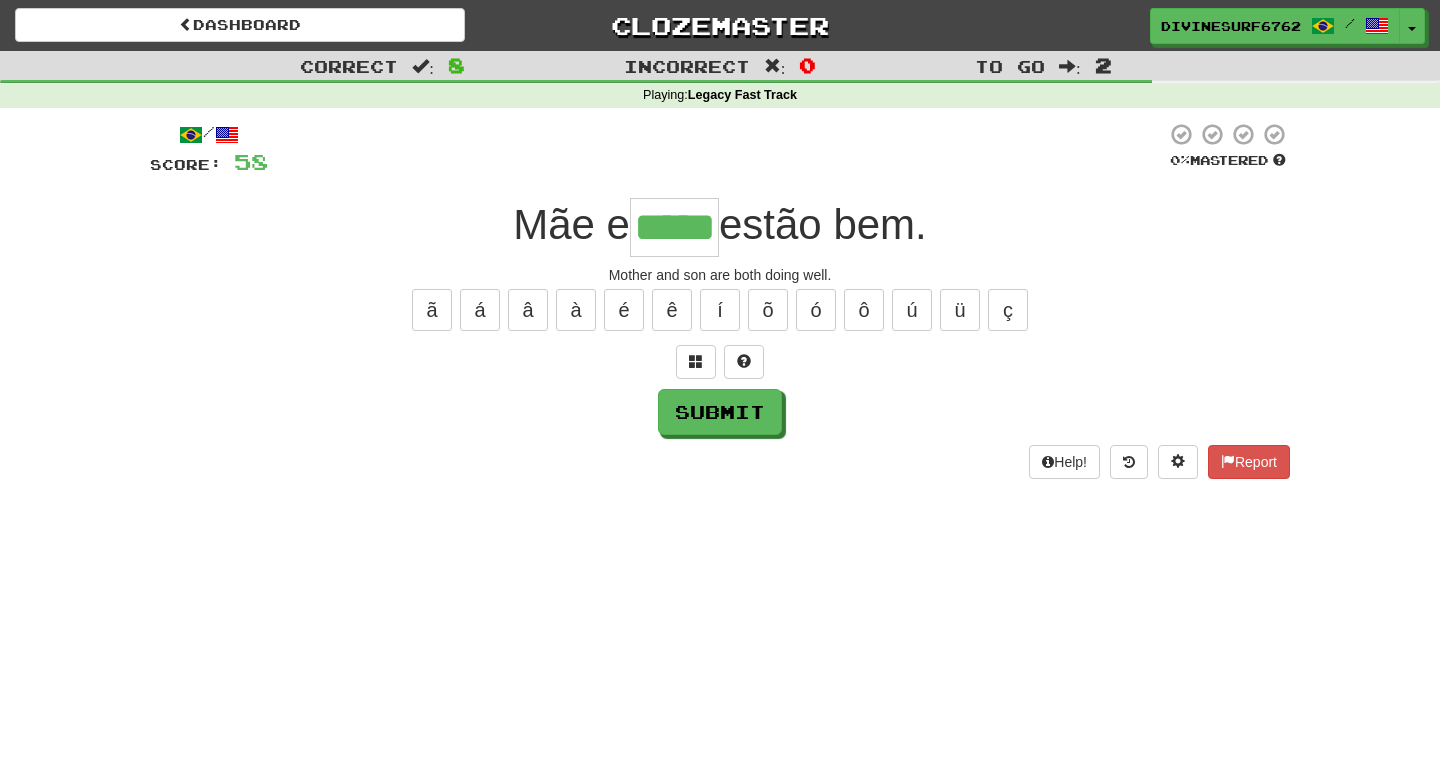 type on "*****" 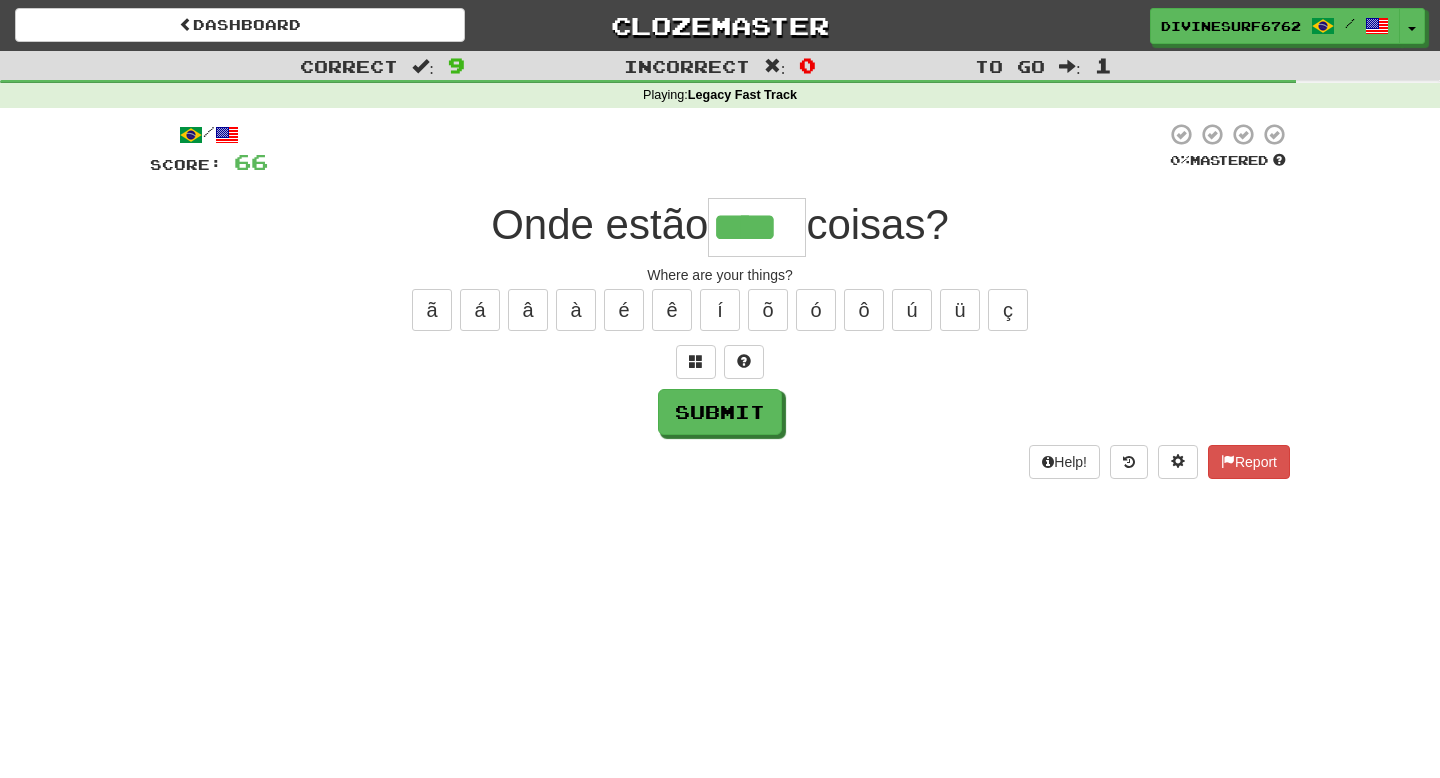 type on "****" 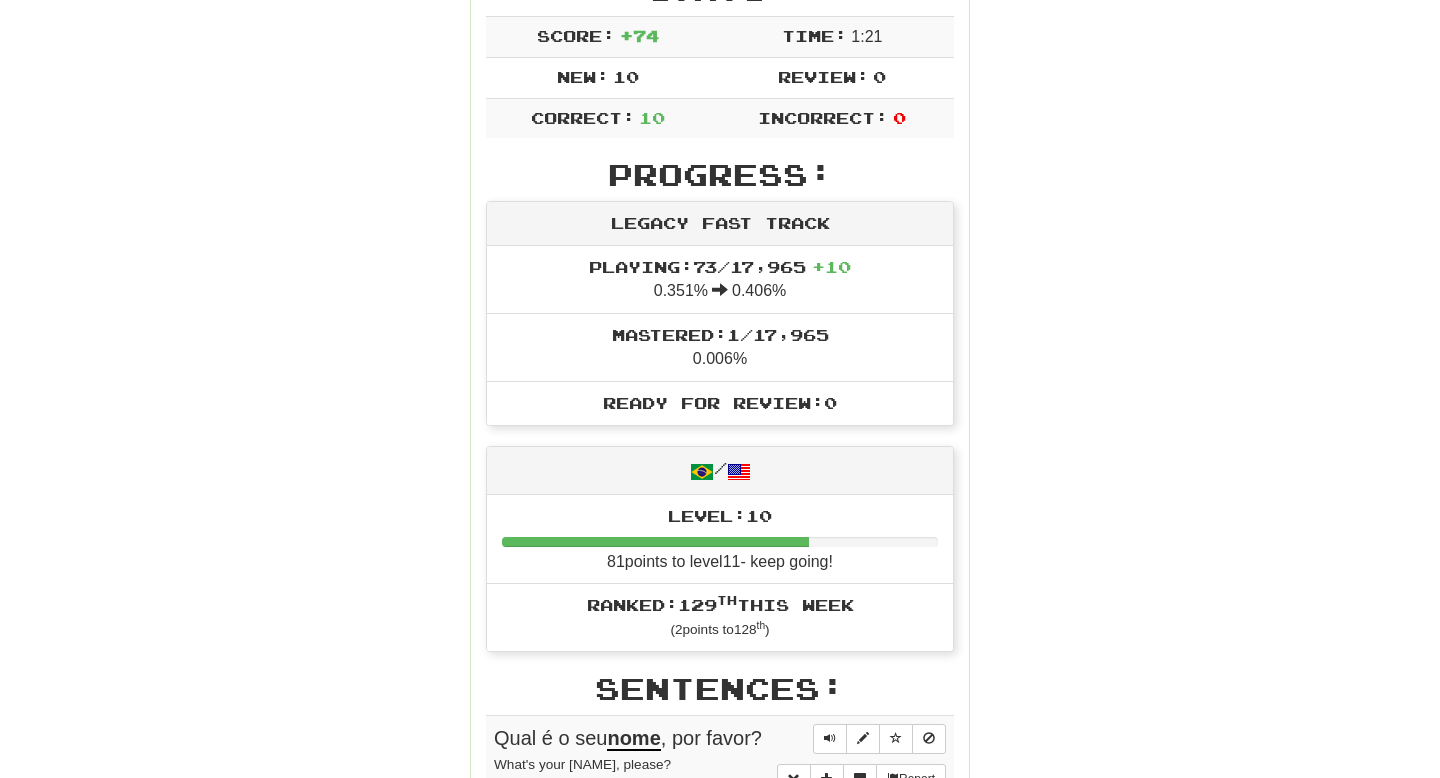 scroll, scrollTop: 0, scrollLeft: 0, axis: both 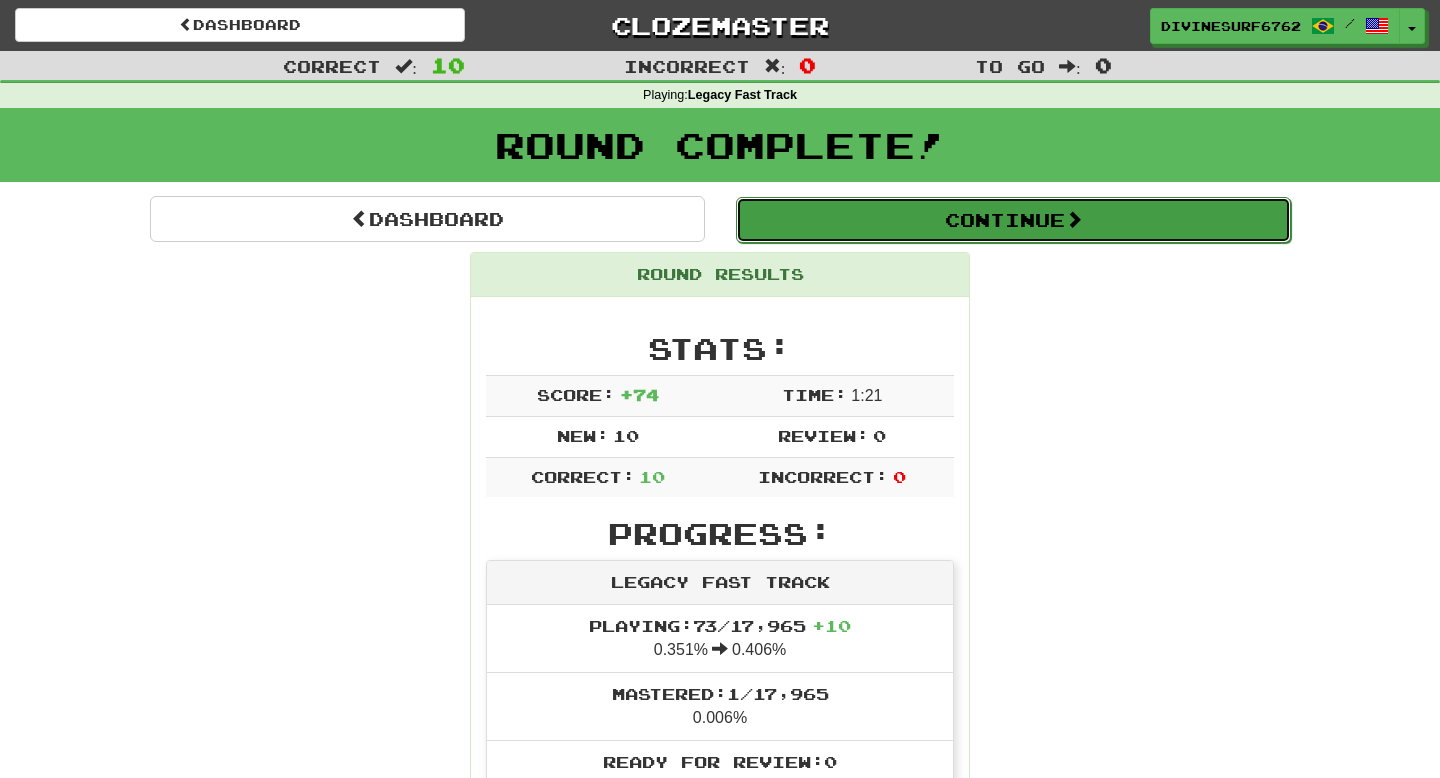 click on "Continue" at bounding box center (1013, 220) 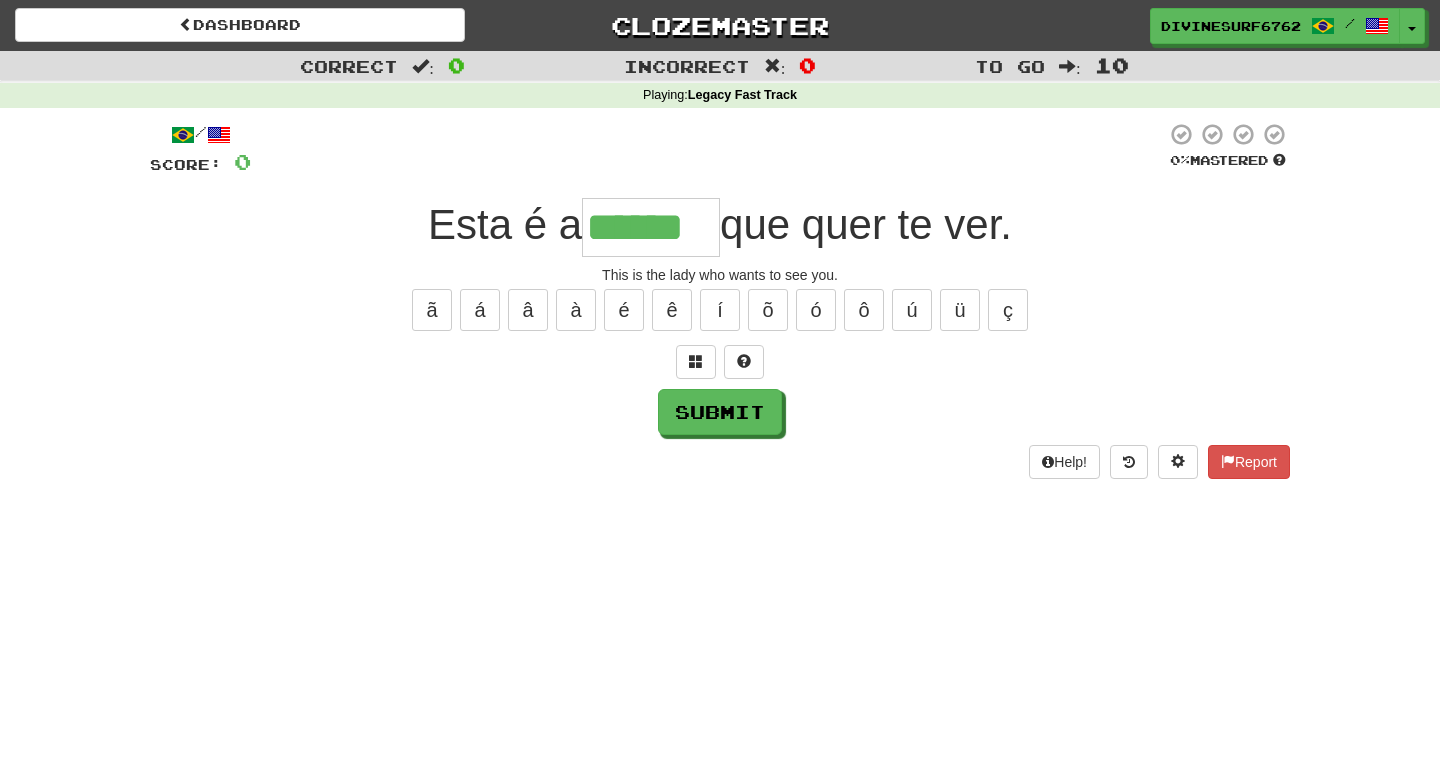 type on "******" 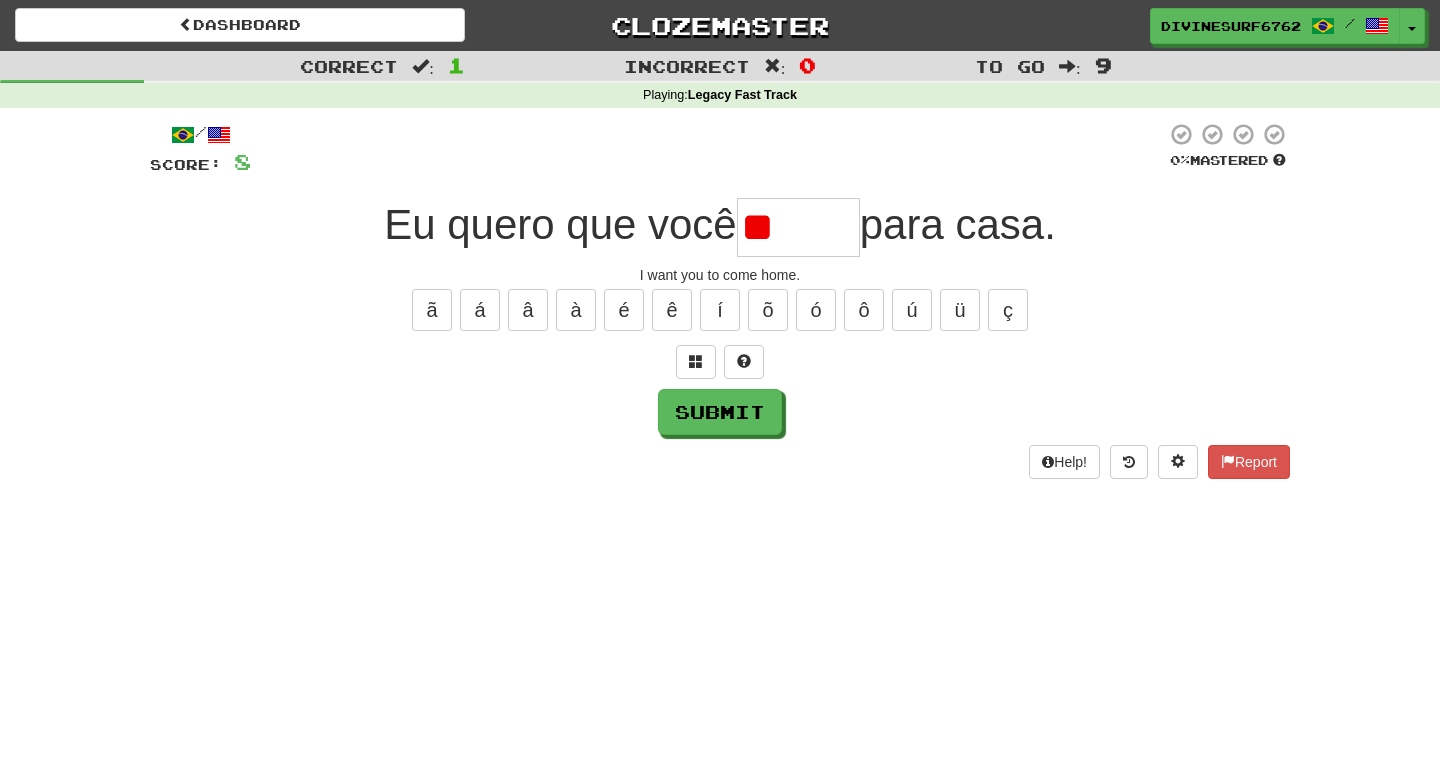 type on "*" 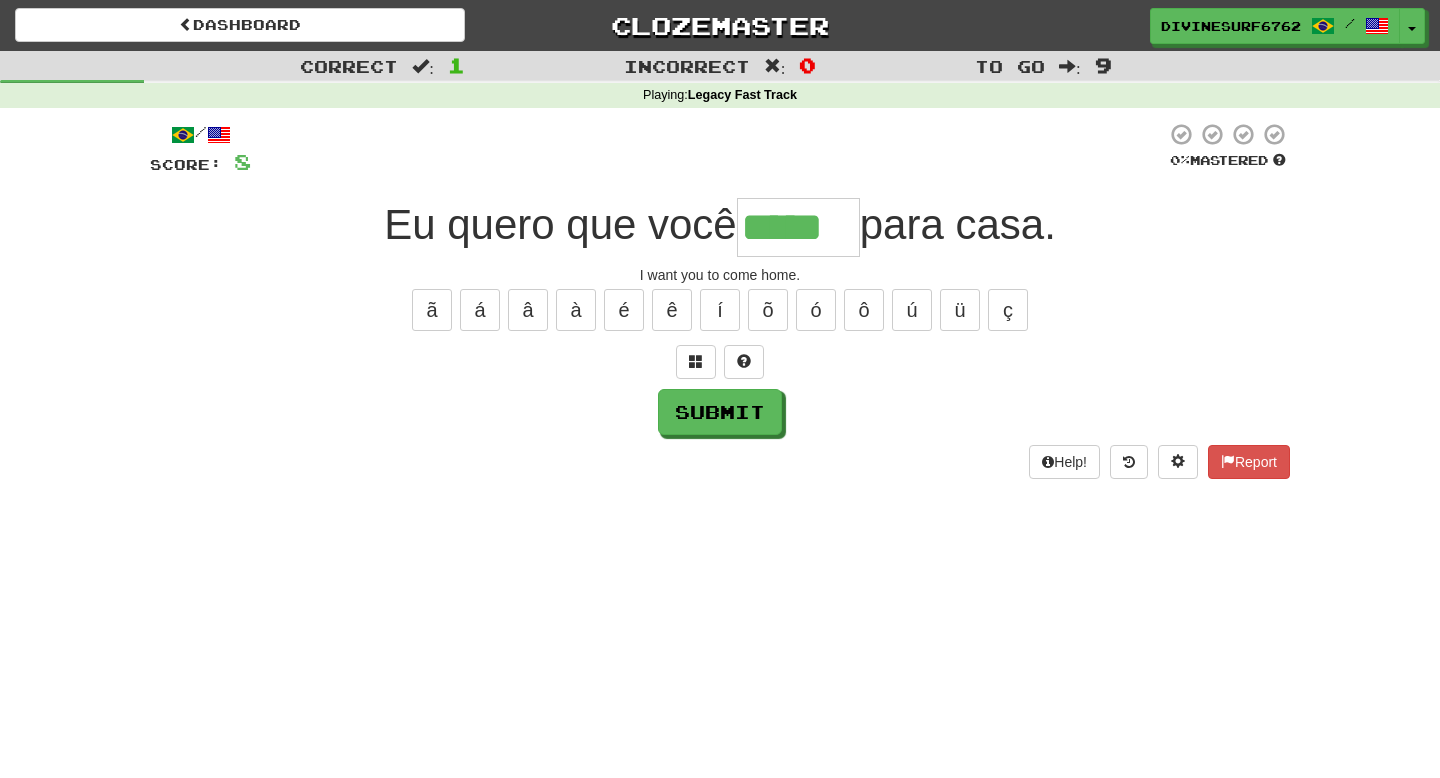 type on "*****" 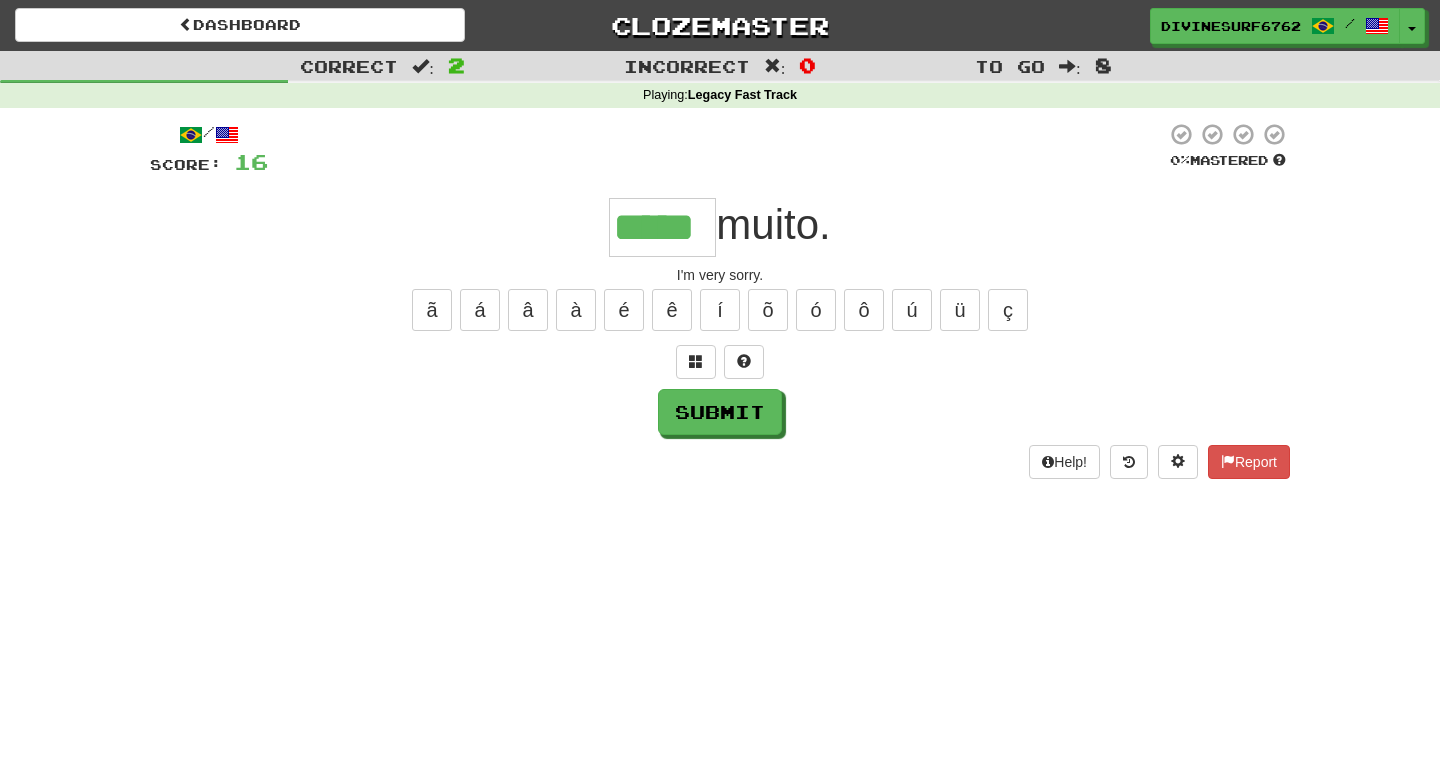 type on "*****" 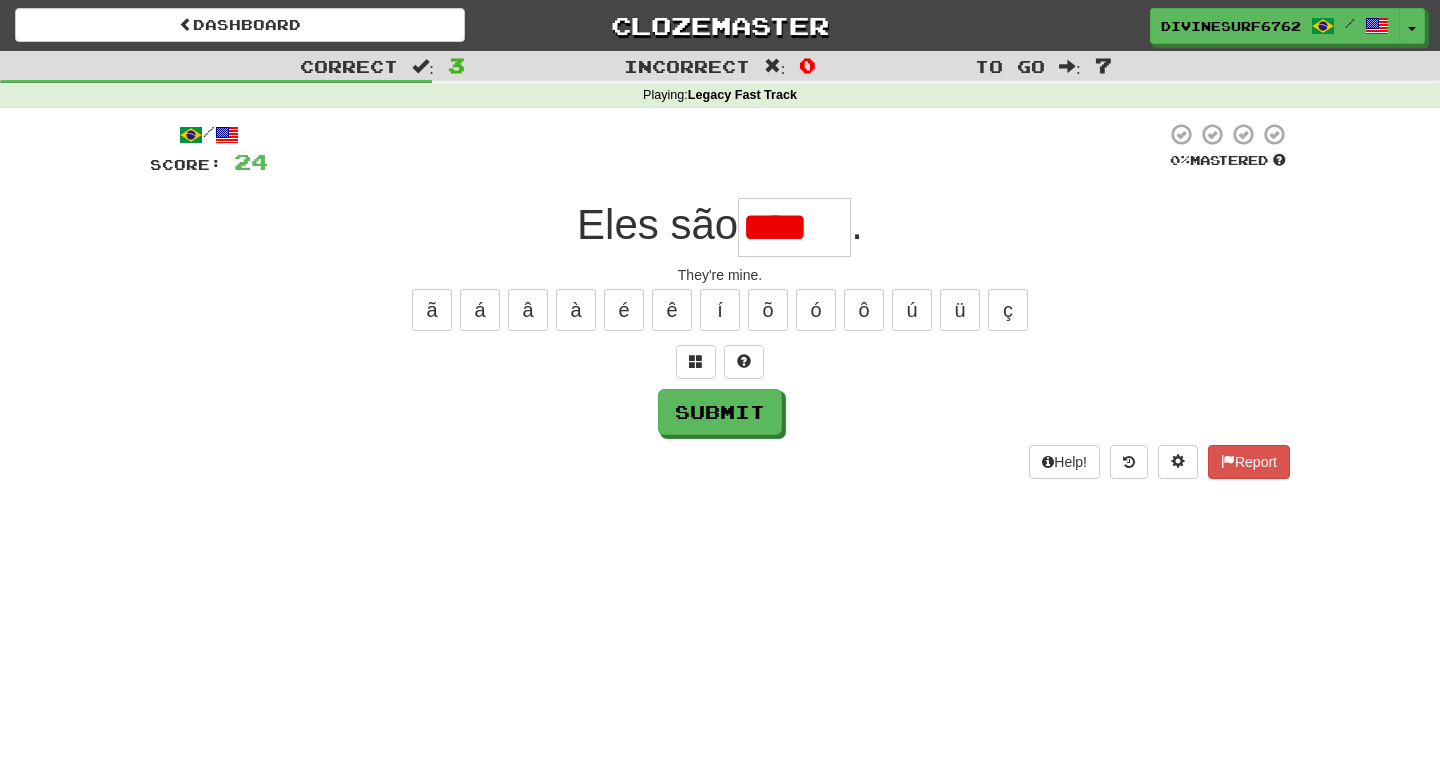 scroll, scrollTop: 0, scrollLeft: 0, axis: both 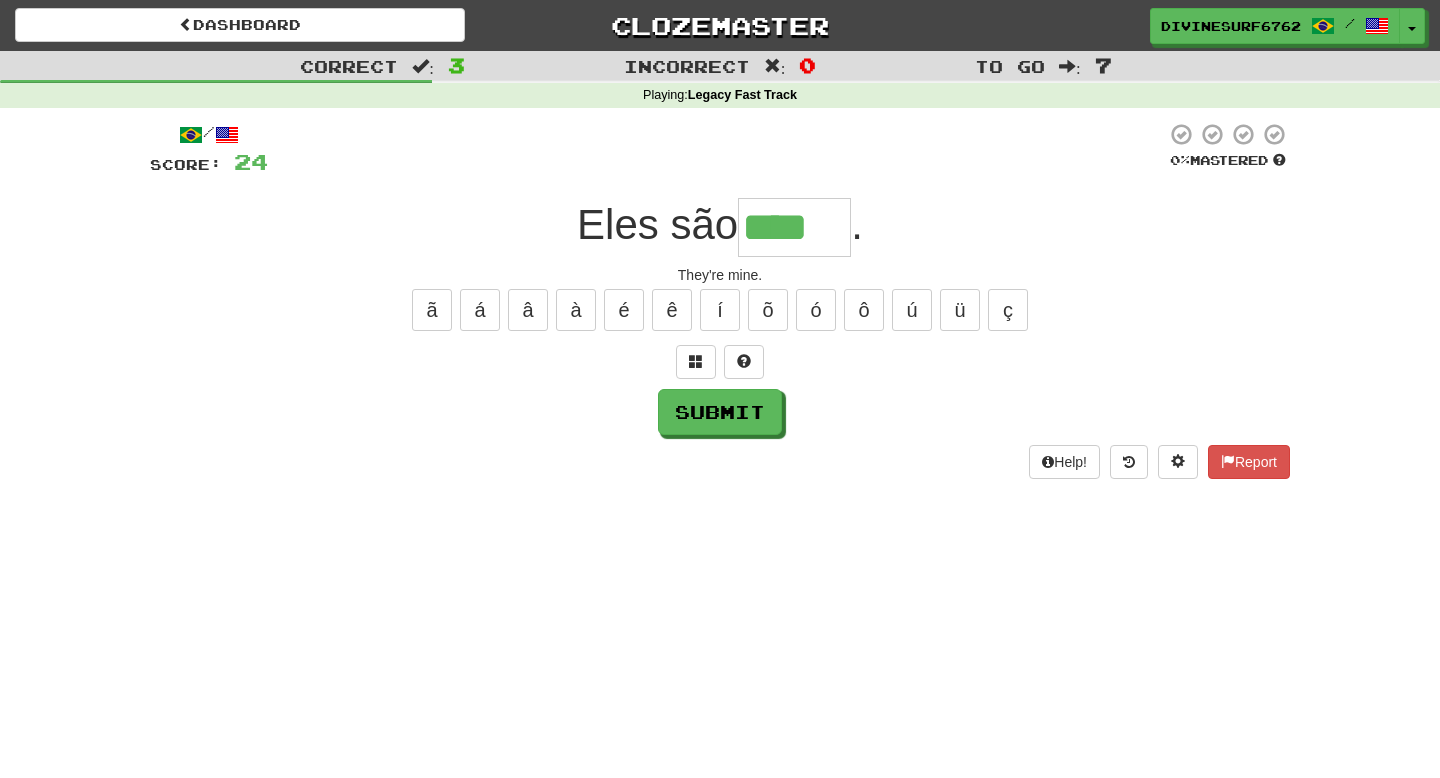 type on "****" 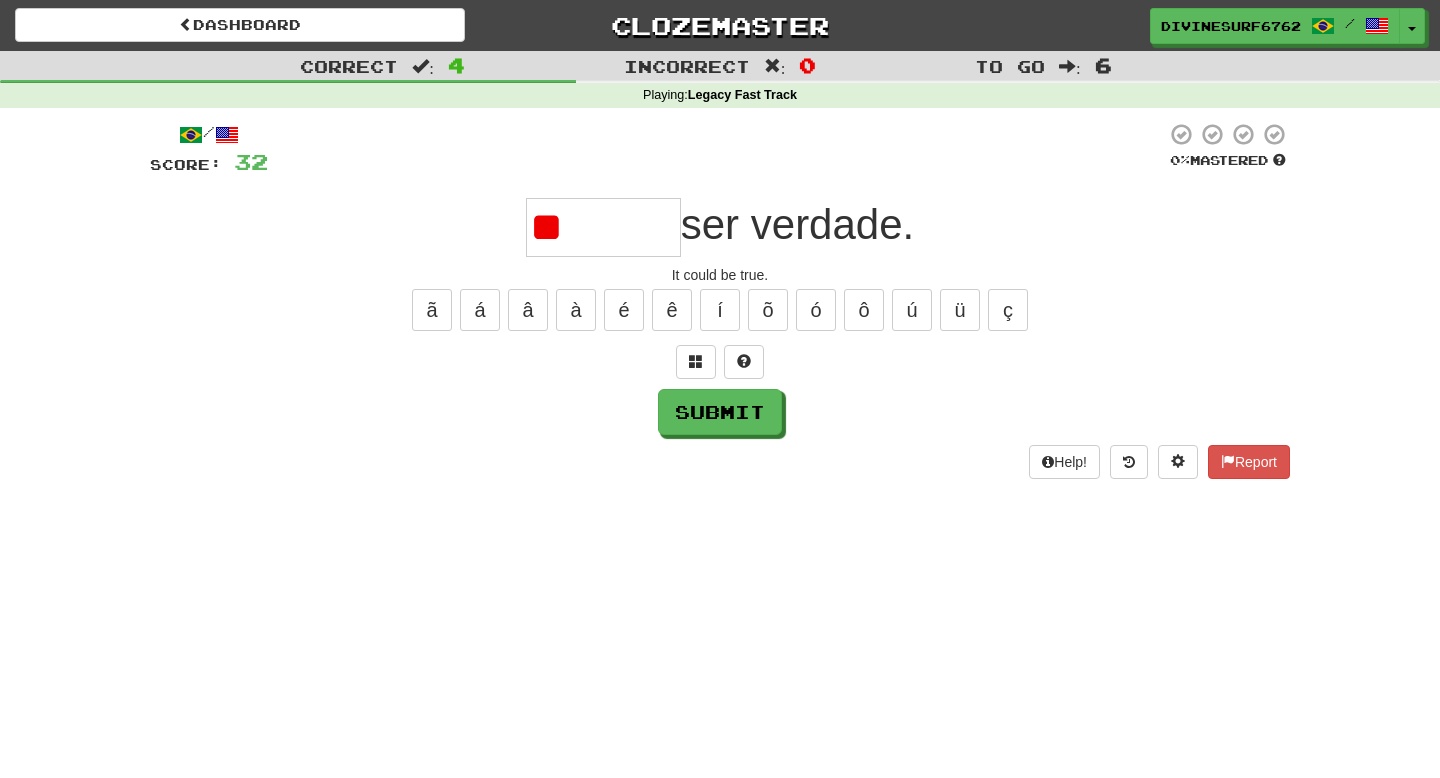 type on "*" 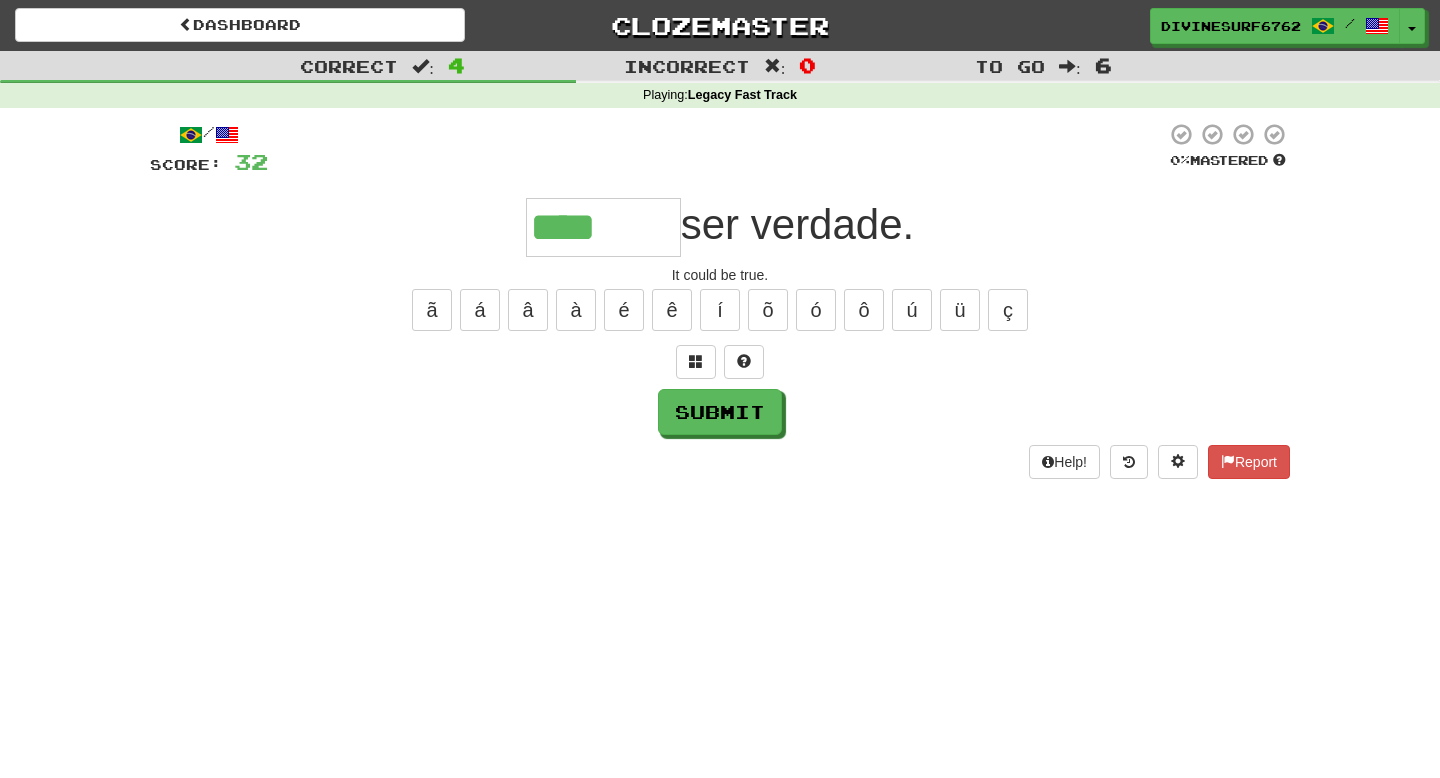 type on "*******" 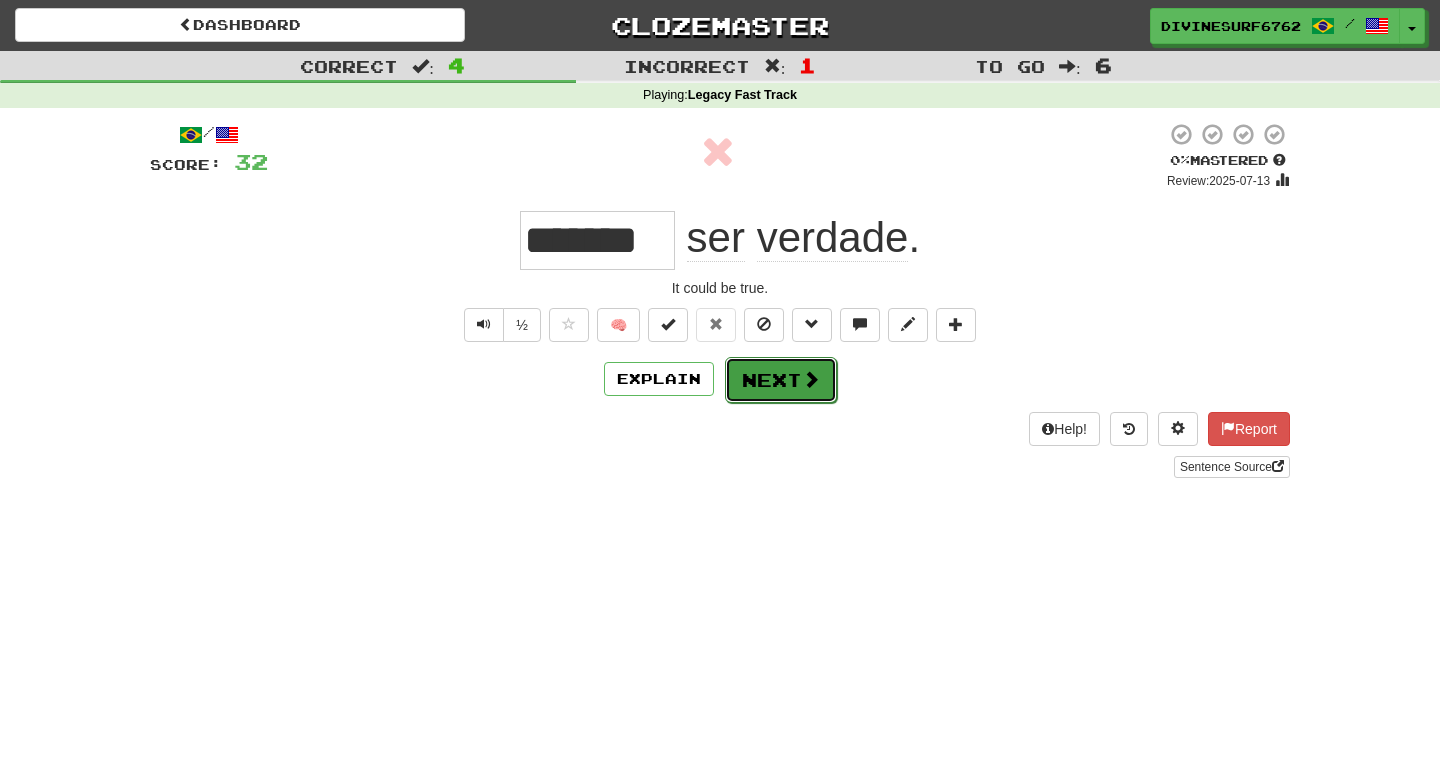 click on "Next" at bounding box center (781, 380) 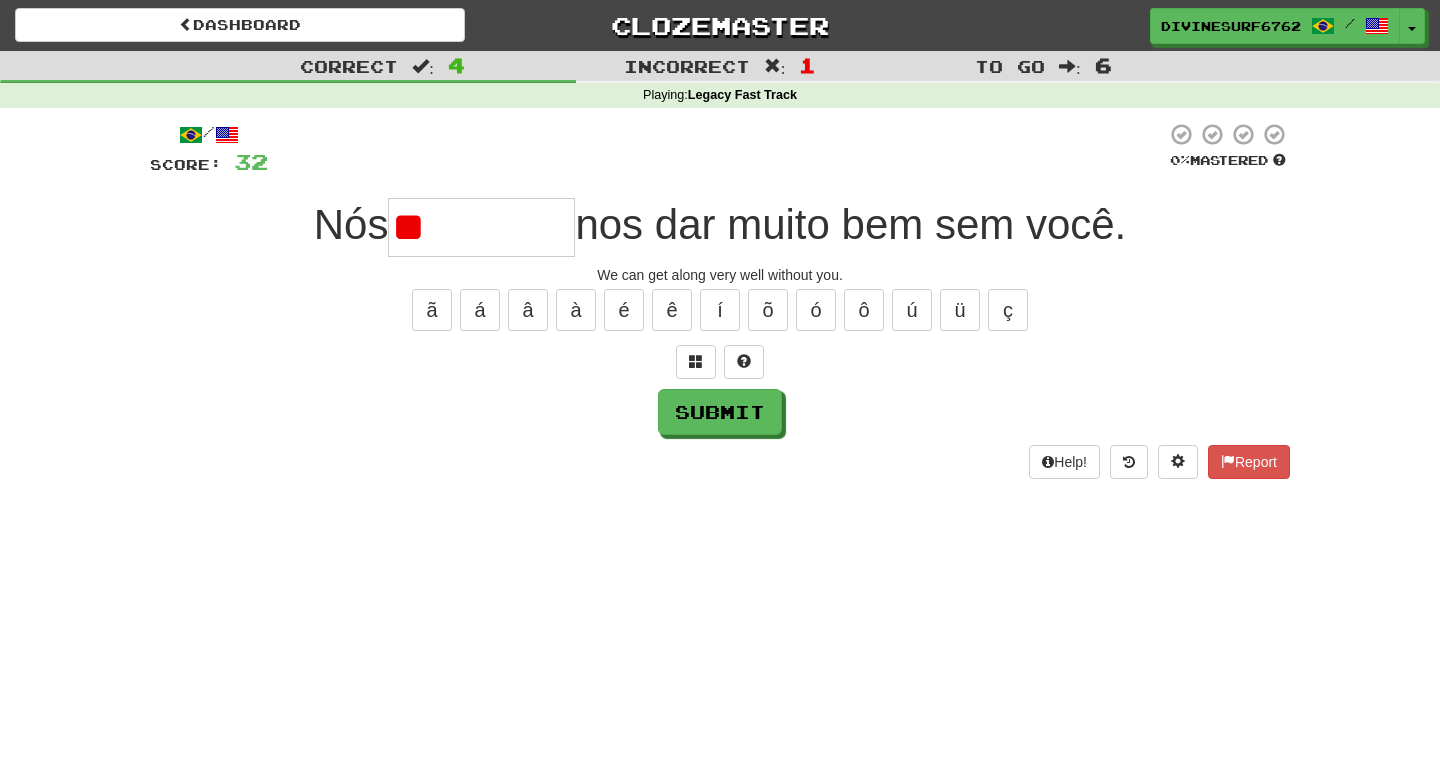 type on "*" 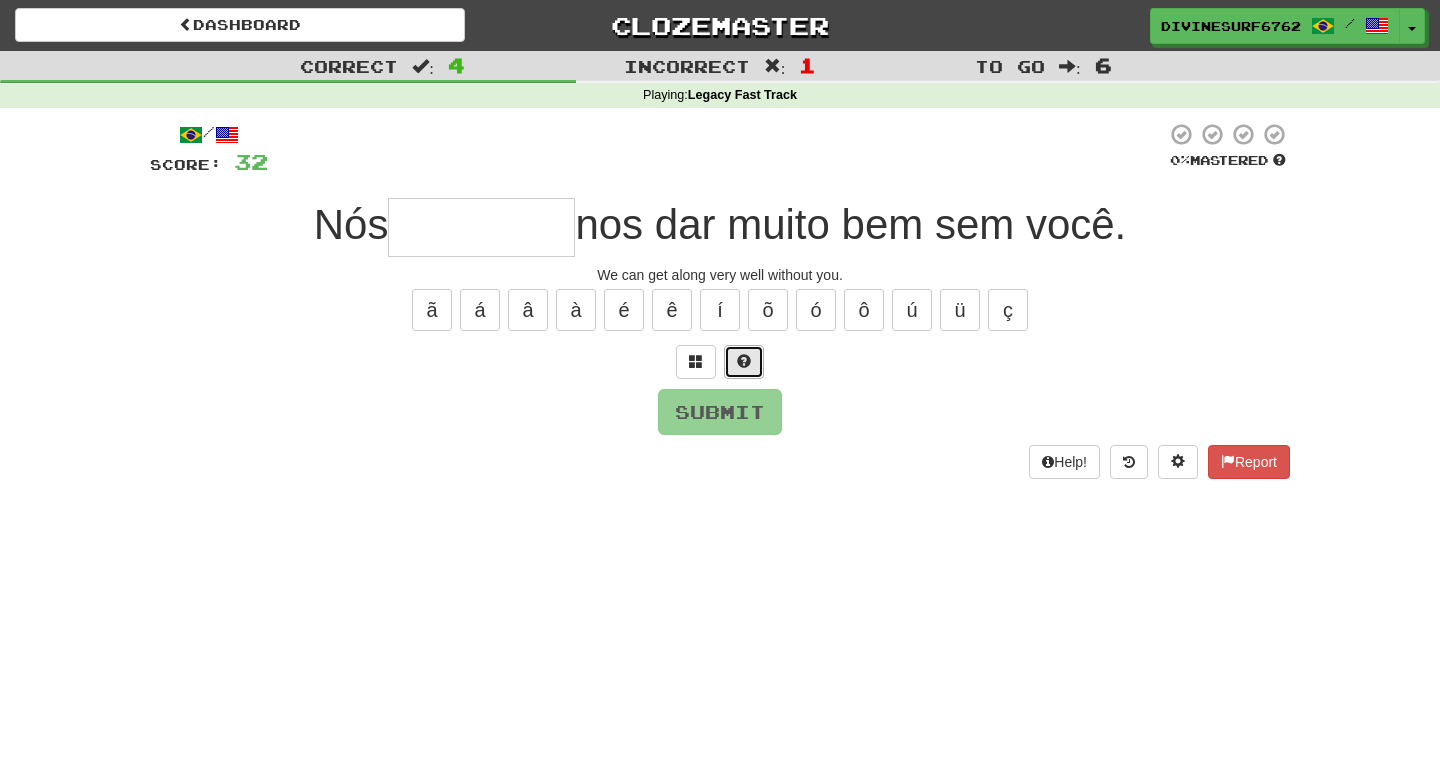 click at bounding box center (744, 362) 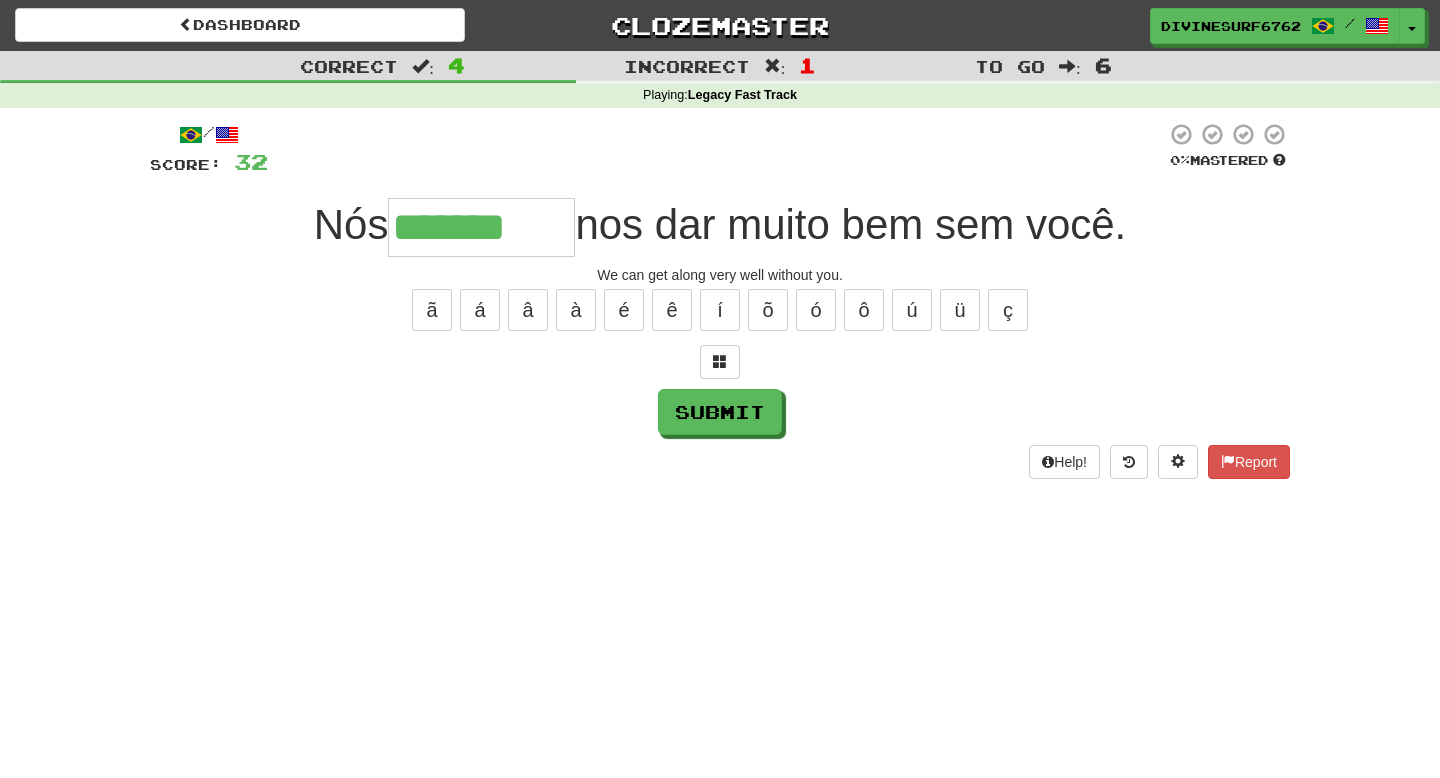 type on "*******" 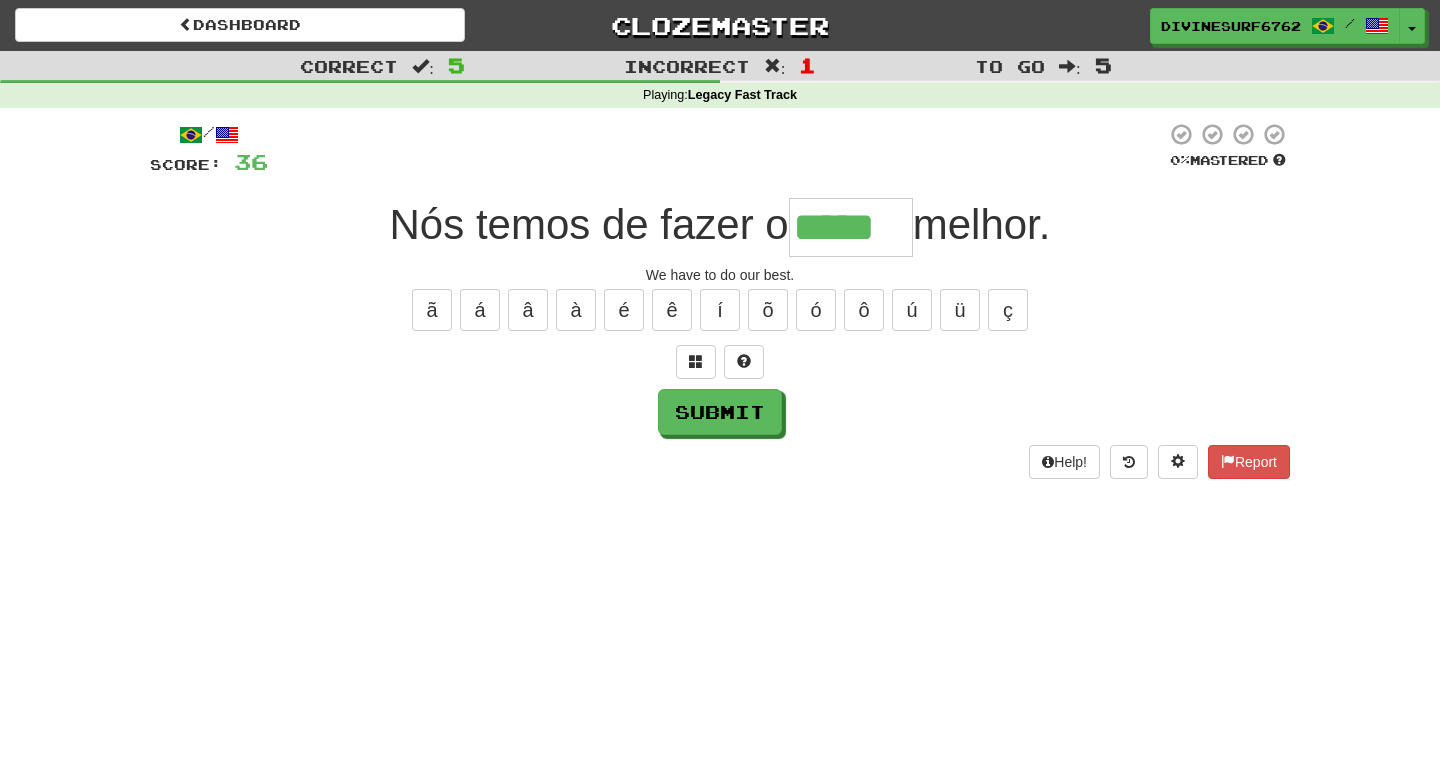 type on "*****" 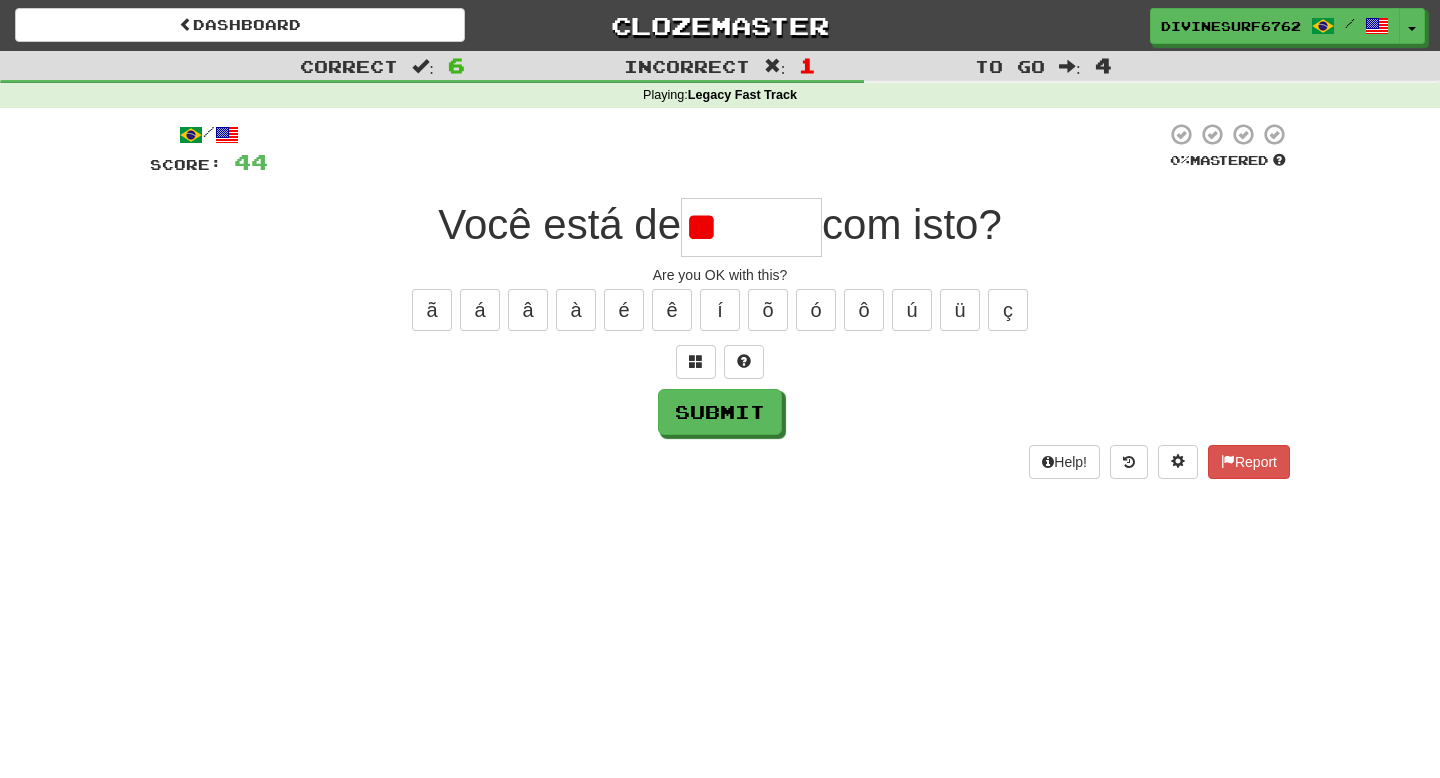 type on "*" 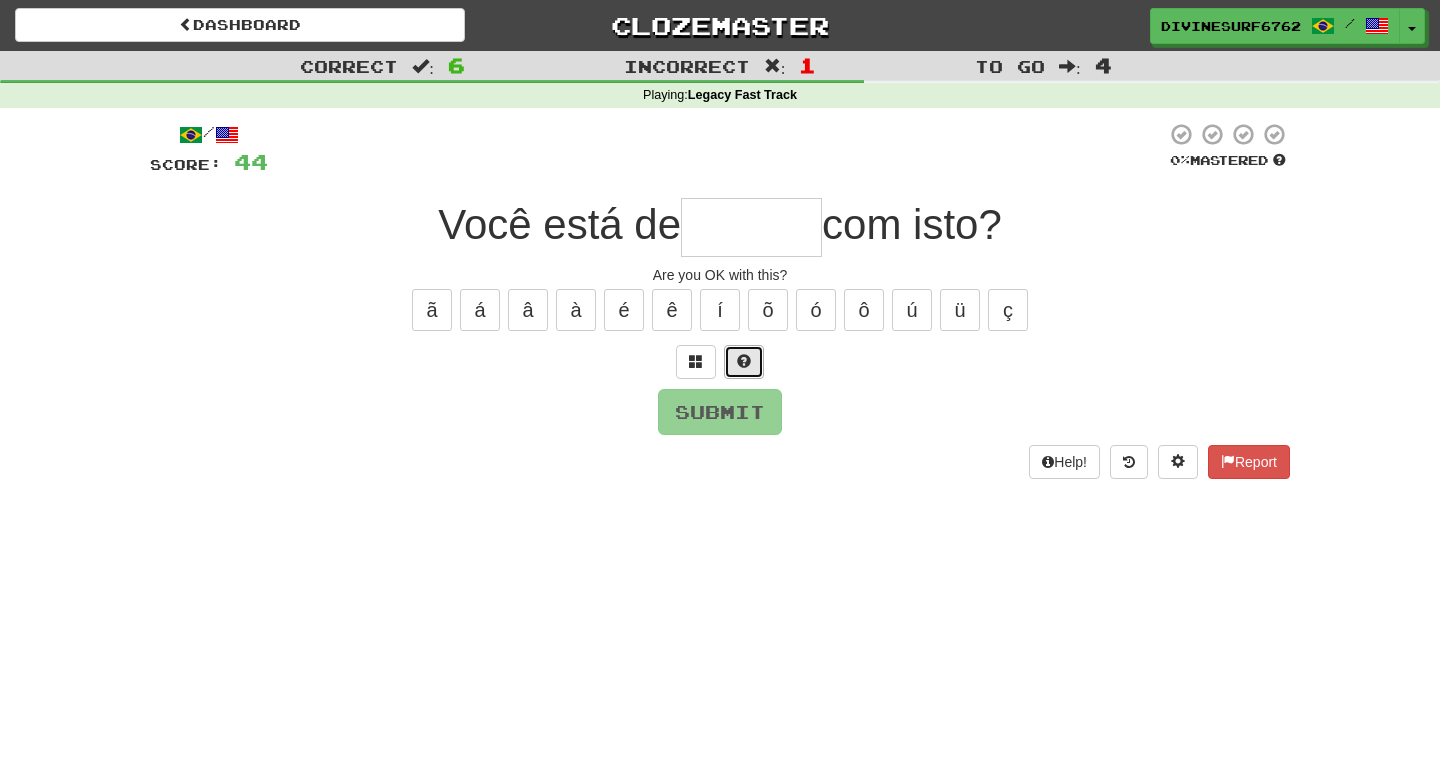 click at bounding box center [744, 361] 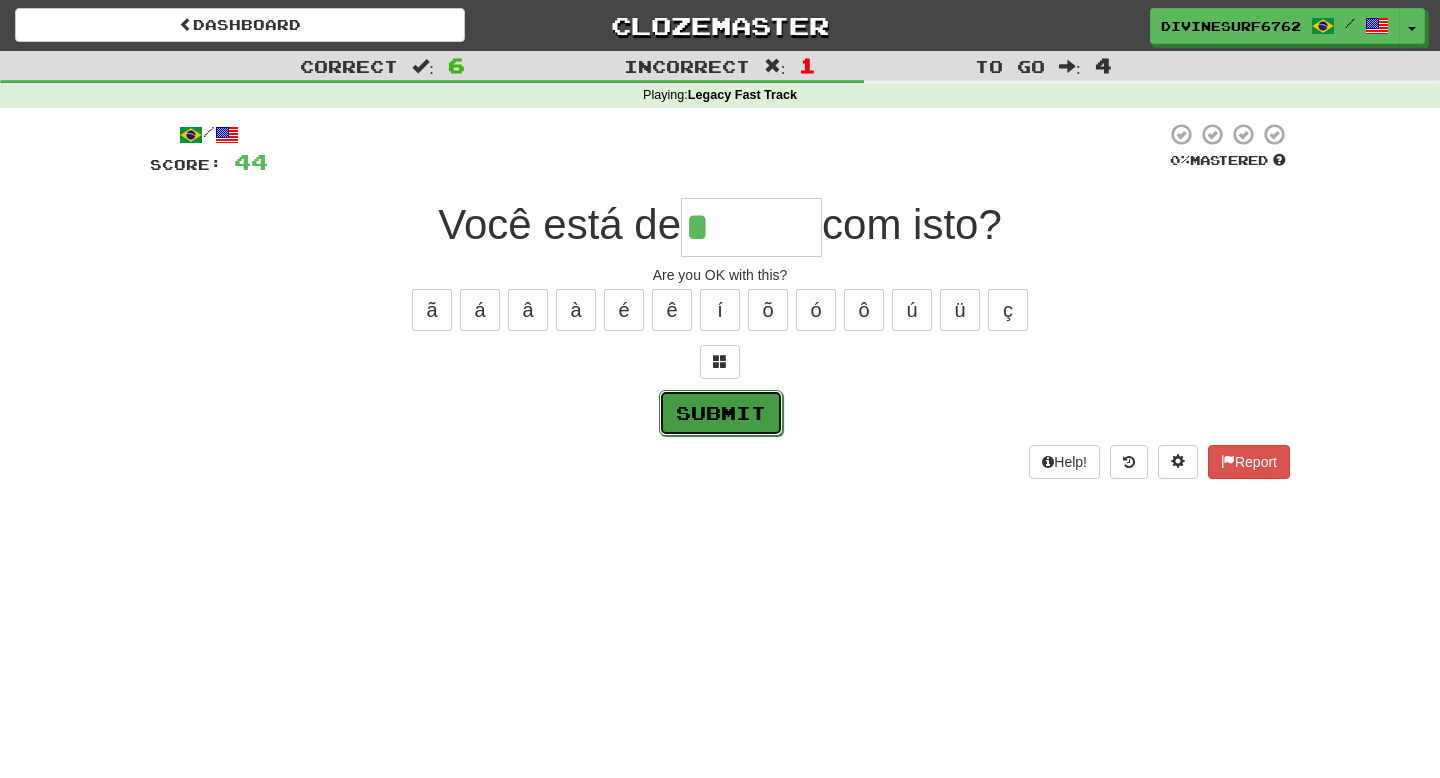 click on "Submit" at bounding box center (721, 413) 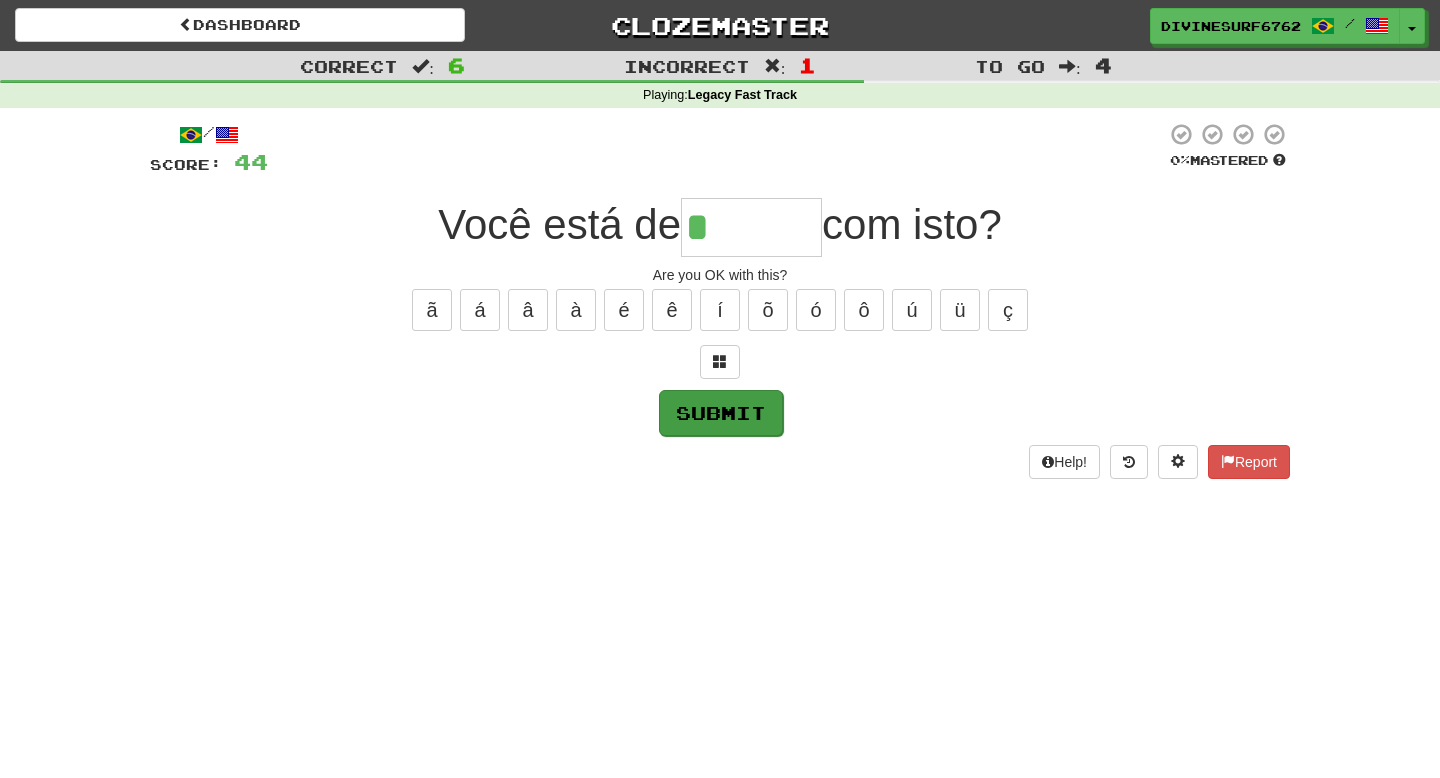 type on "******" 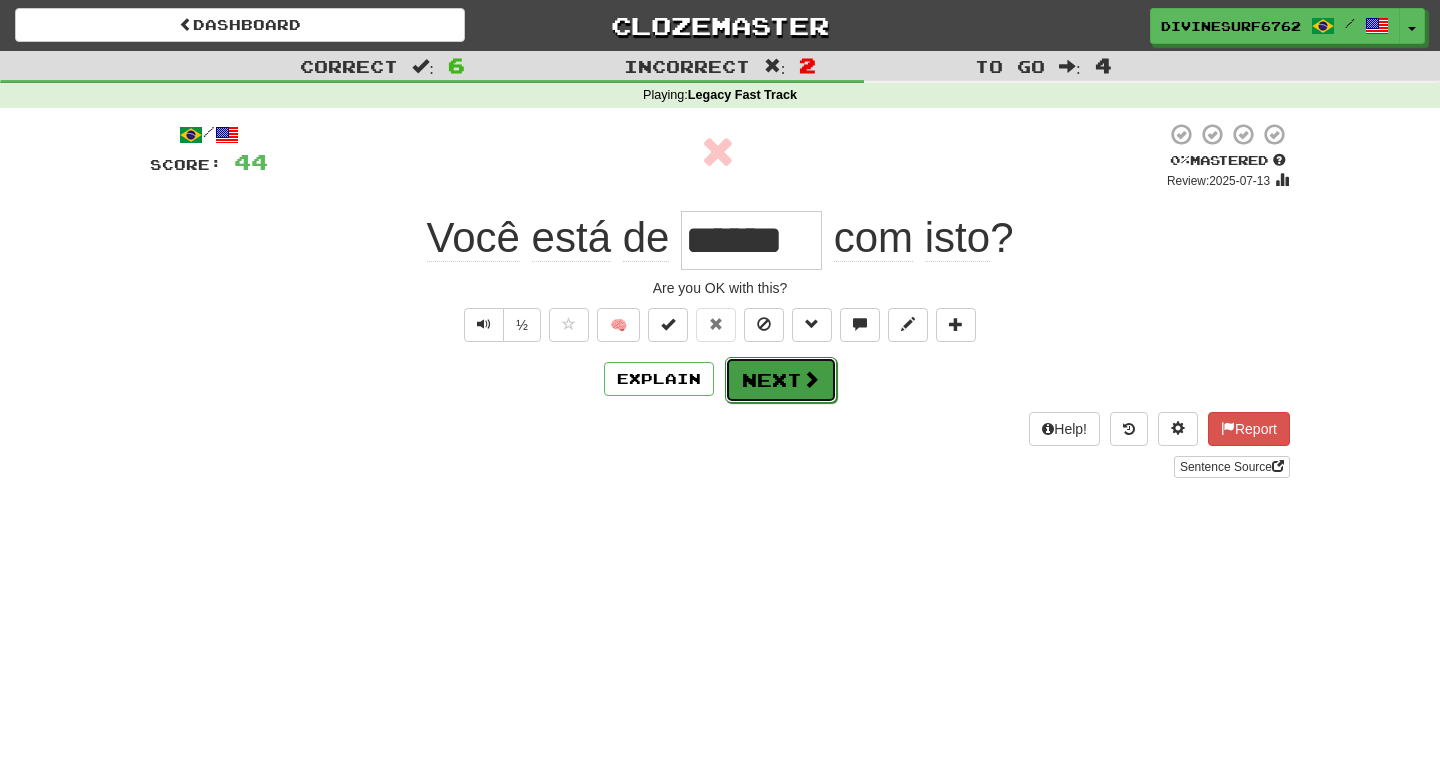 click on "Next" at bounding box center [781, 380] 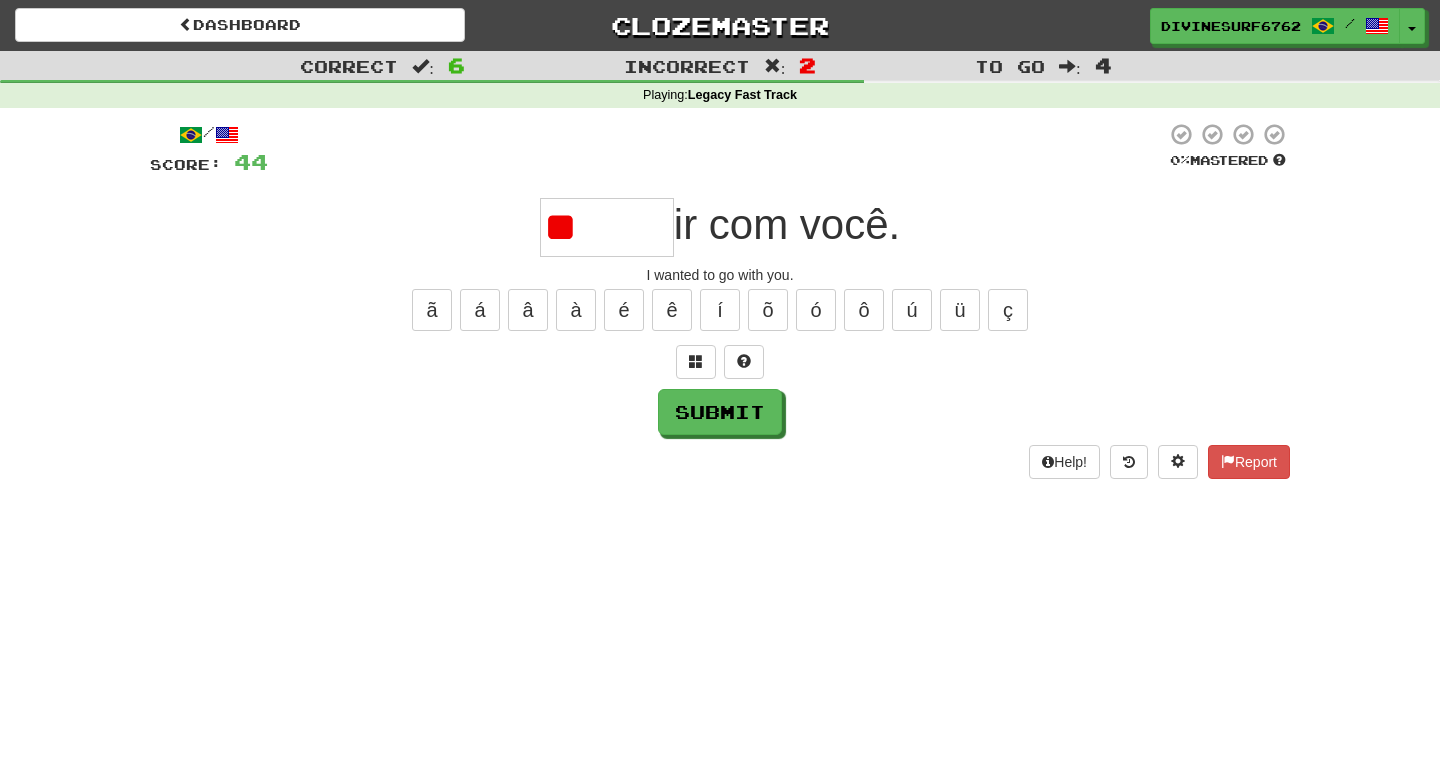 type on "*" 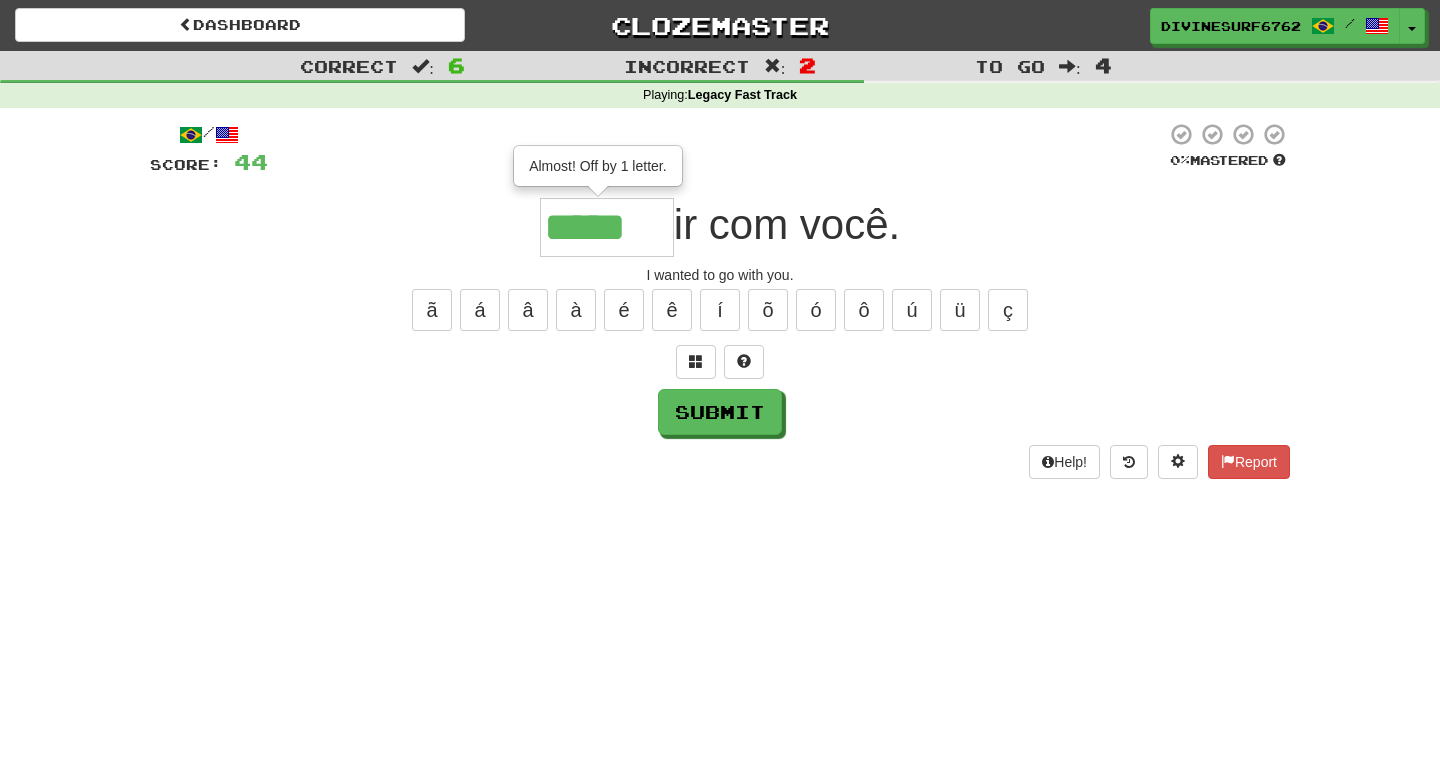 type on "******" 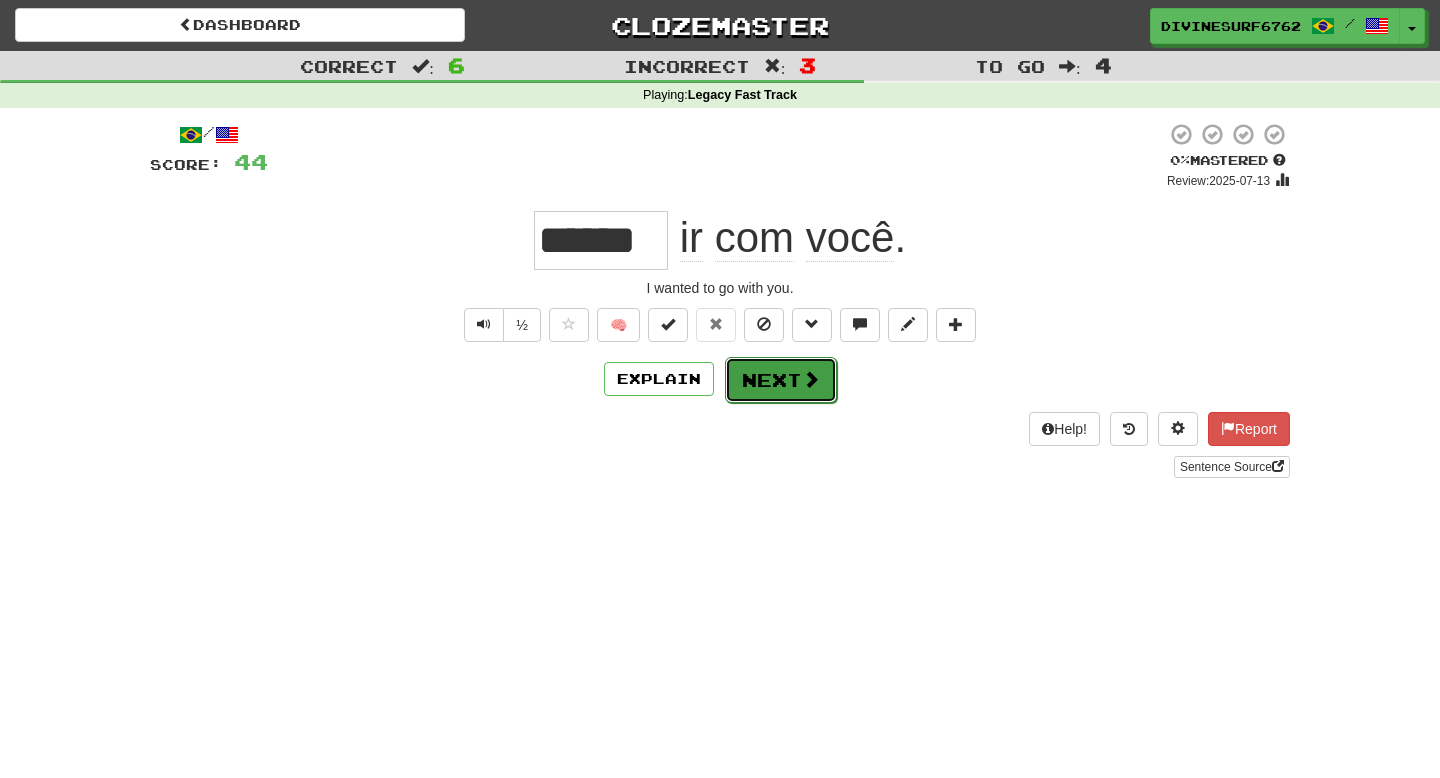 click on "Next" at bounding box center [781, 380] 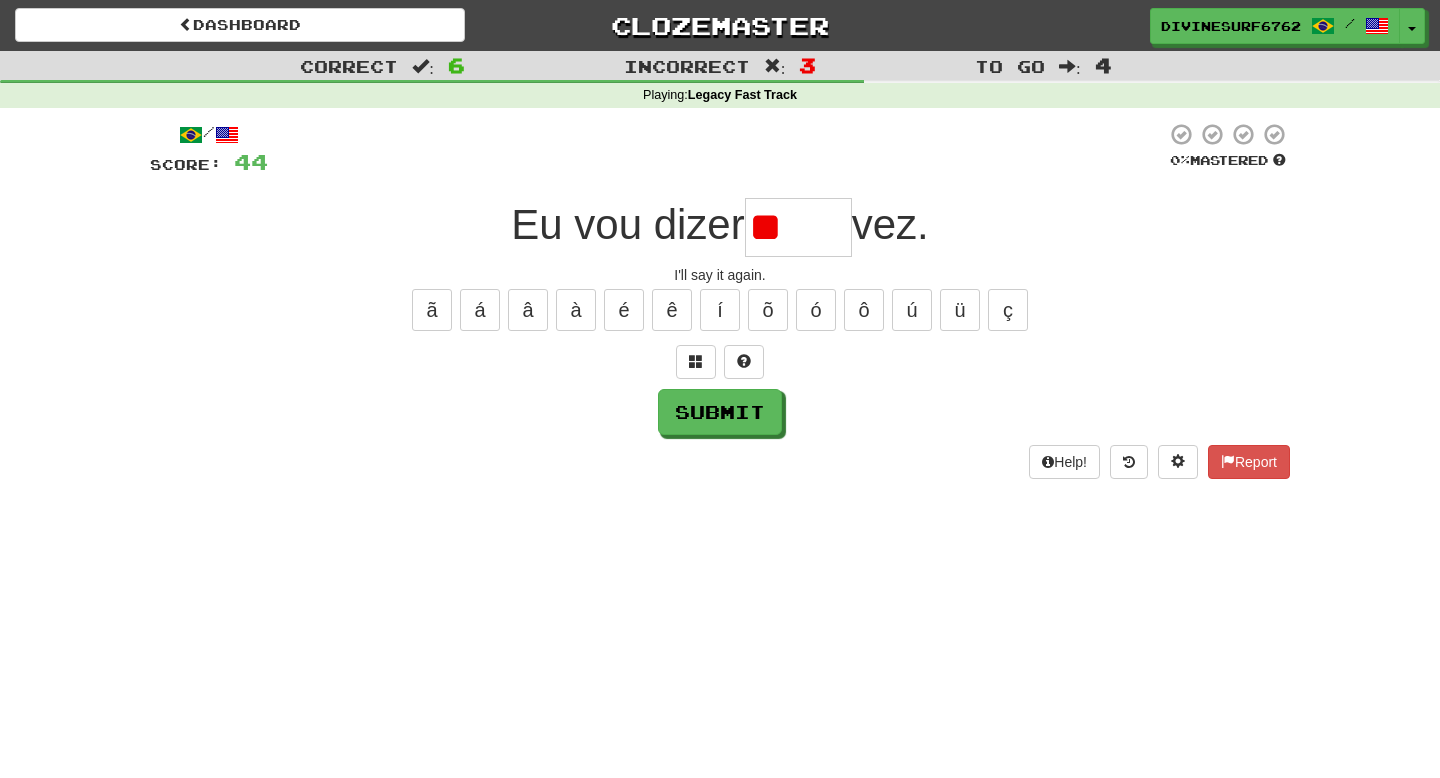 type on "*" 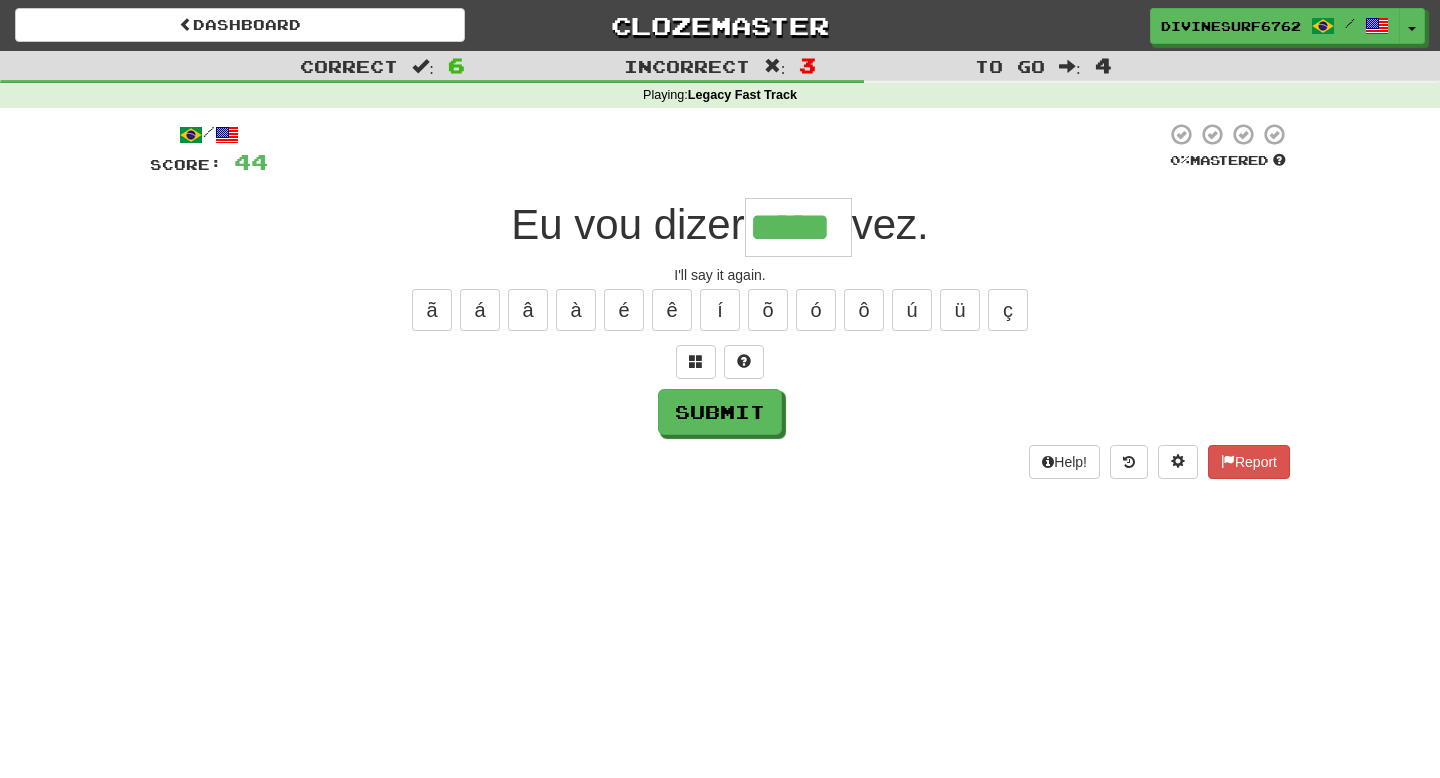 type on "*****" 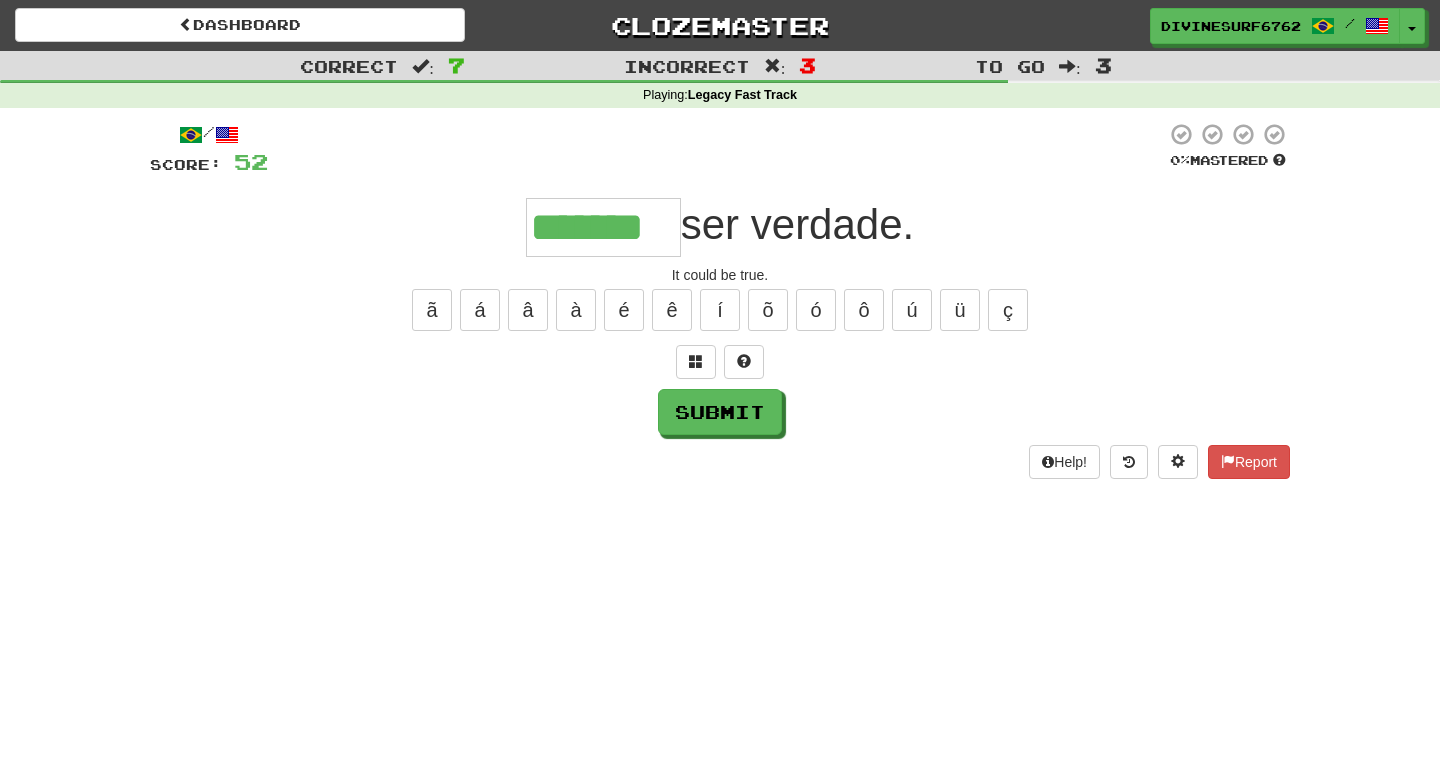 type on "*******" 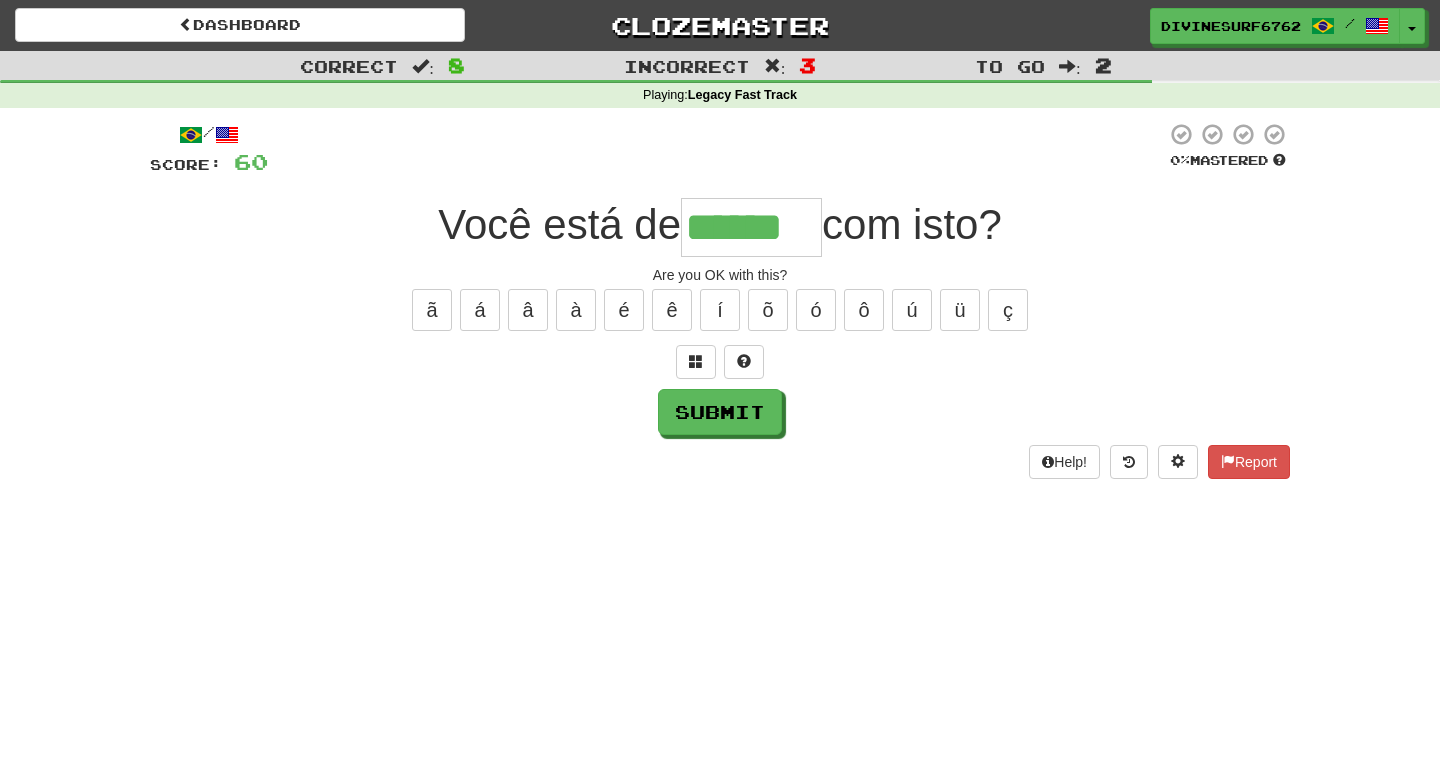 type on "******" 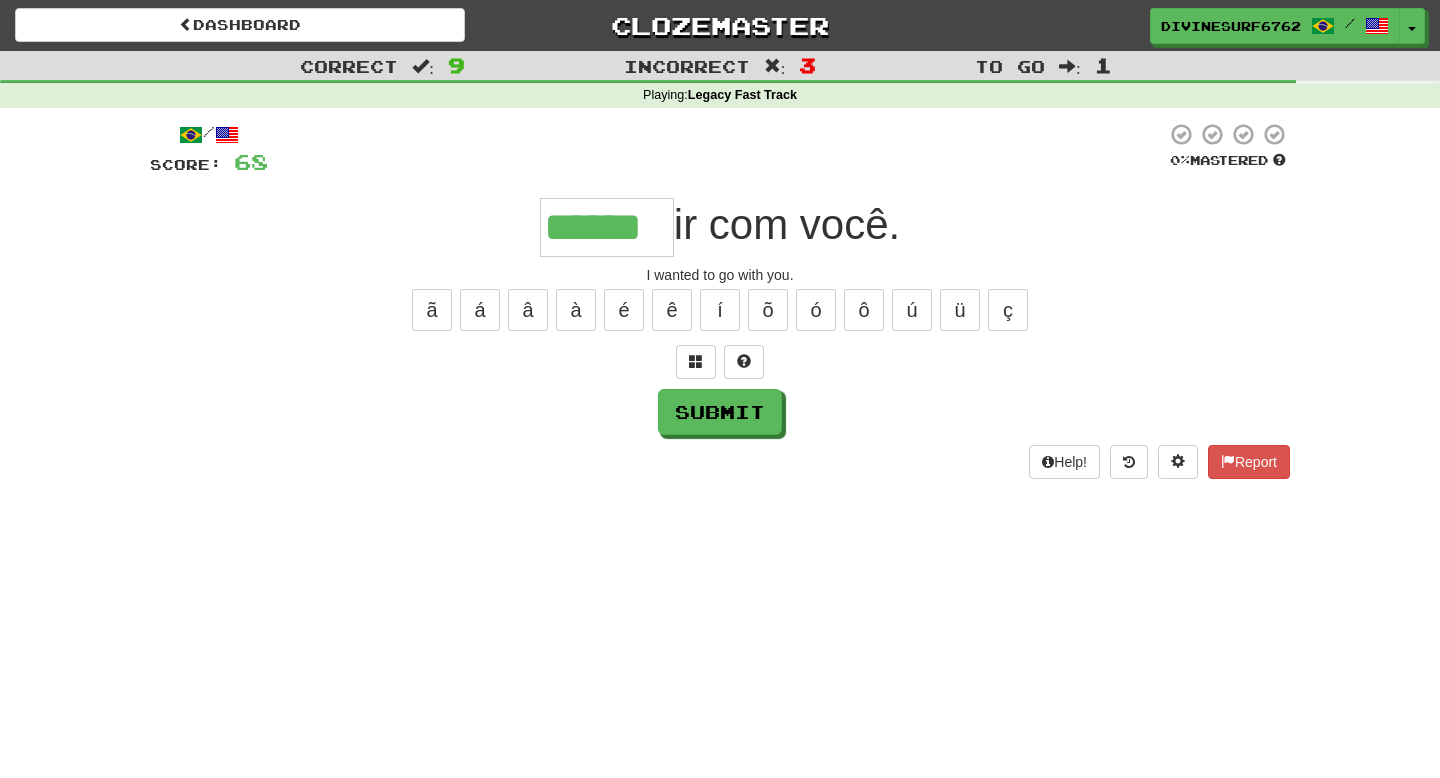 type on "******" 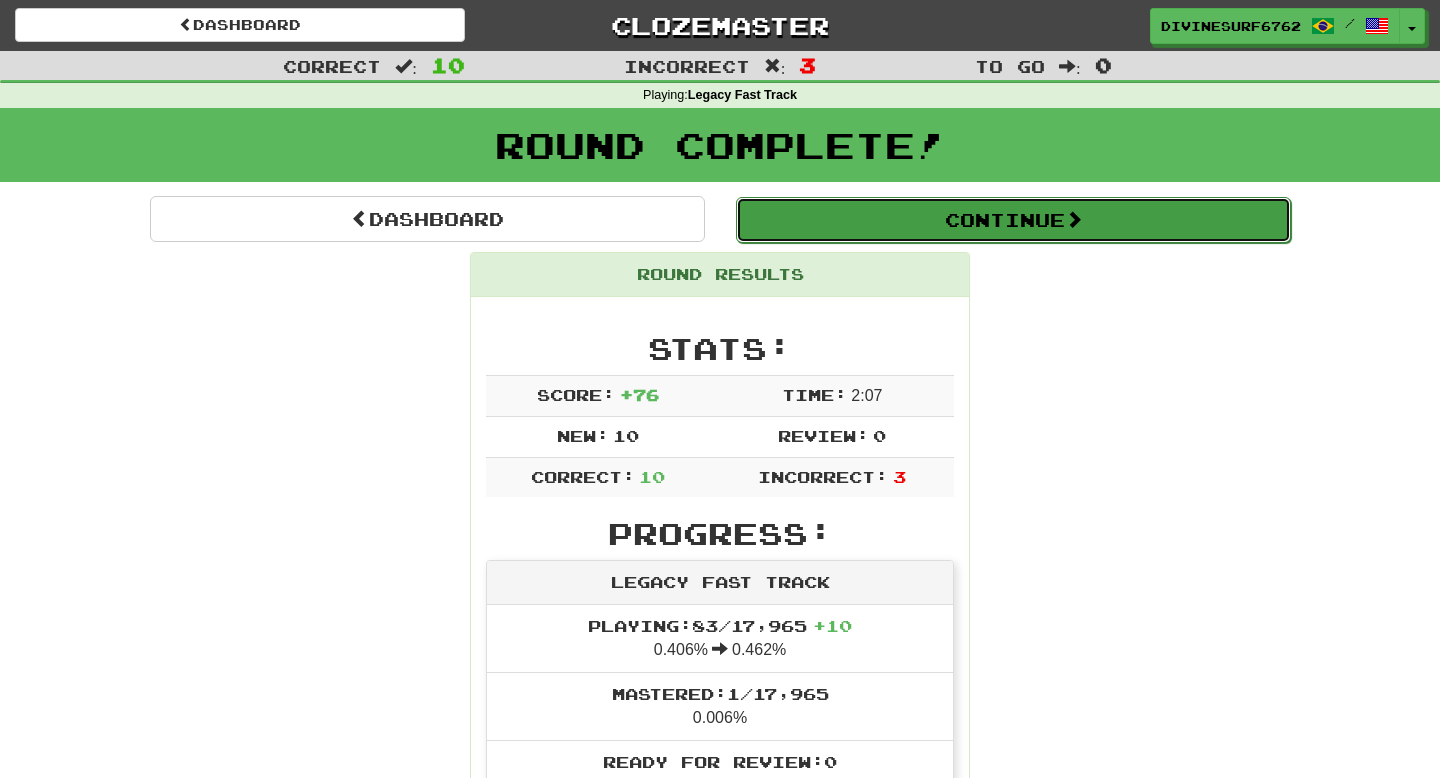 click on "Continue" at bounding box center [1013, 220] 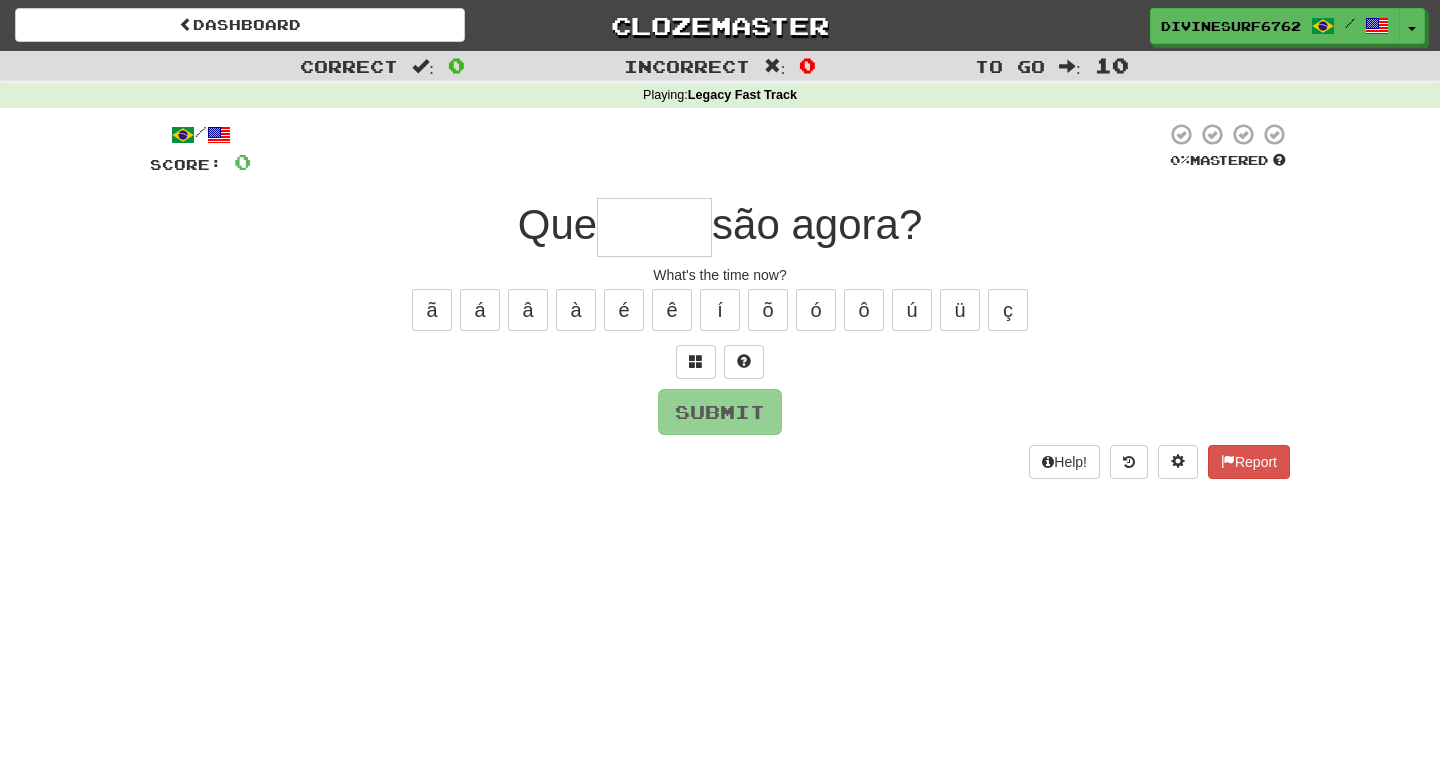 type on "*" 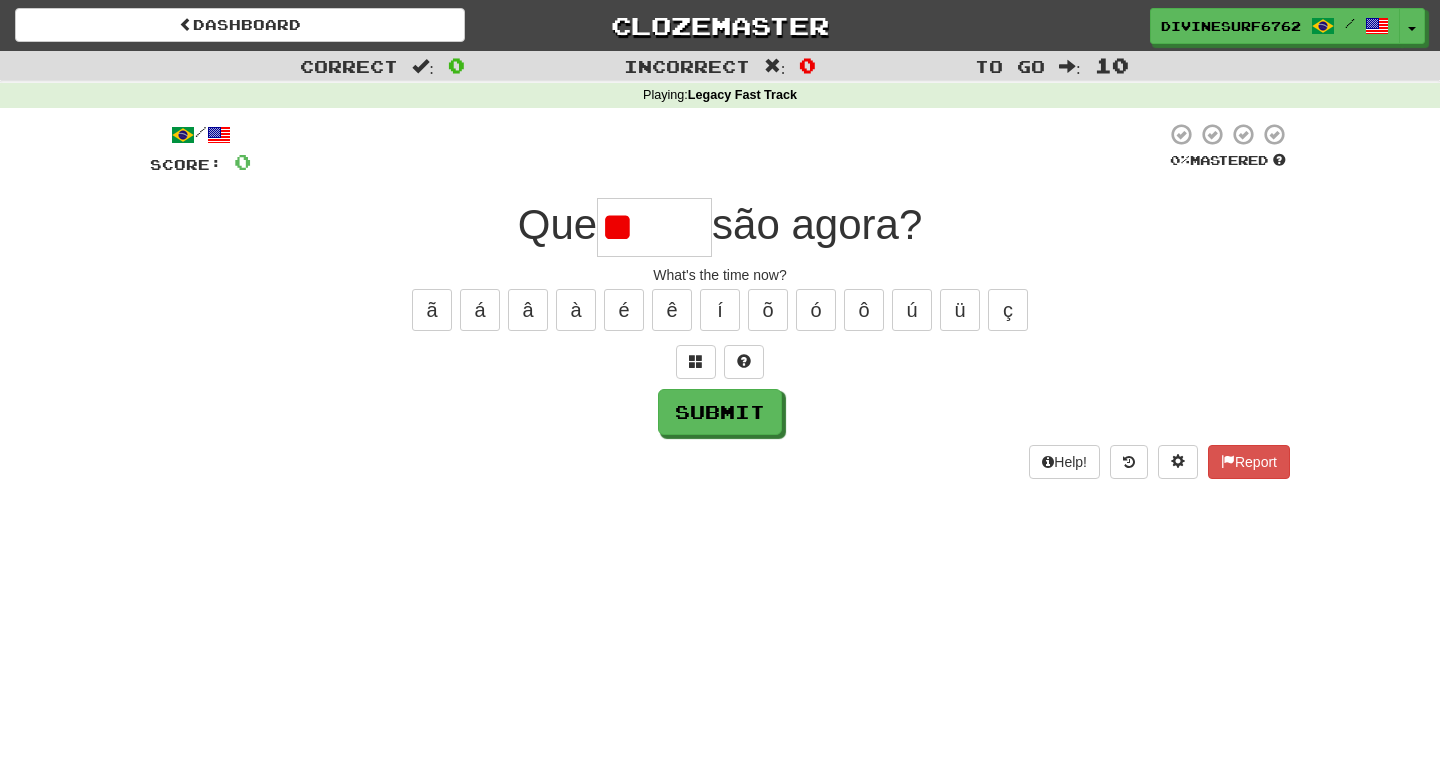 type on "*" 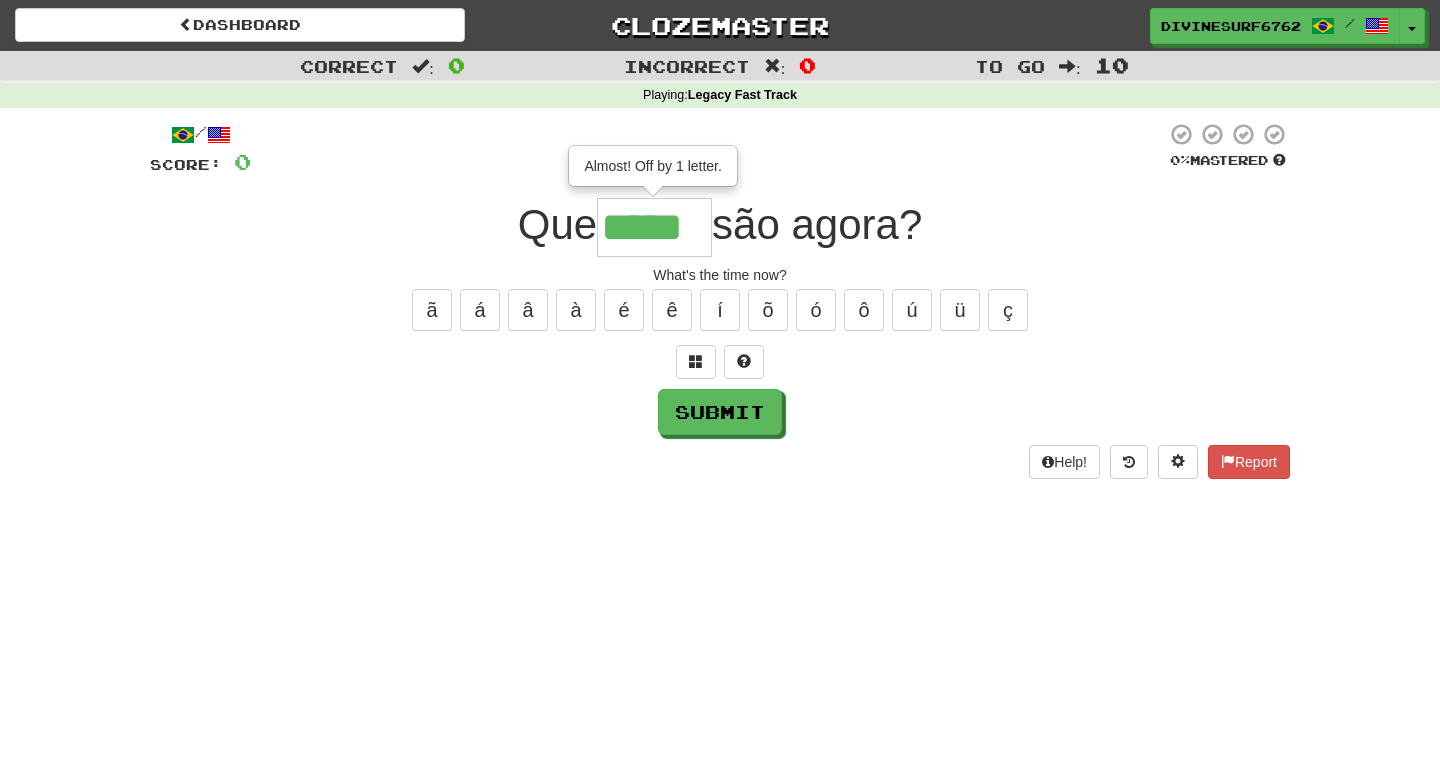 type on "*****" 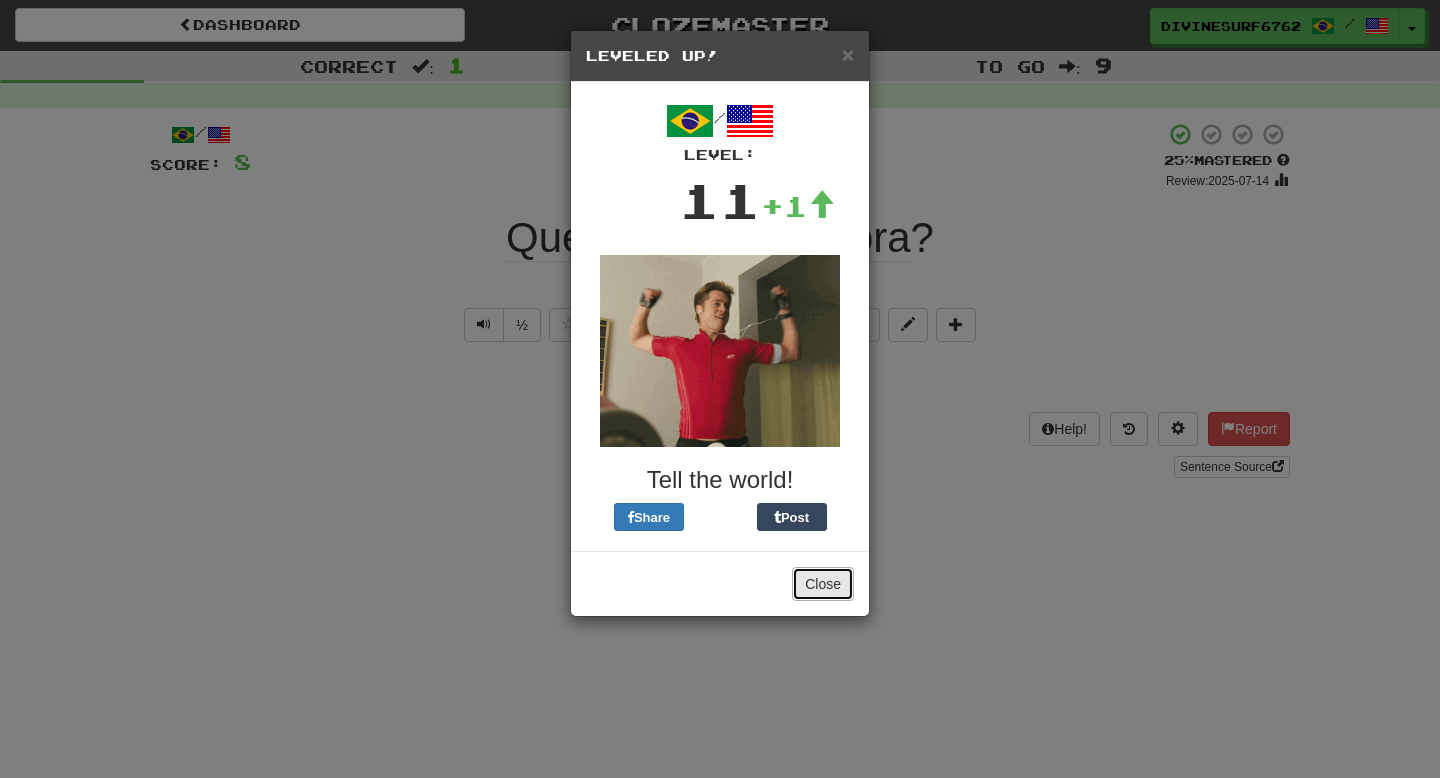 click on "Close" at bounding box center (823, 584) 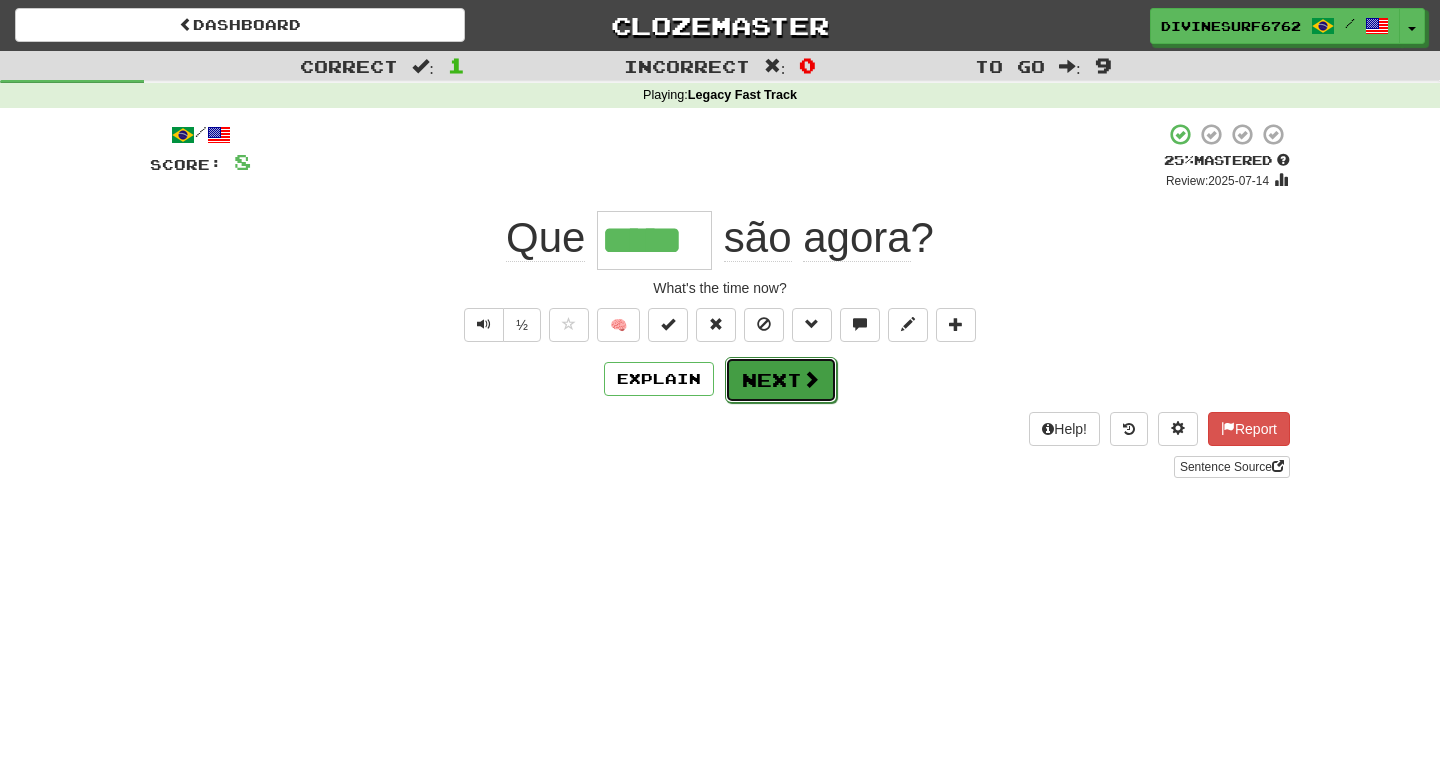click on "Next" at bounding box center (781, 380) 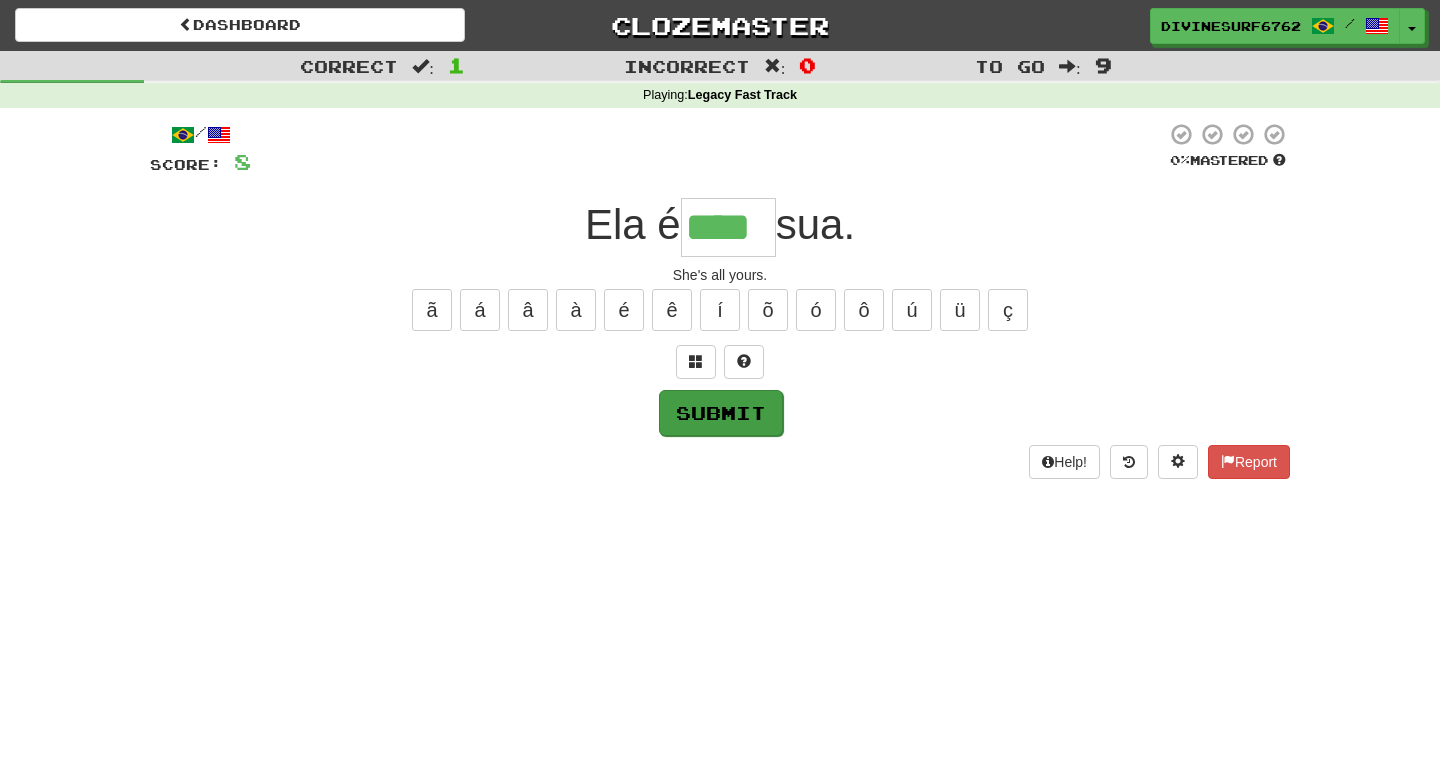 type on "****" 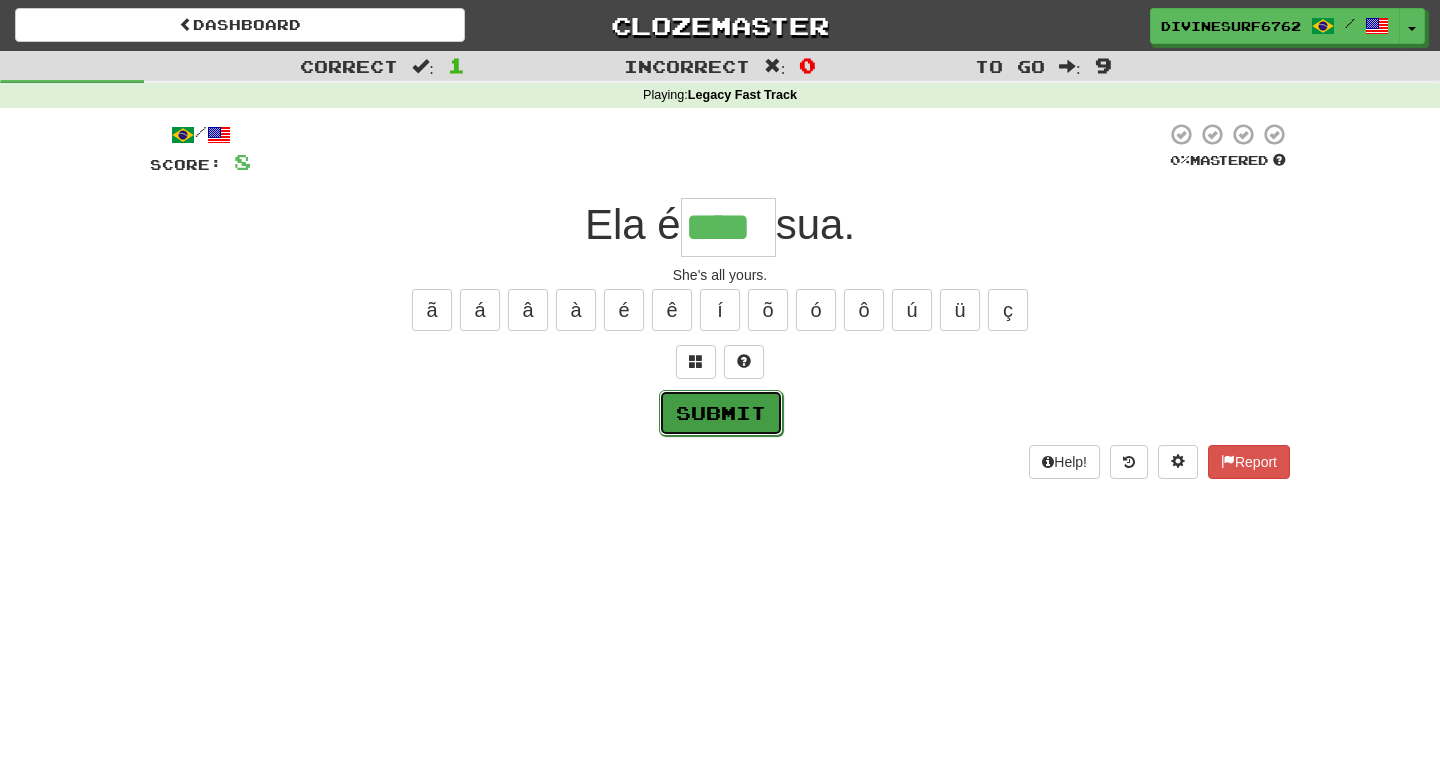 click on "Submit" at bounding box center [721, 413] 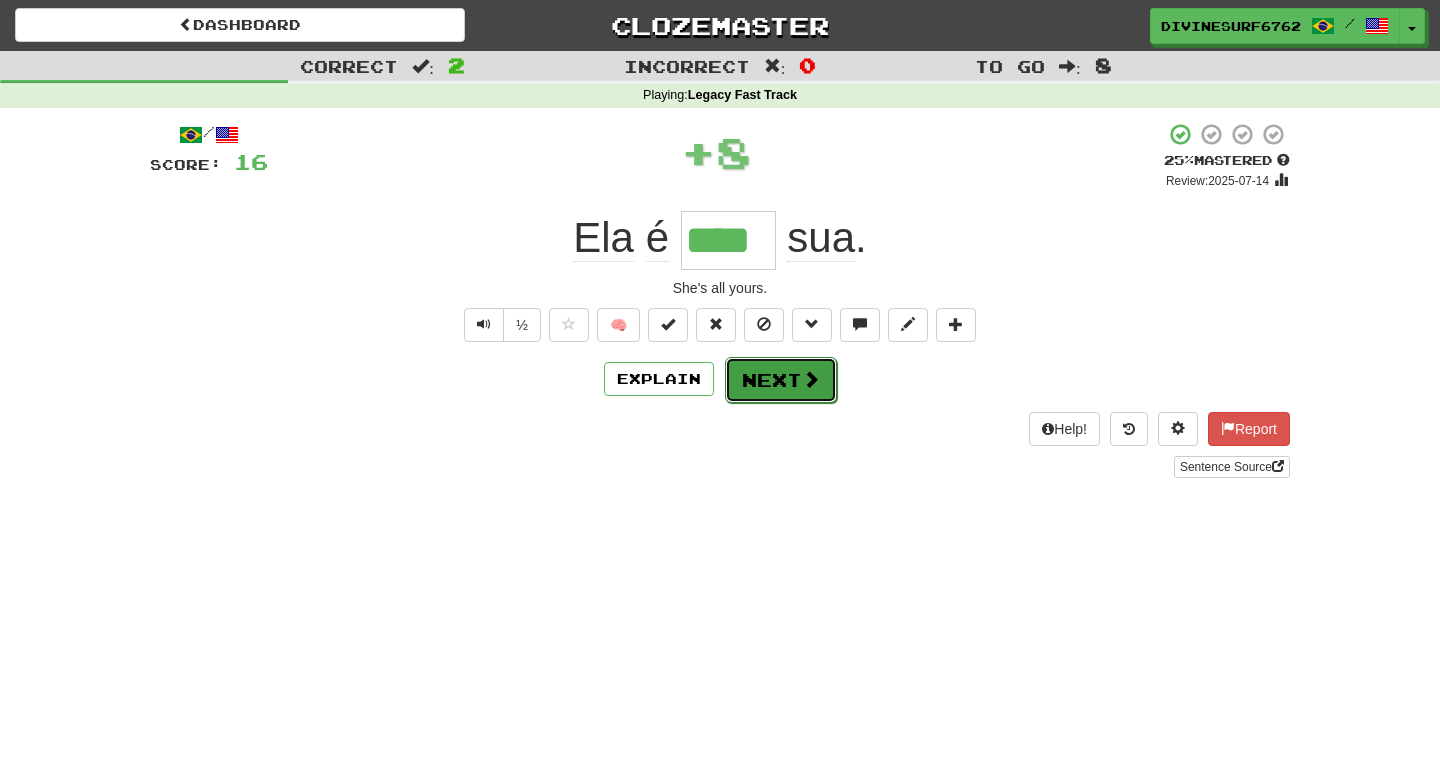 click on "Next" at bounding box center (781, 380) 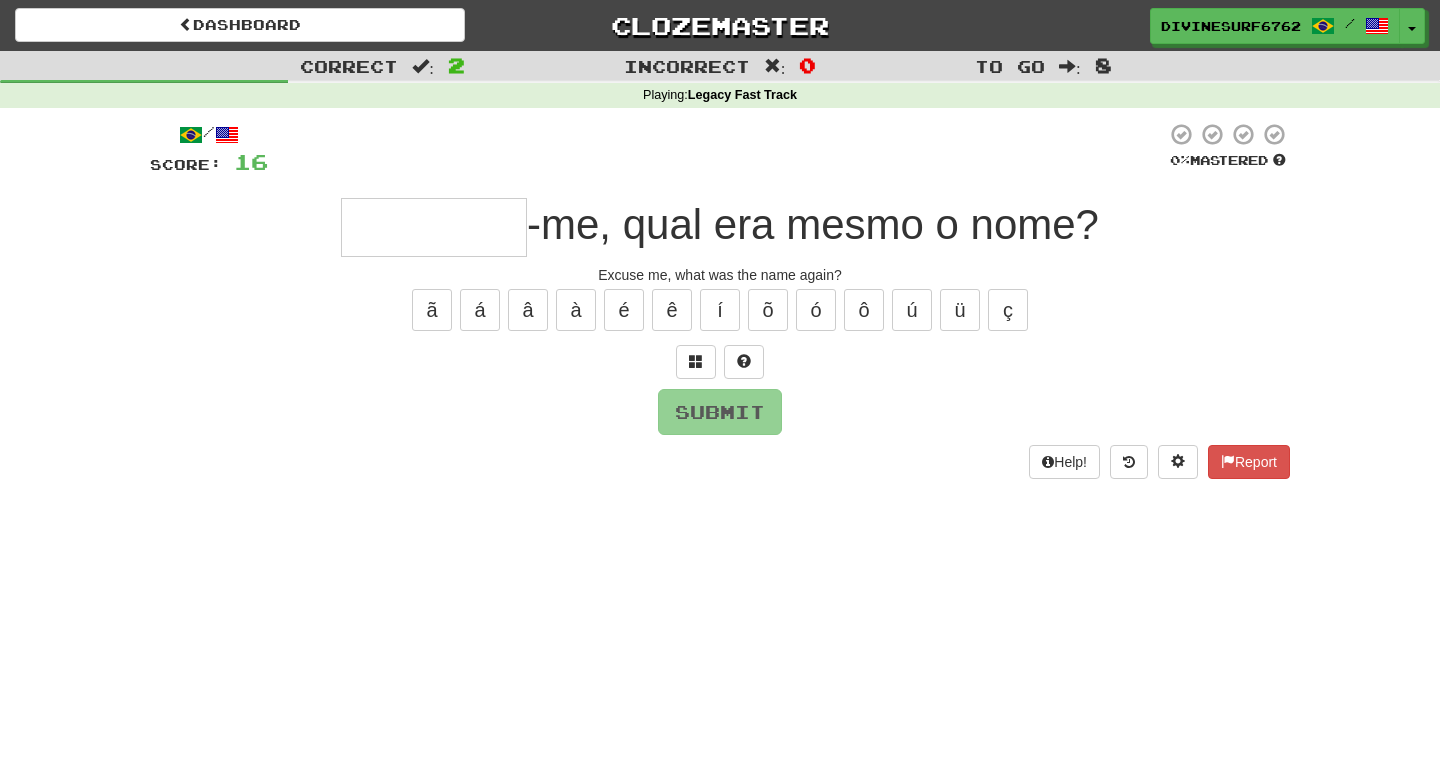 type on "*" 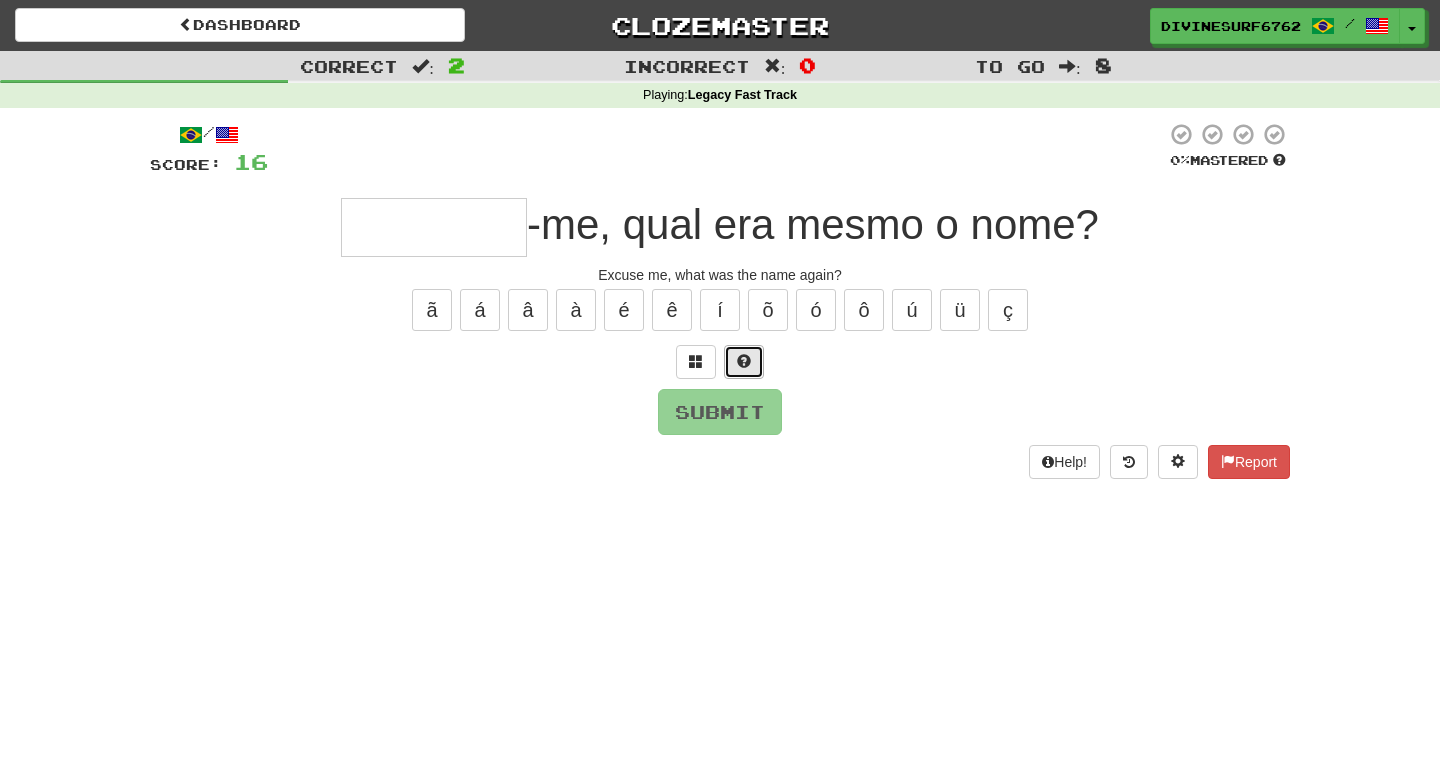 click at bounding box center (744, 362) 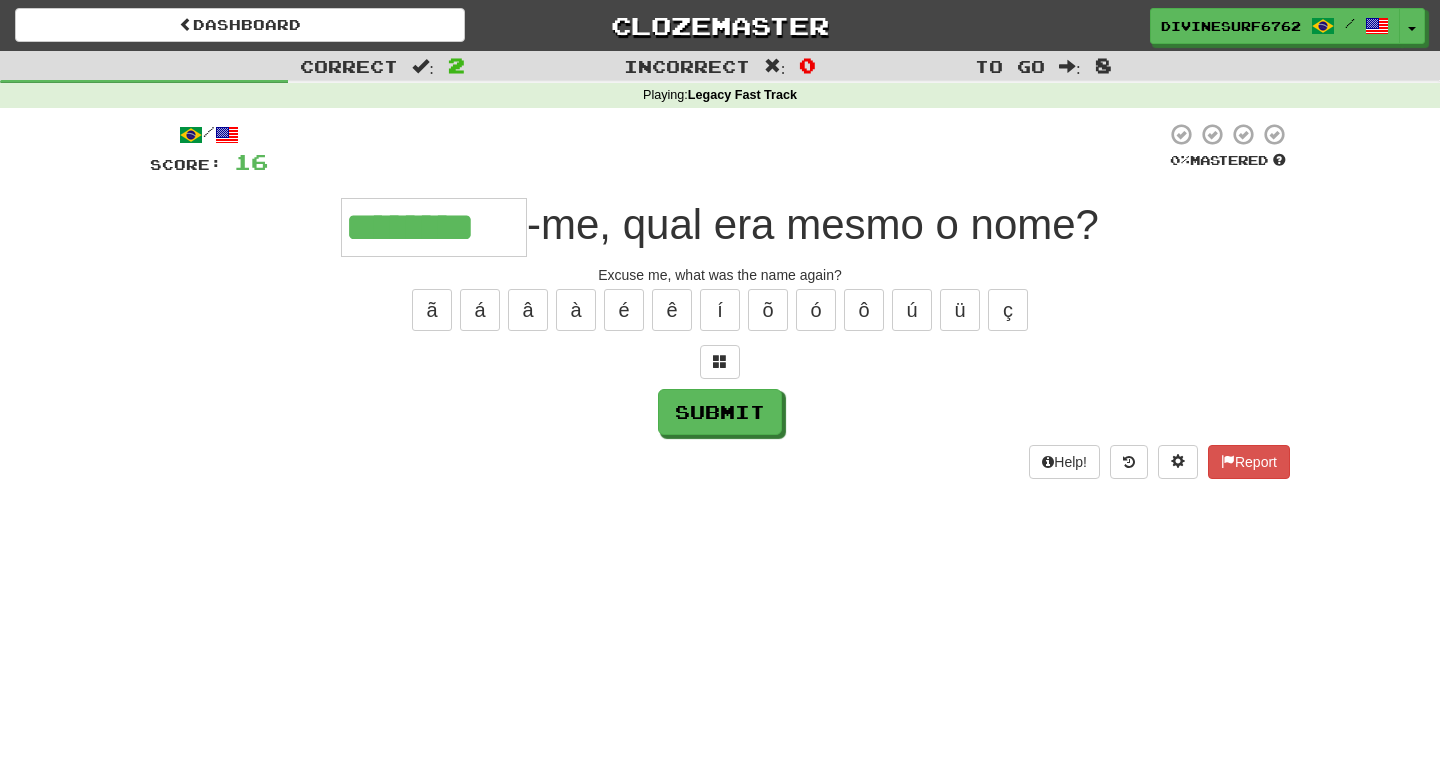 type on "********" 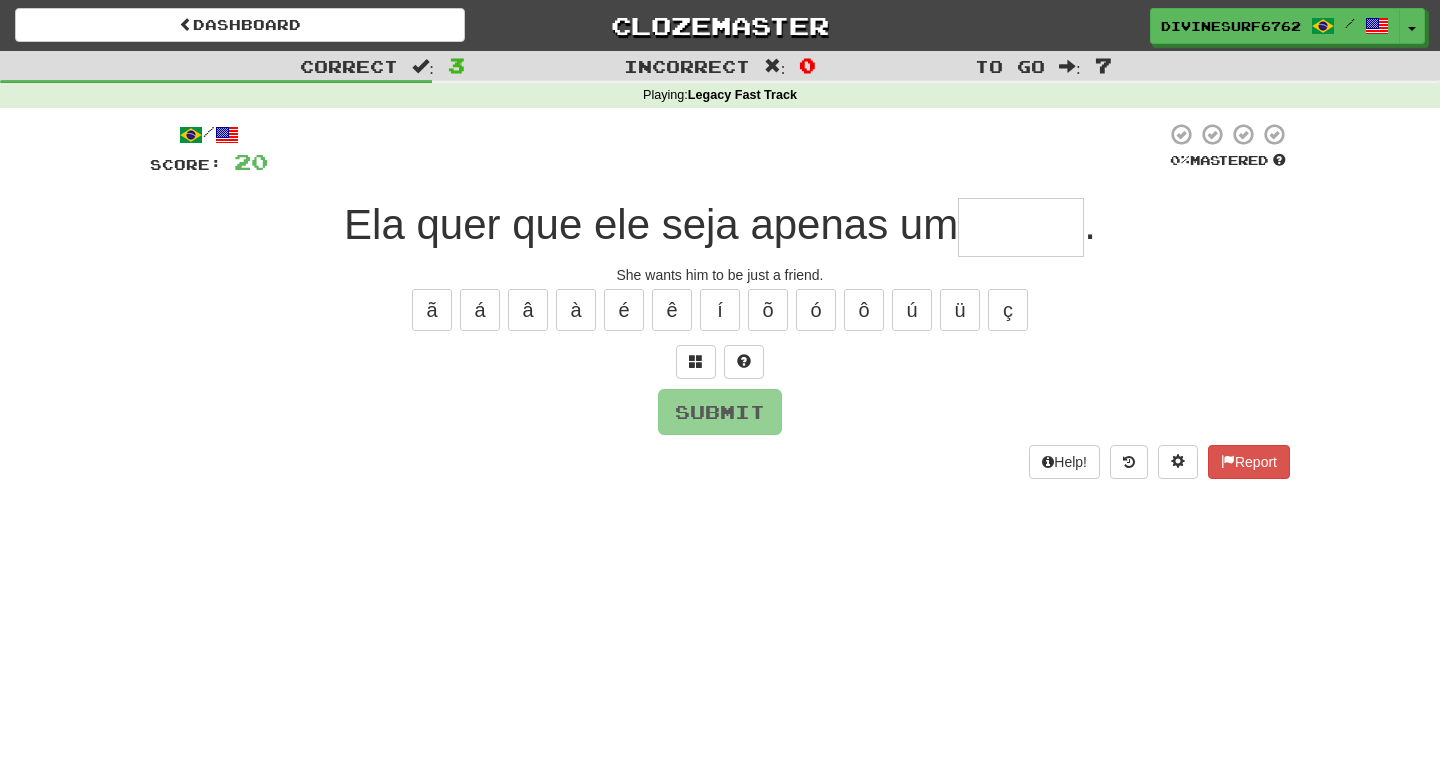 type on "*" 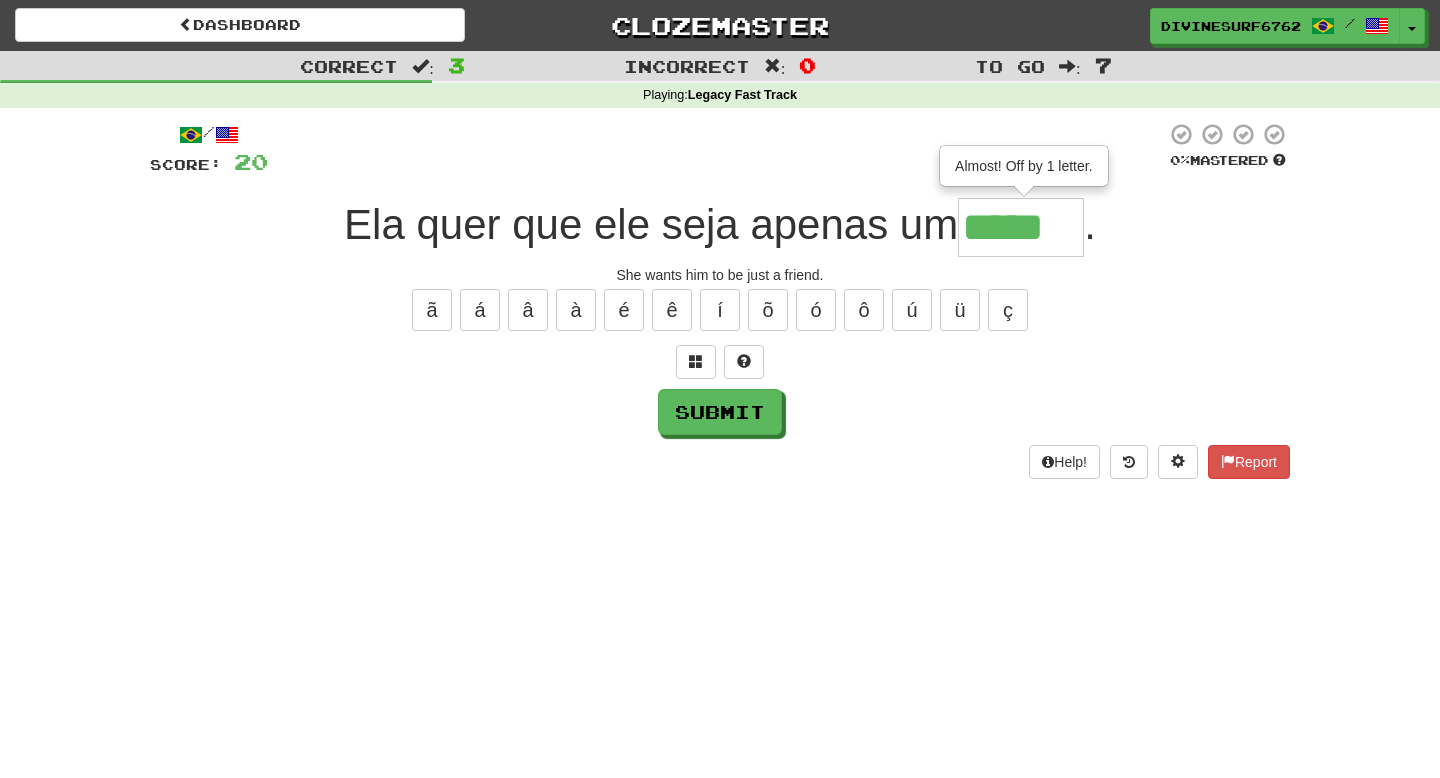 type on "*****" 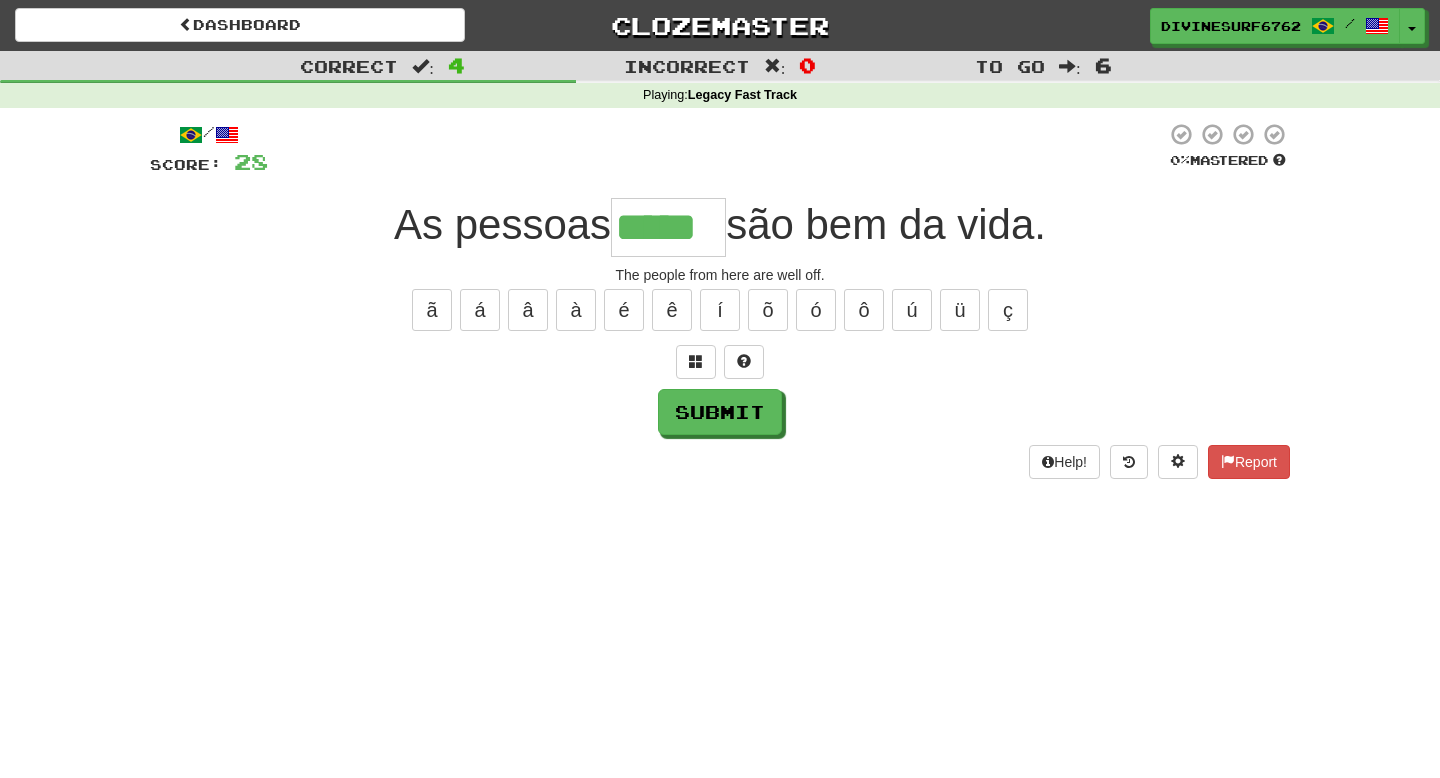 type on "*****" 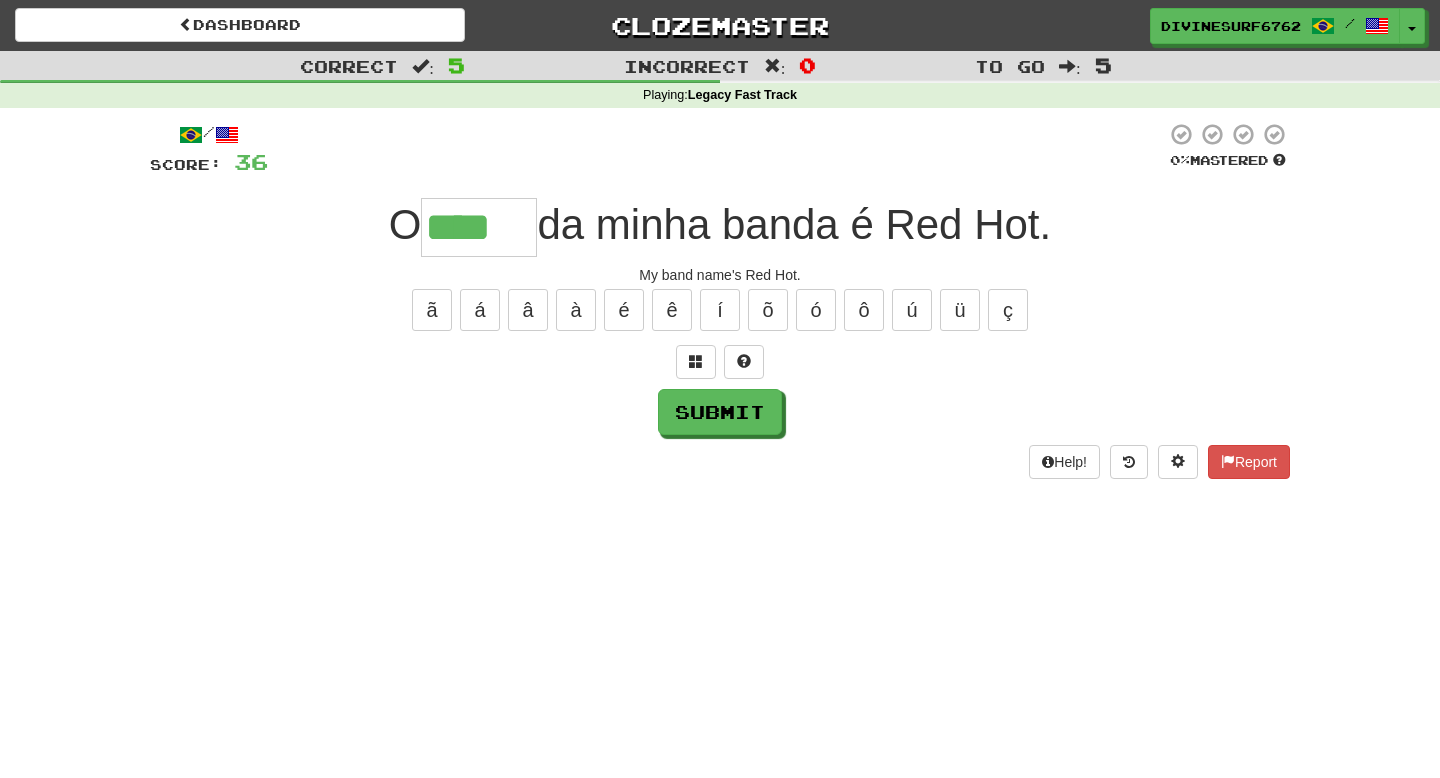 type on "****" 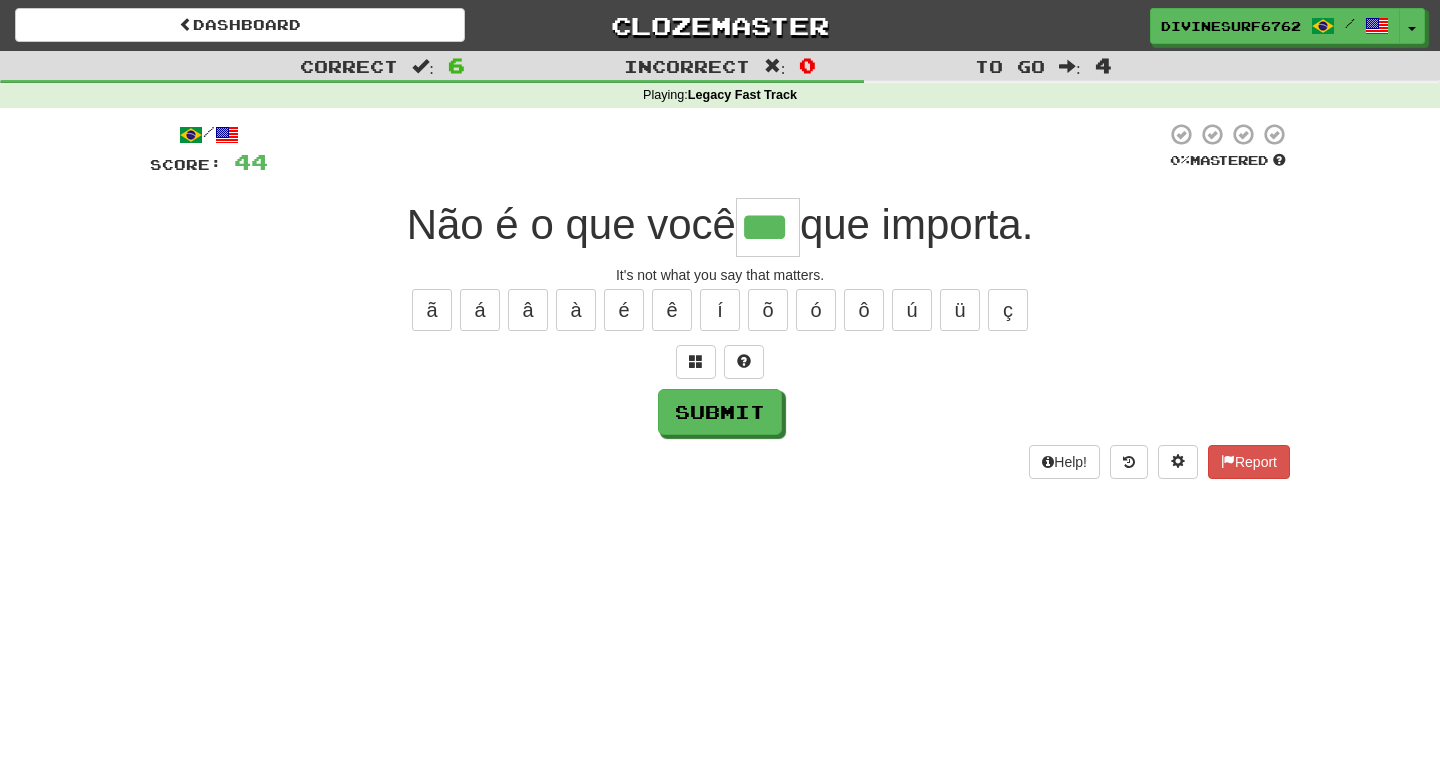 type on "***" 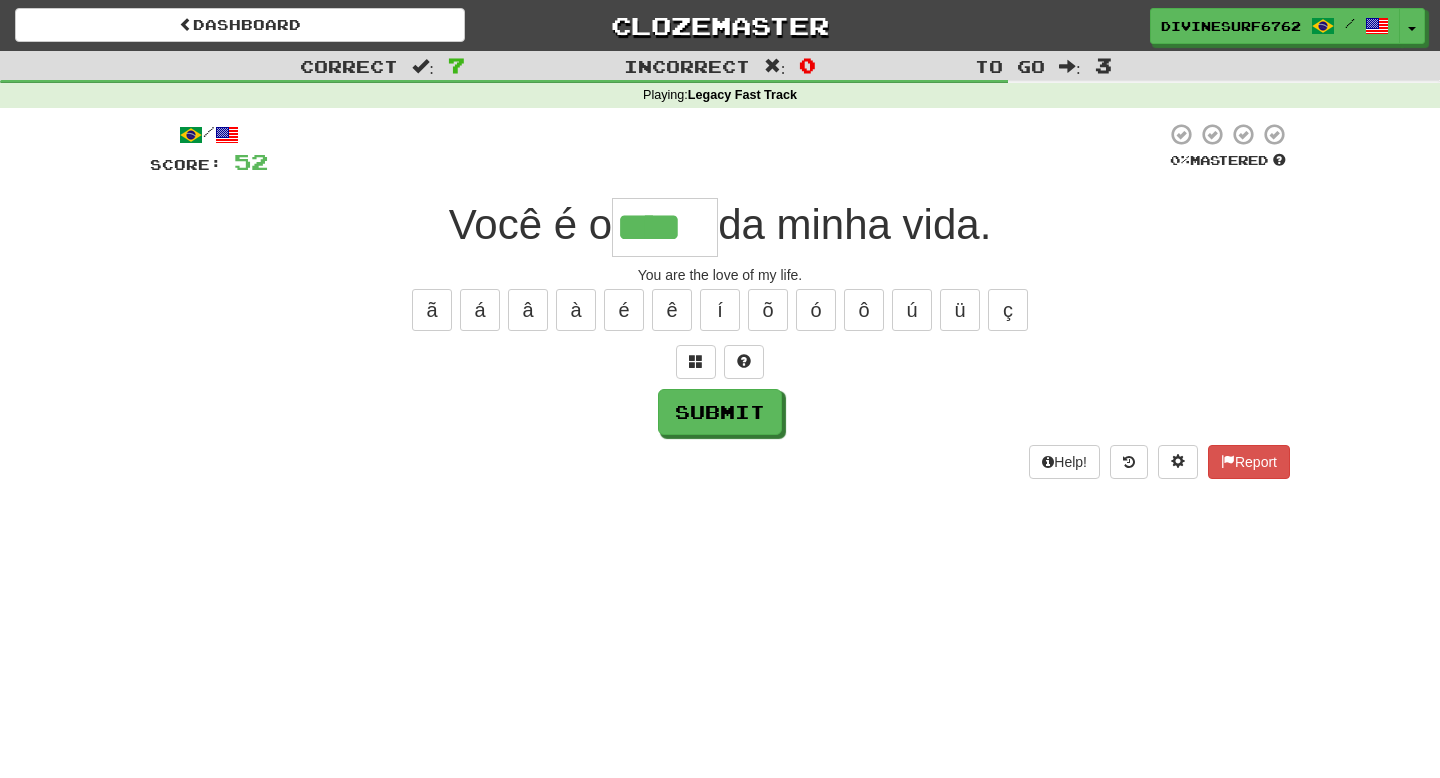 type on "****" 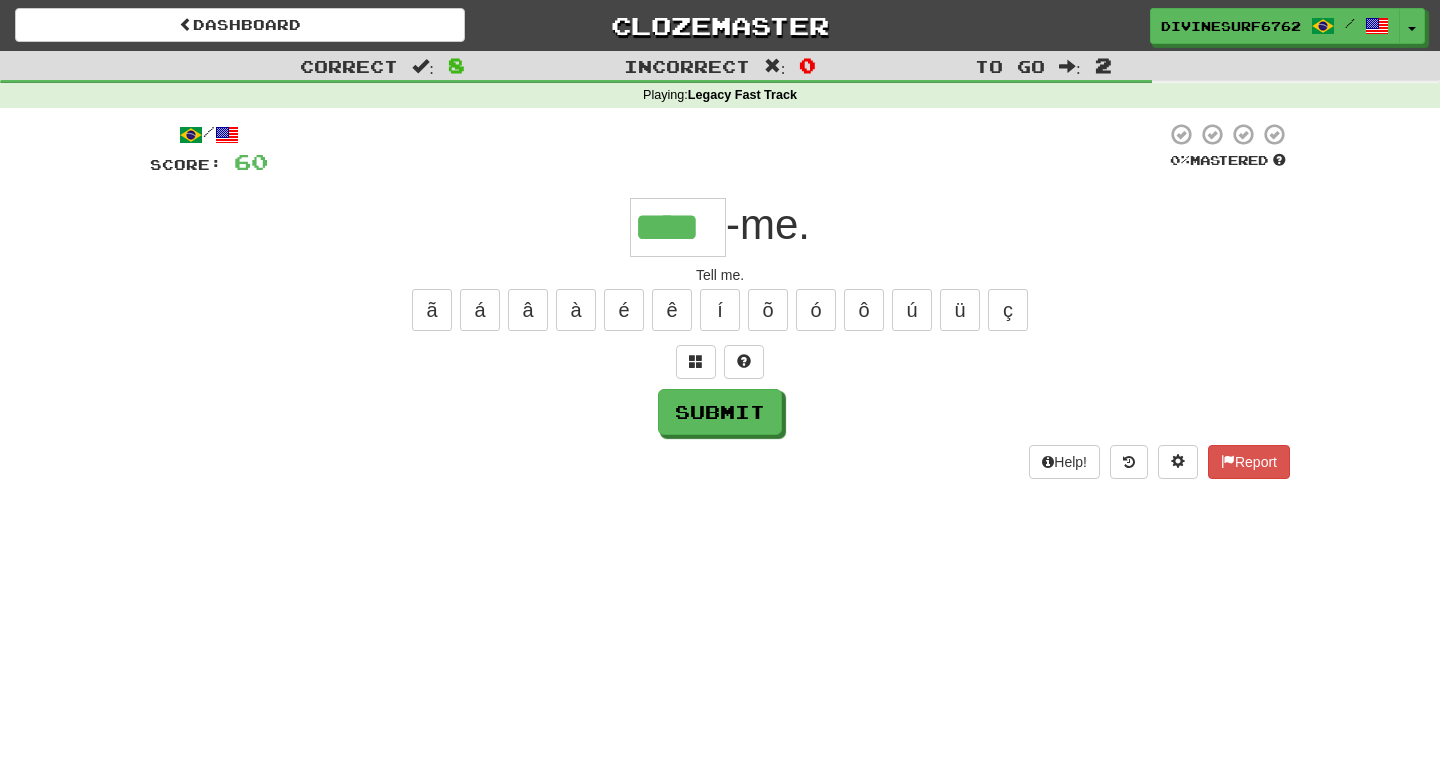 type on "****" 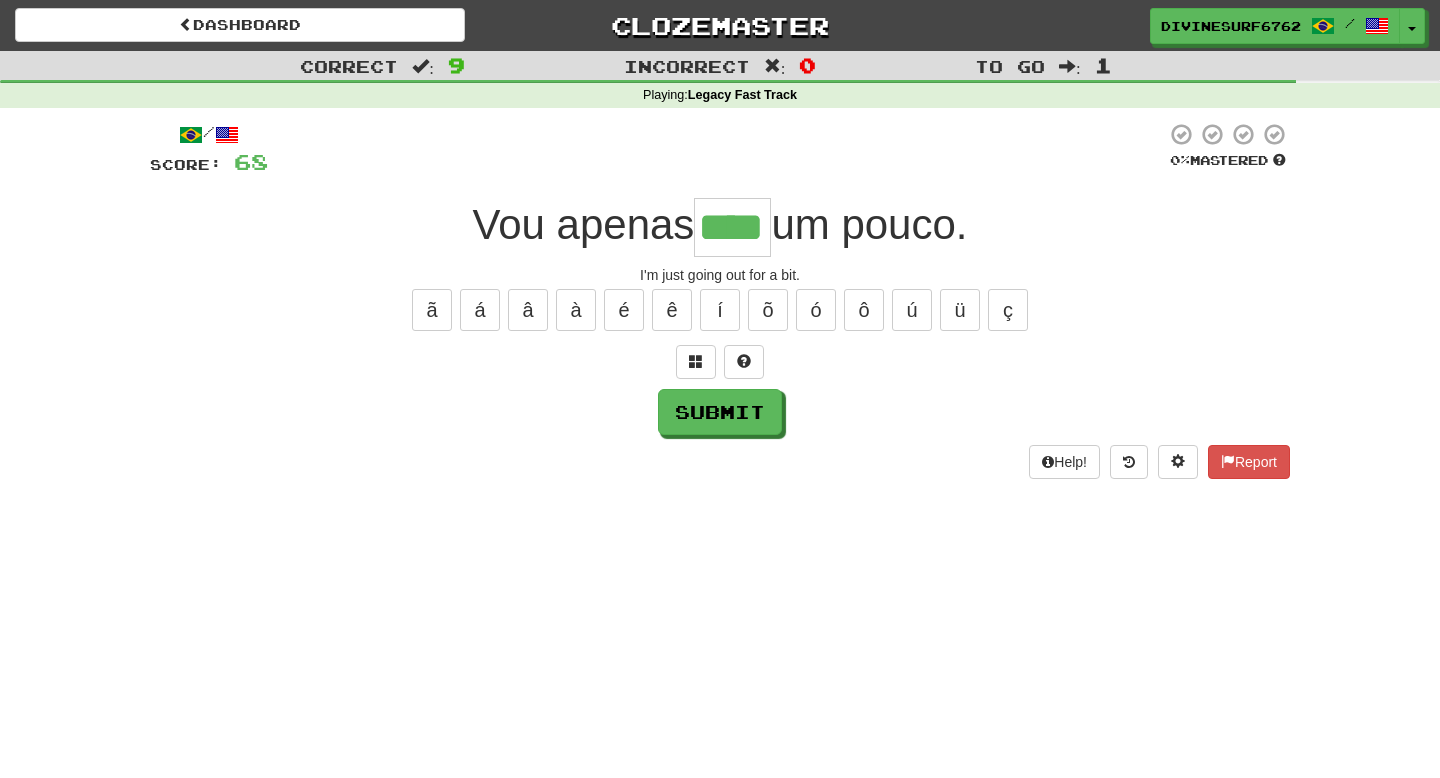 type on "****" 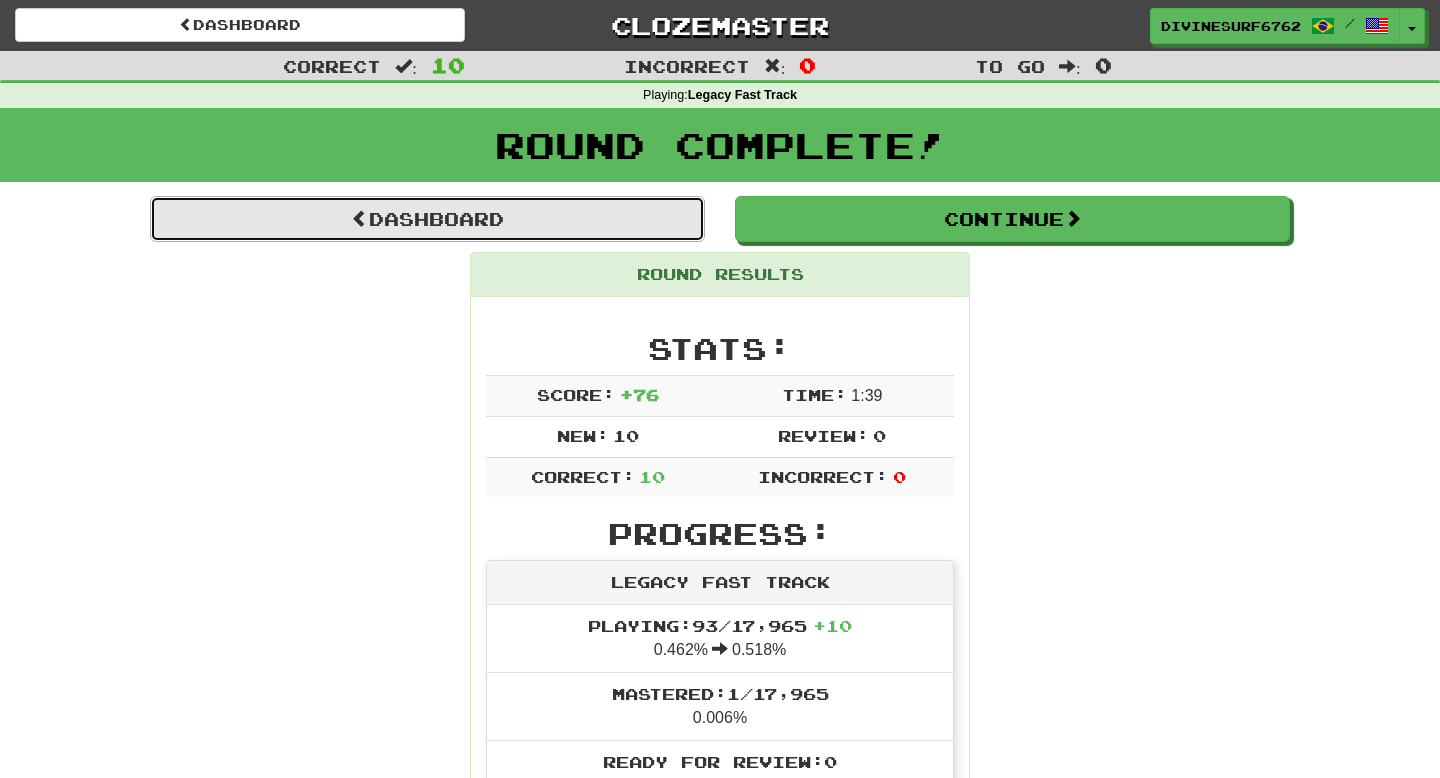 click on "Dashboard" at bounding box center (427, 219) 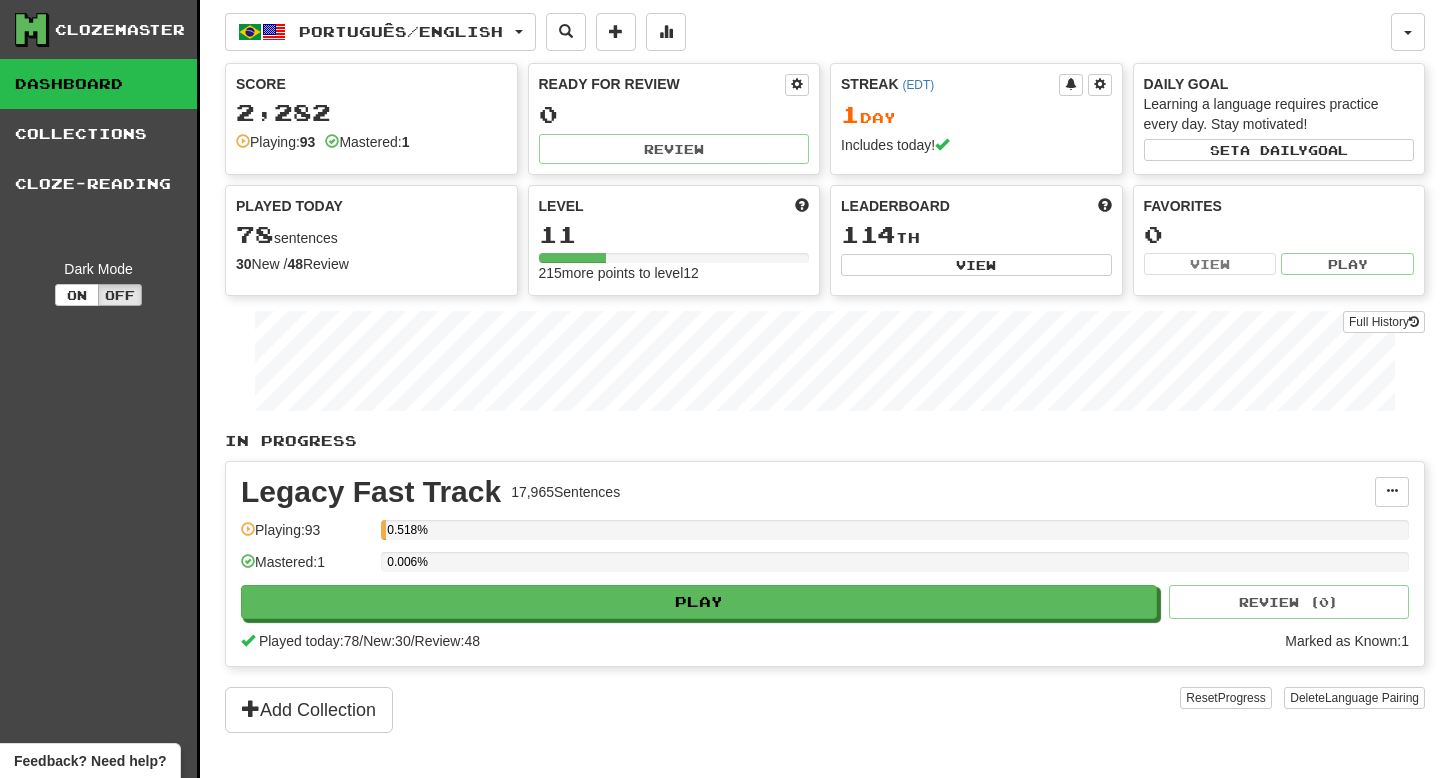 scroll, scrollTop: 0, scrollLeft: 0, axis: both 